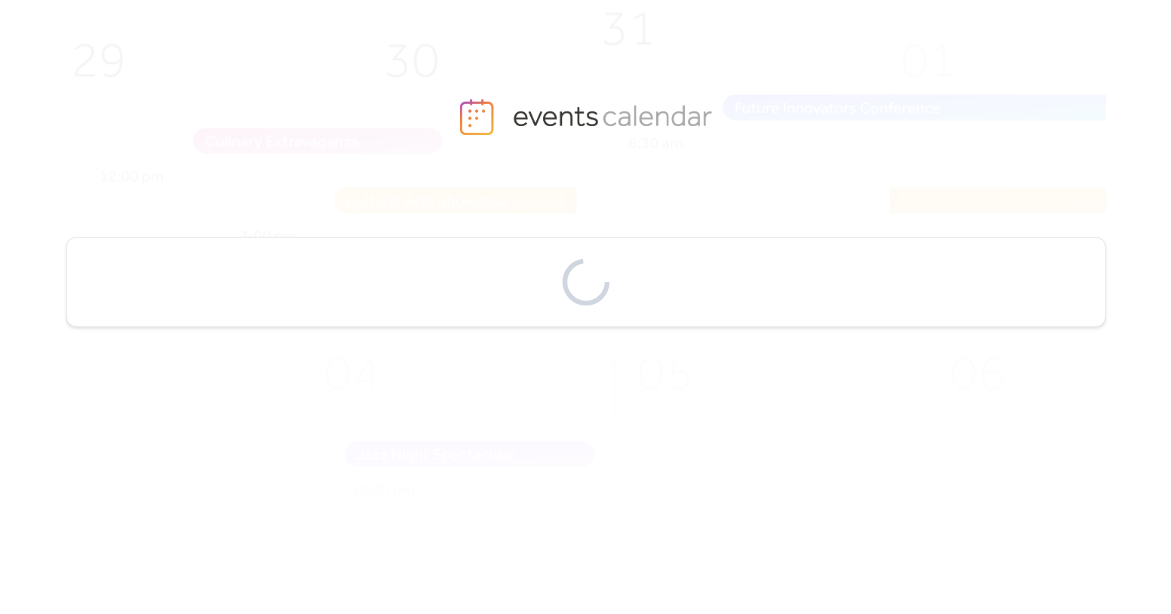 scroll, scrollTop: 0, scrollLeft: 0, axis: both 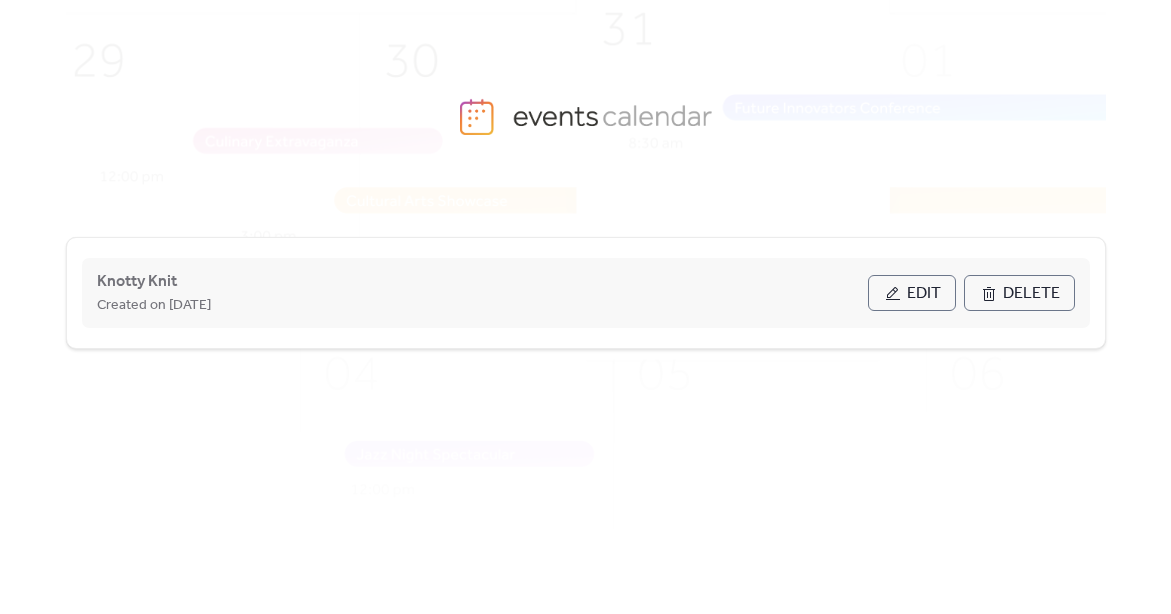 click on "Edit" at bounding box center (912, 293) 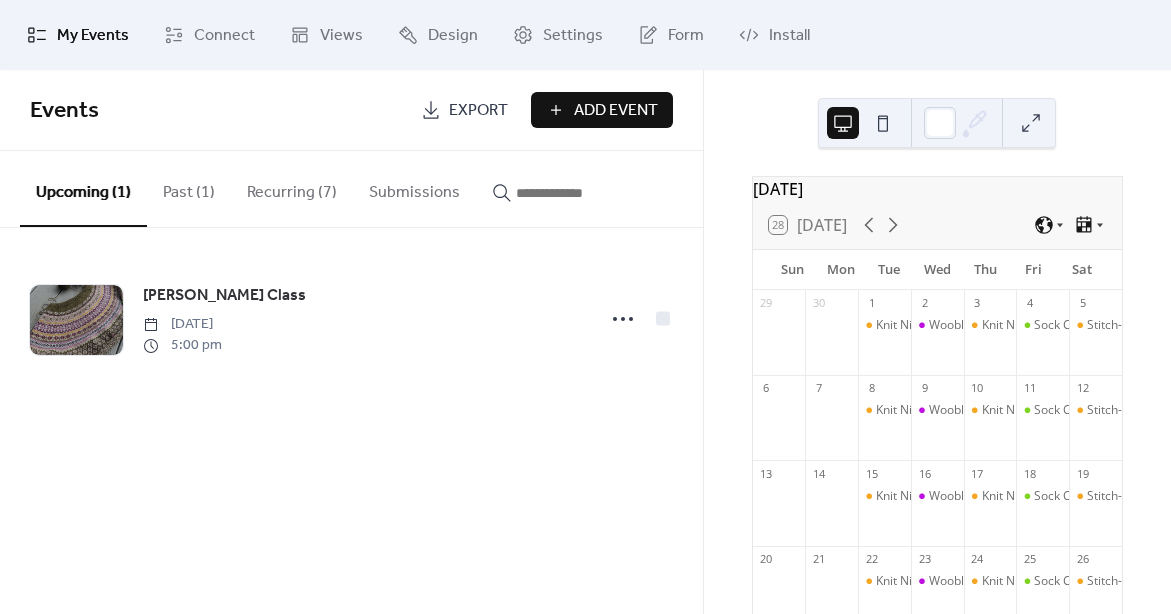click on "Upcoming (1)" at bounding box center (83, 189) 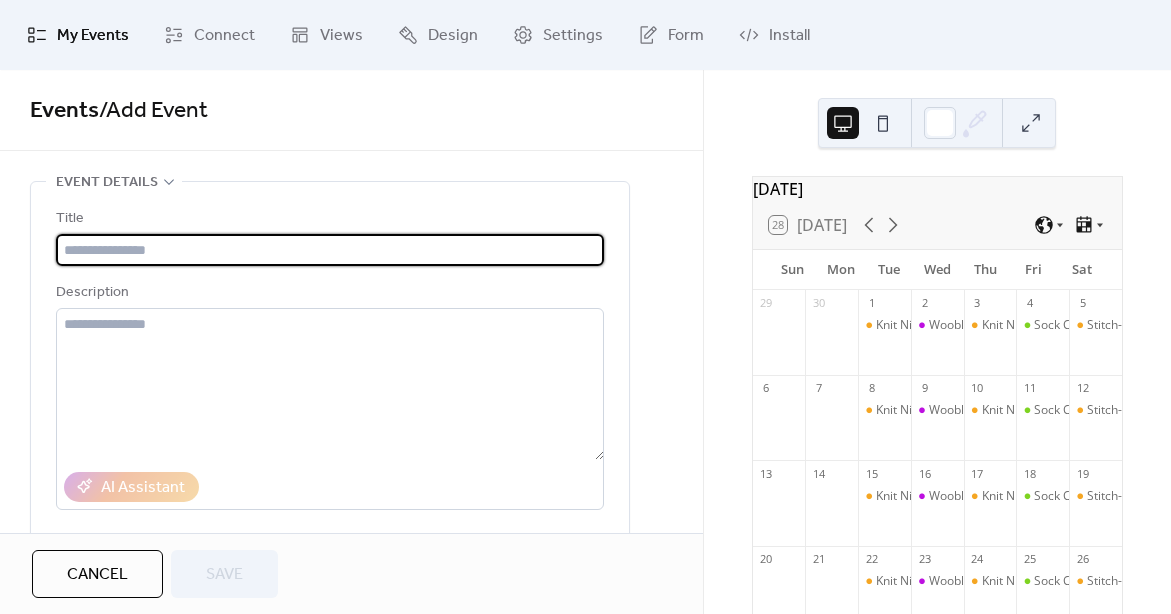 click at bounding box center (330, 250) 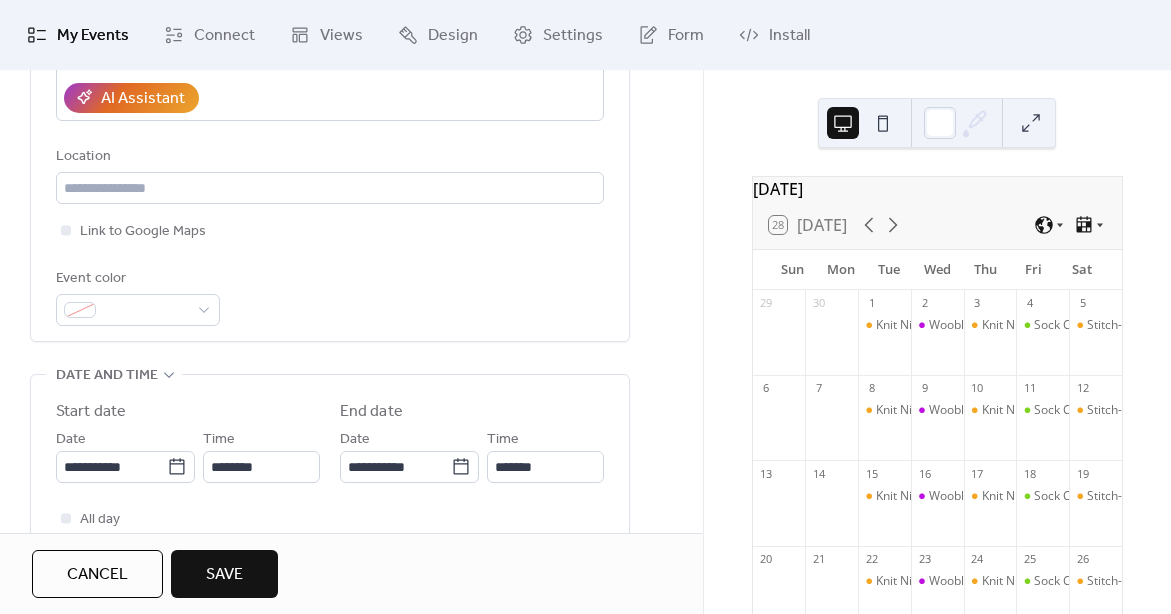 scroll, scrollTop: 414, scrollLeft: 0, axis: vertical 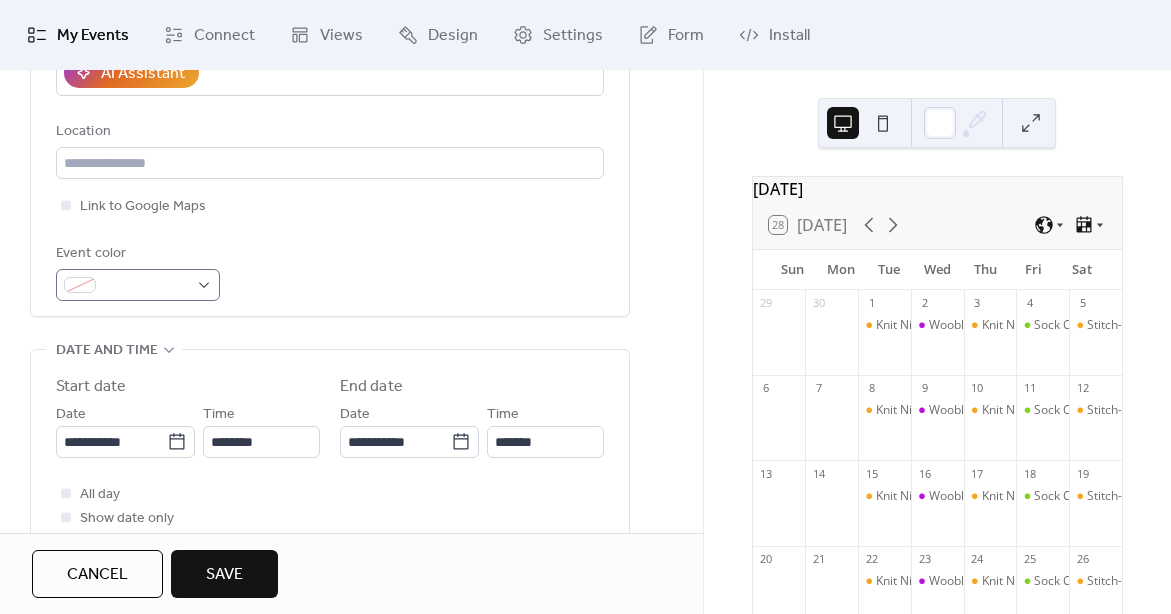 type on "**********" 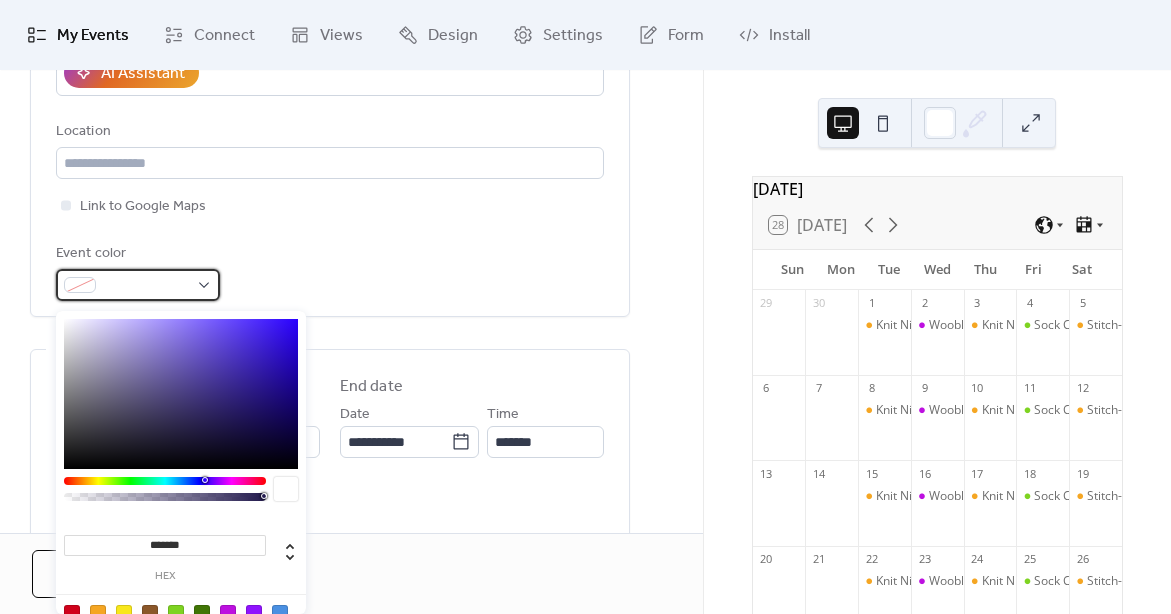 click at bounding box center [146, 286] 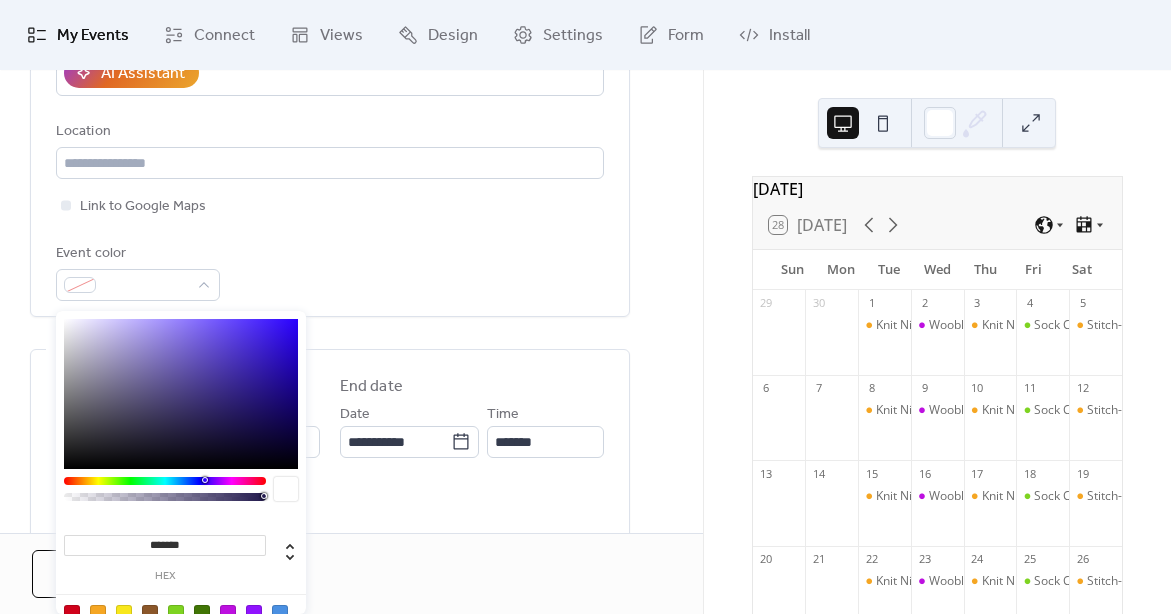 type on "*******" 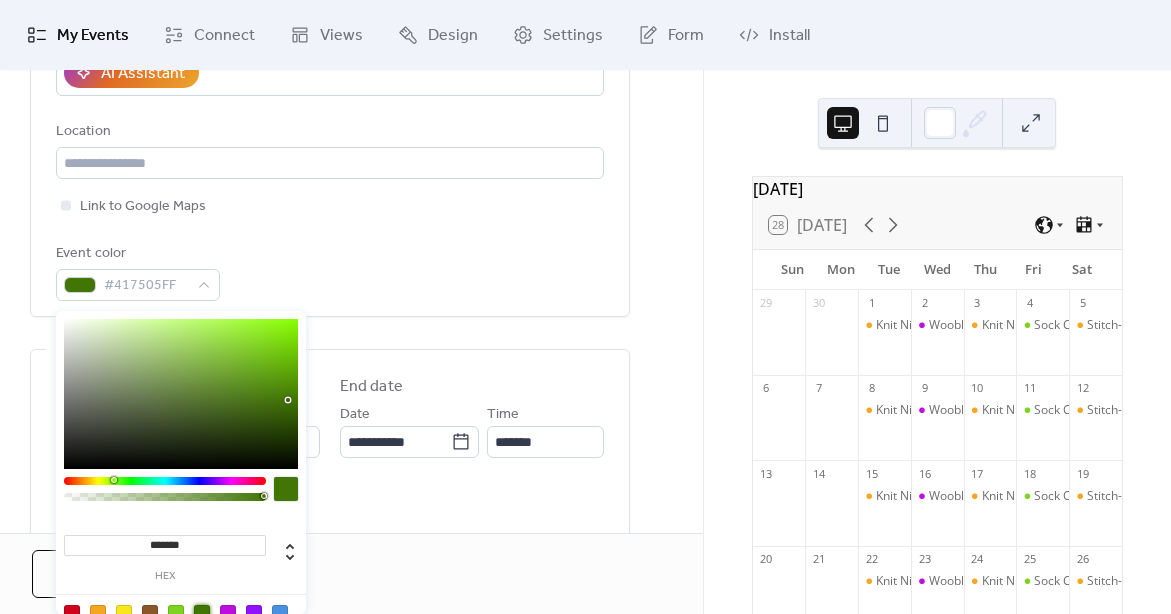 click on "Event color #417505FF" at bounding box center [330, 271] 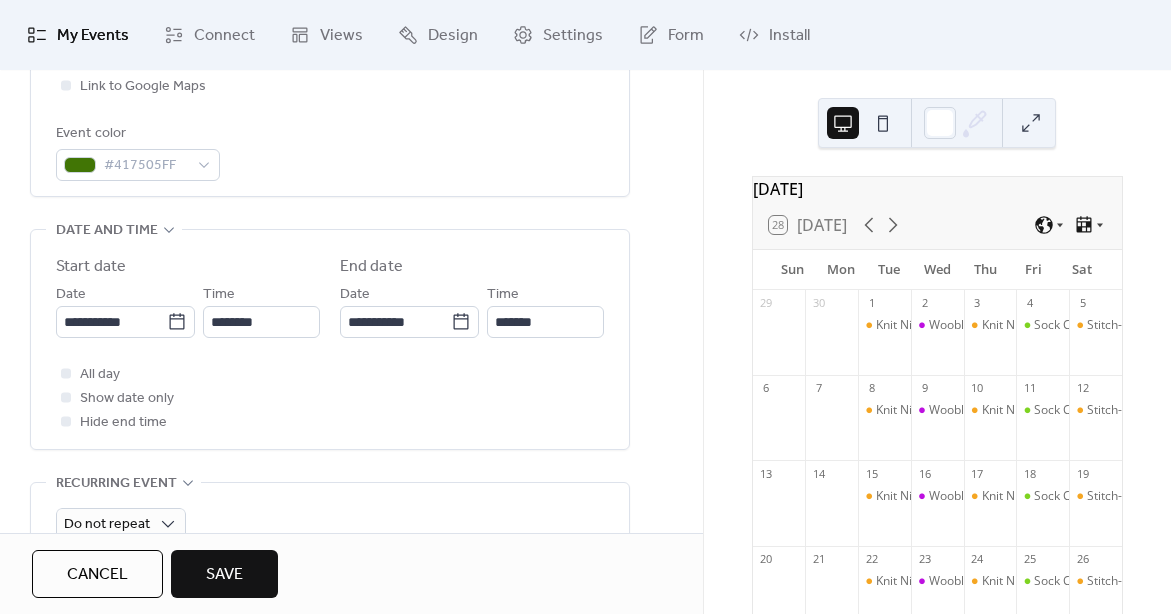 scroll, scrollTop: 536, scrollLeft: 0, axis: vertical 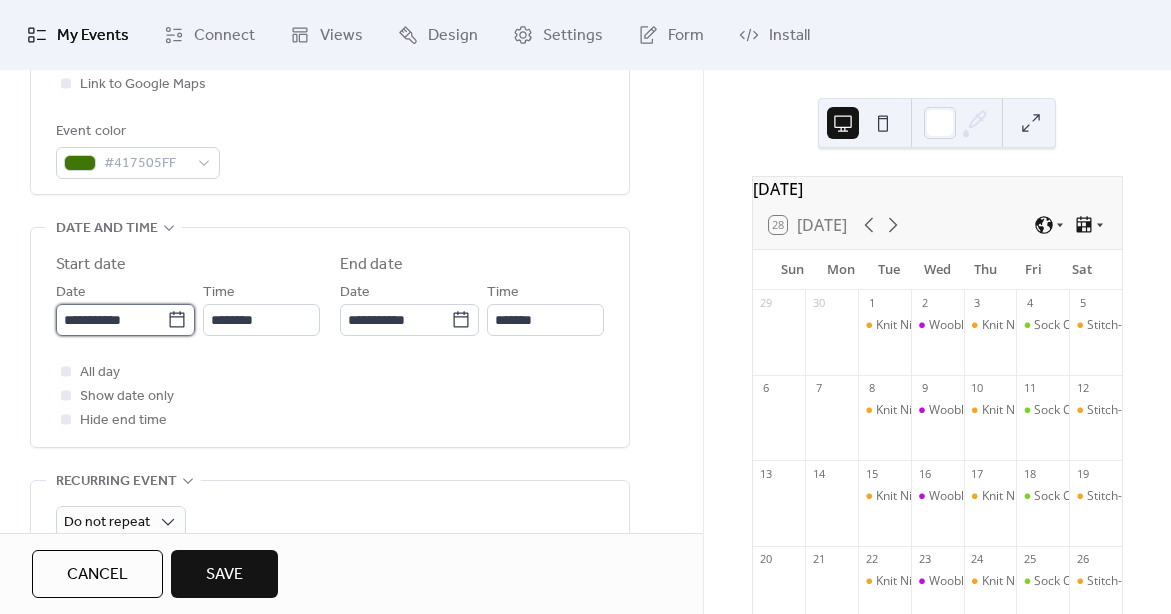 click on "**********" at bounding box center (111, 320) 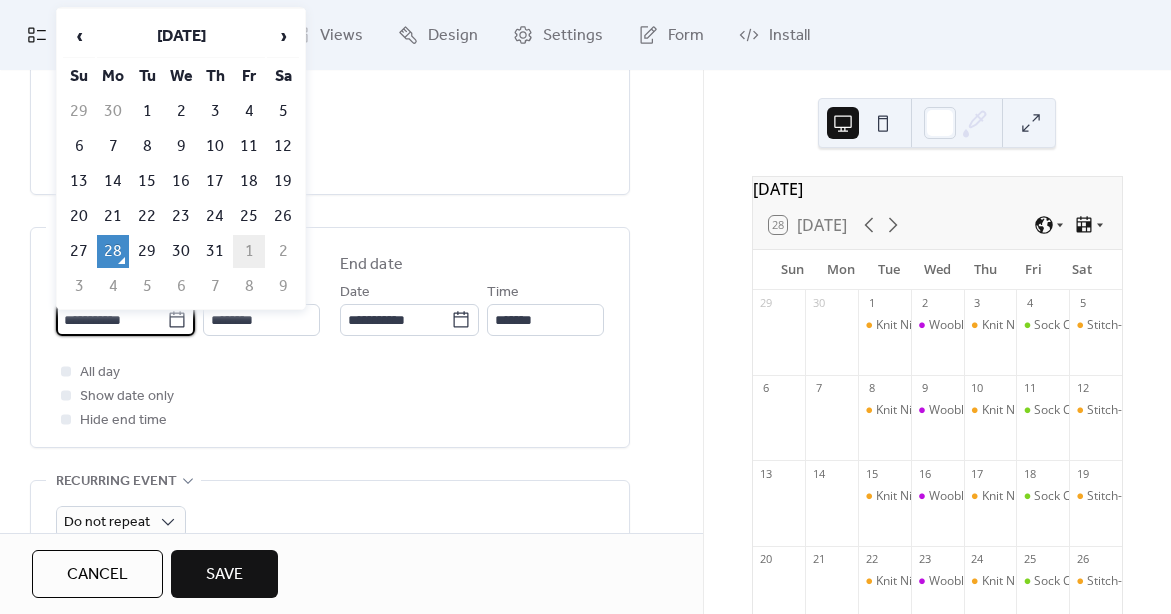 click on "1" at bounding box center (249, 251) 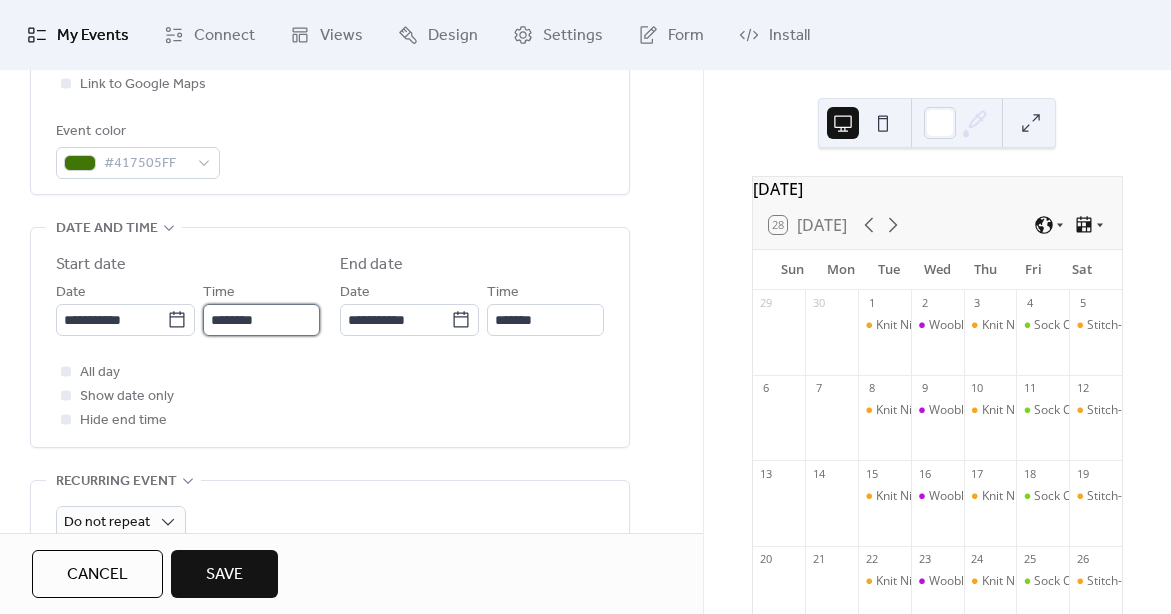 click on "********" at bounding box center (261, 320) 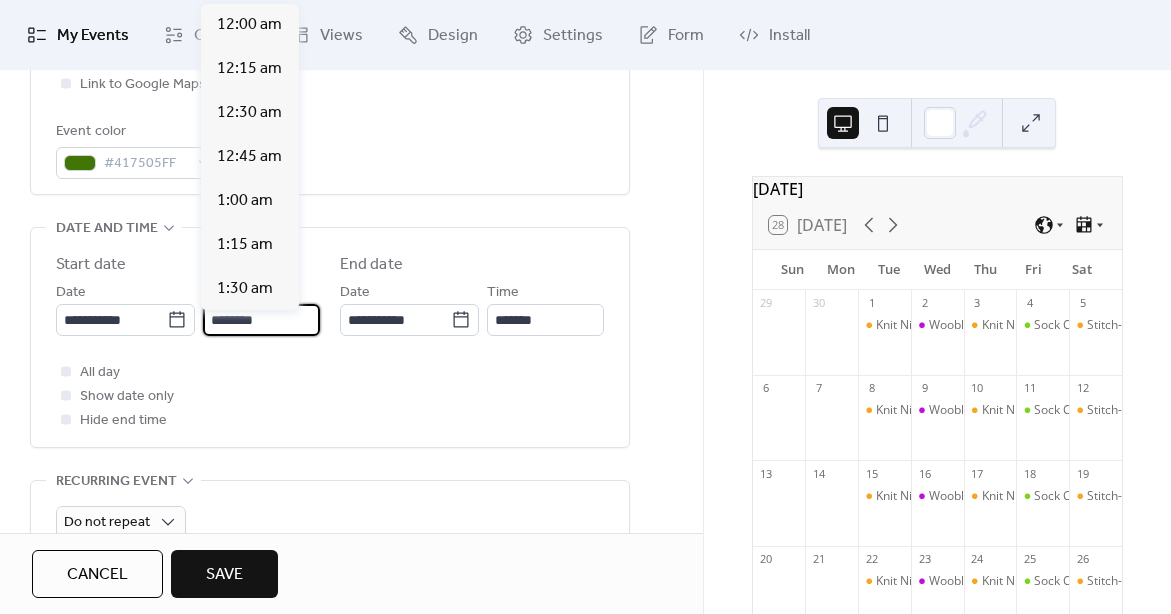 scroll, scrollTop: 2112, scrollLeft: 0, axis: vertical 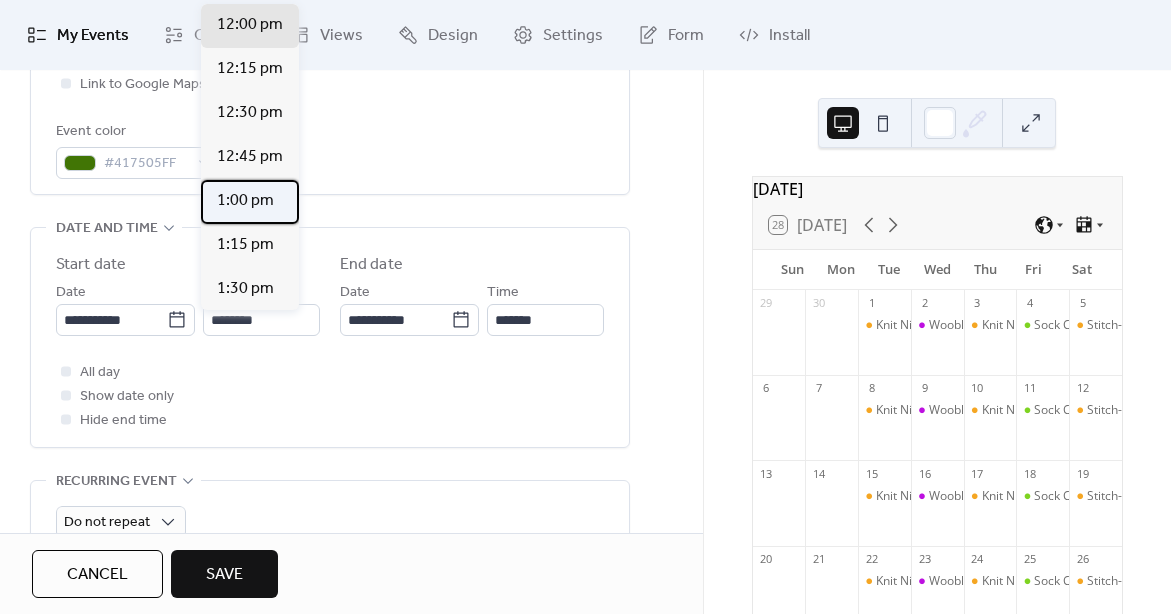 click on "1:00 pm" at bounding box center [245, 201] 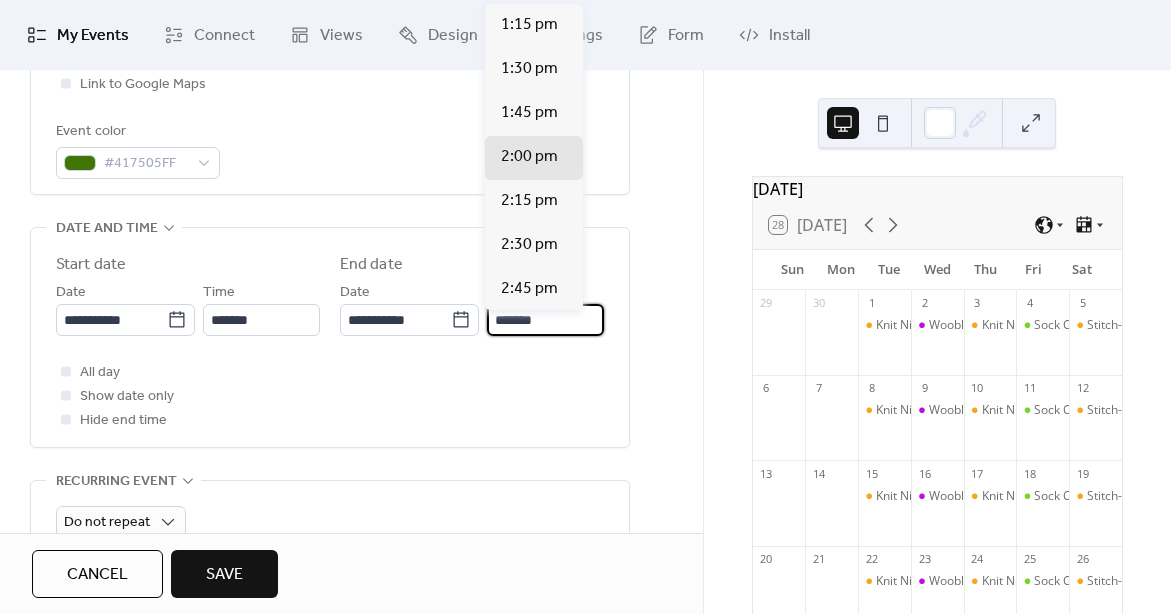 click on "*******" at bounding box center (545, 320) 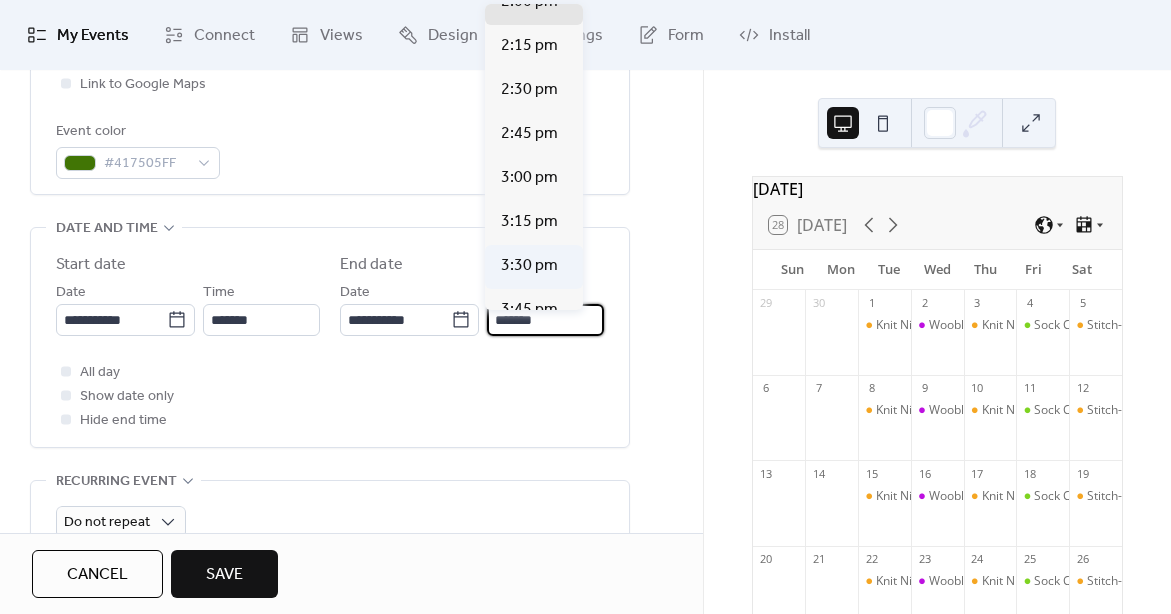 scroll, scrollTop: 154, scrollLeft: 0, axis: vertical 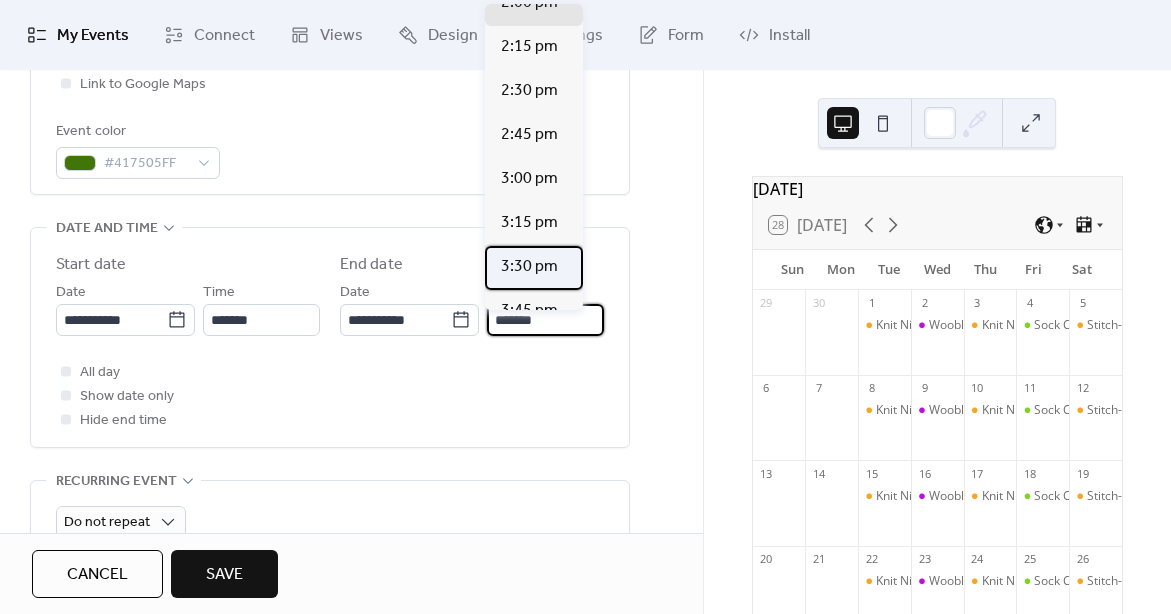 click on "3:30 pm" at bounding box center (529, 267) 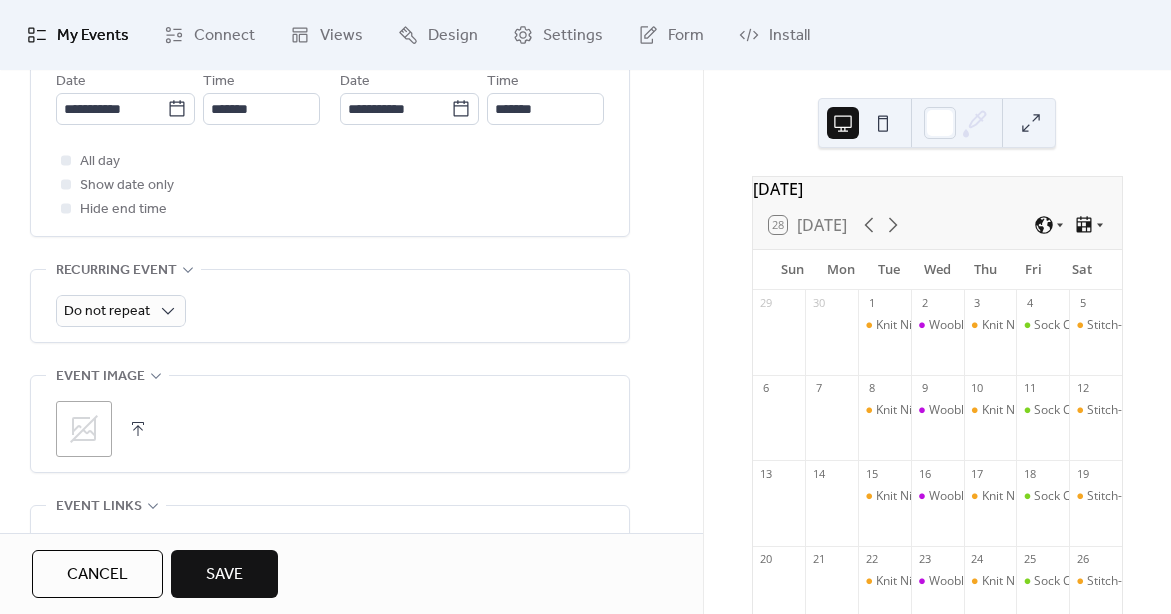scroll, scrollTop: 751, scrollLeft: 0, axis: vertical 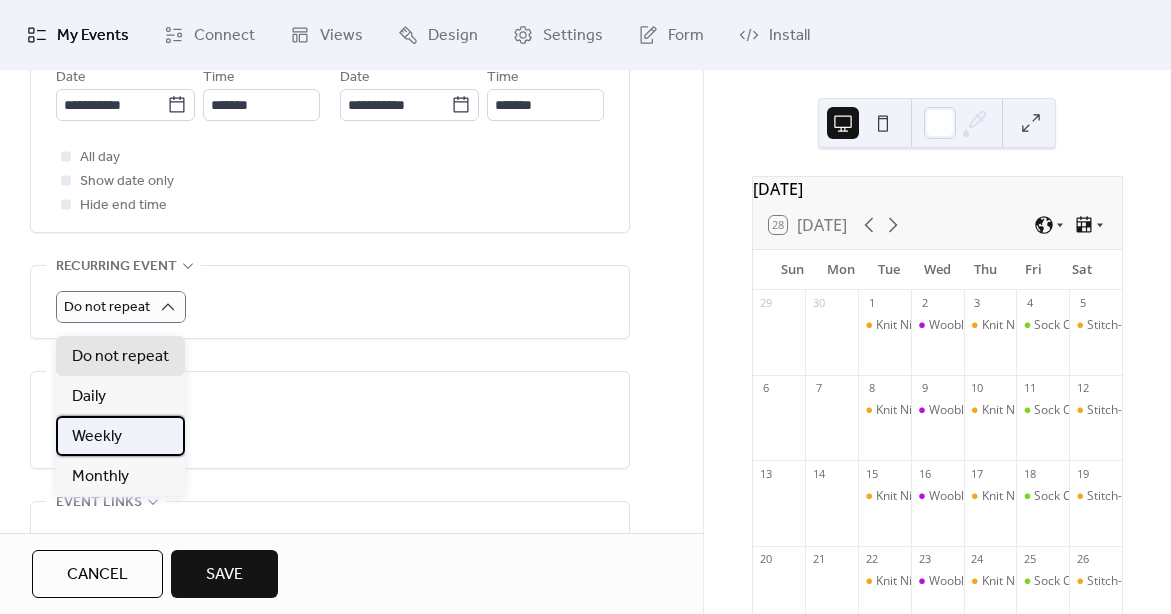 click on "Weekly" at bounding box center [97, 437] 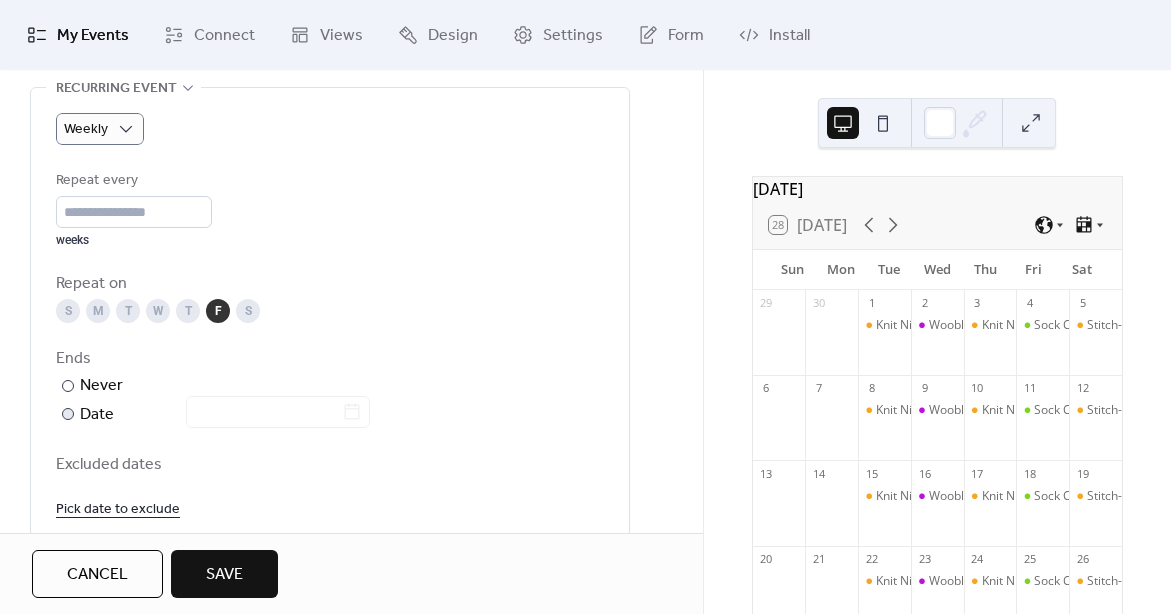 scroll, scrollTop: 928, scrollLeft: 0, axis: vertical 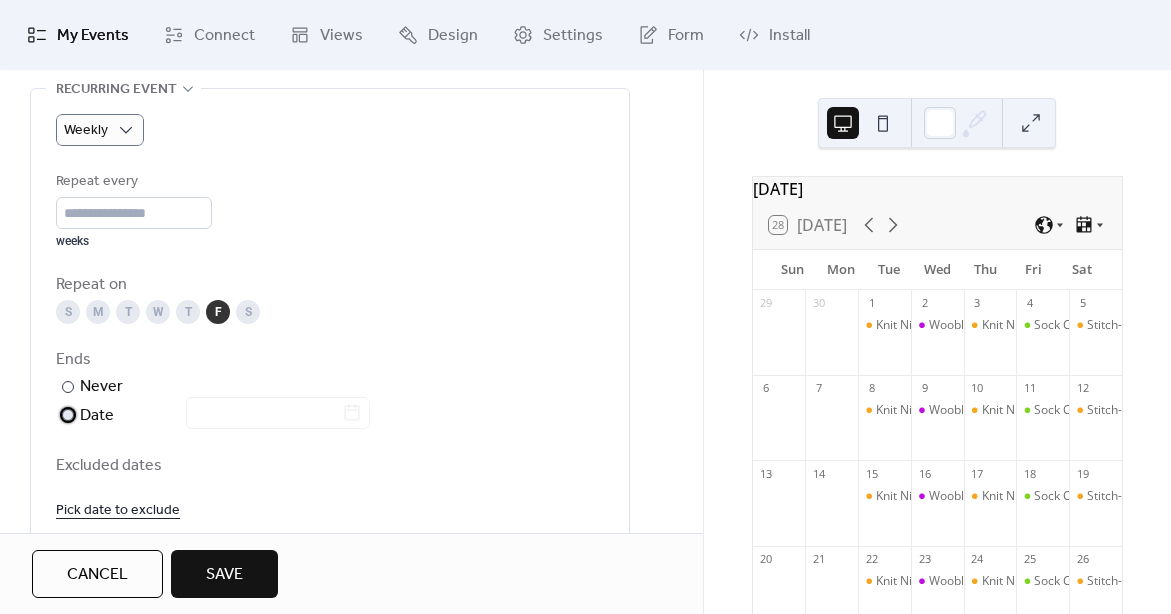 click at bounding box center (68, 415) 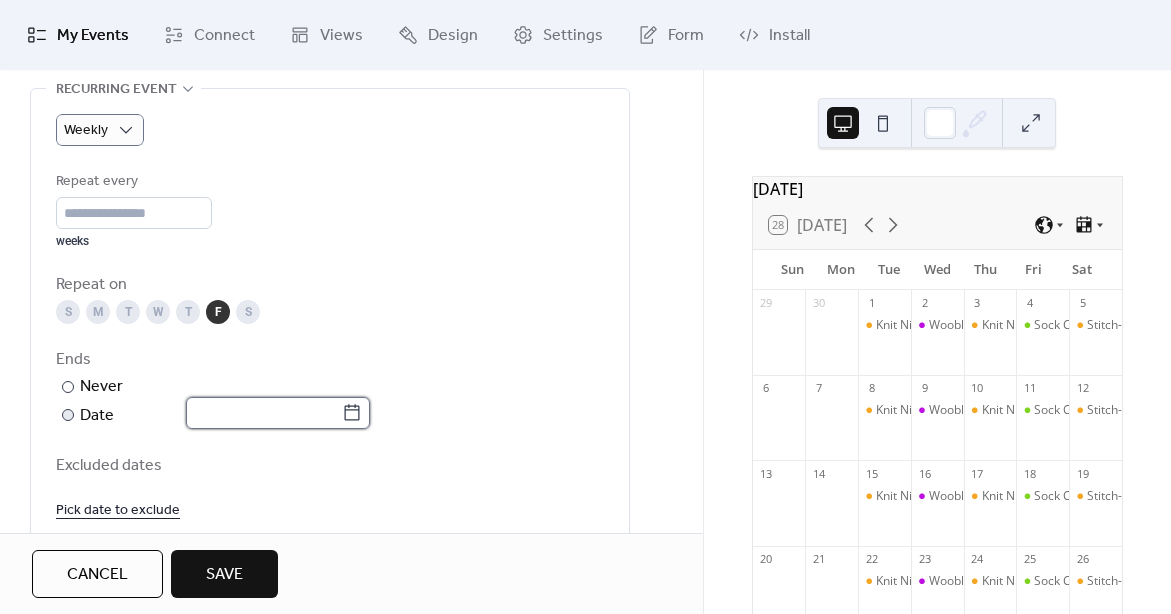 click at bounding box center (264, 413) 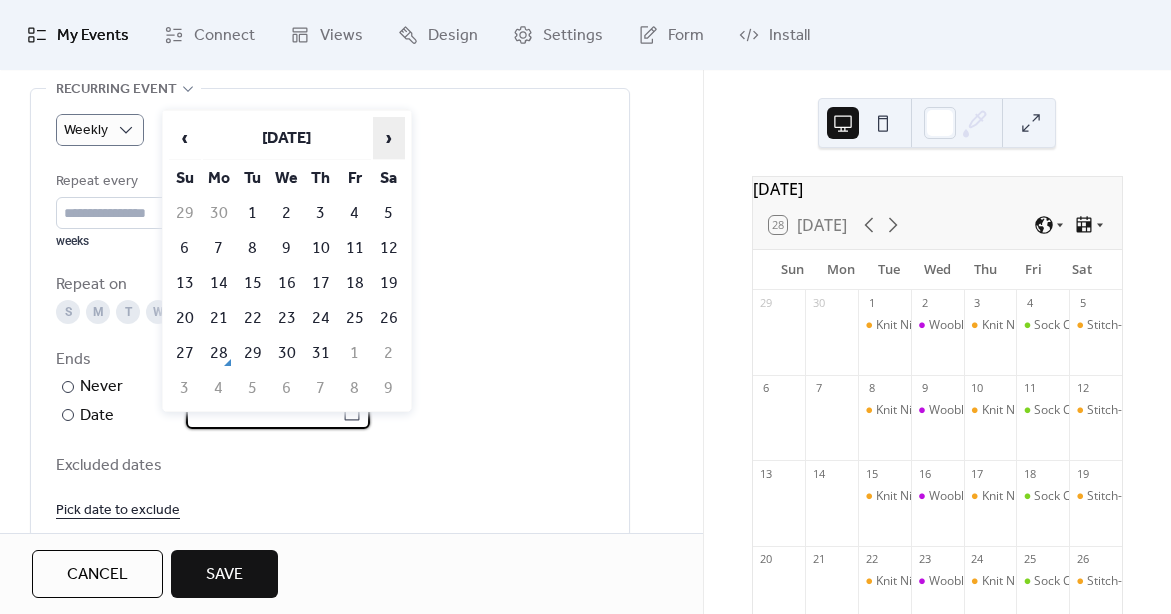 click on "›" at bounding box center (389, 138) 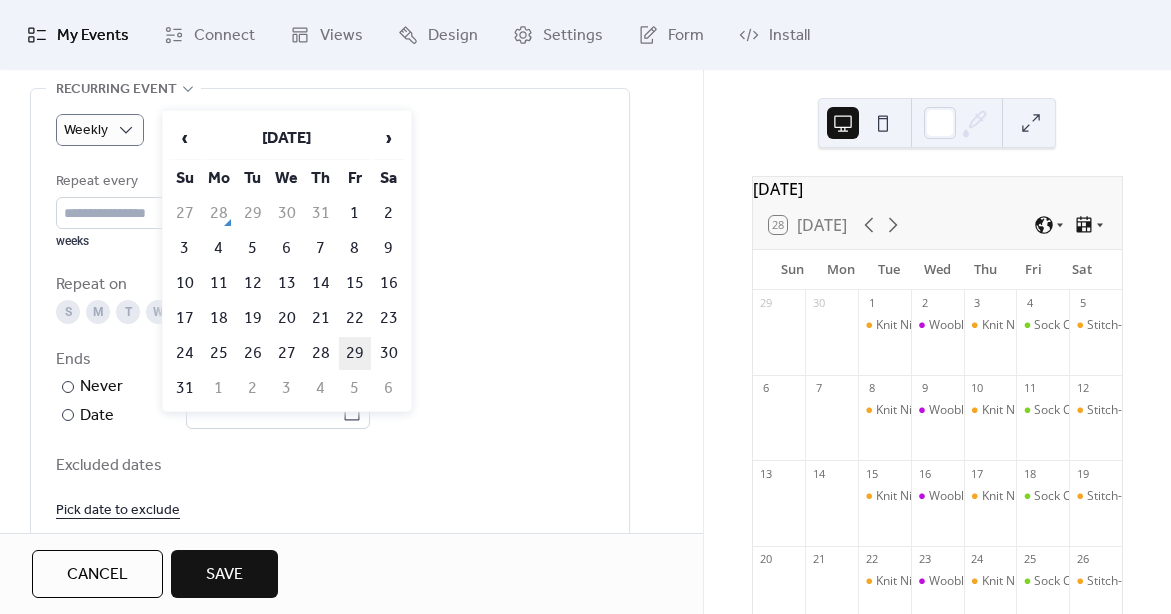 click on "29" at bounding box center (355, 353) 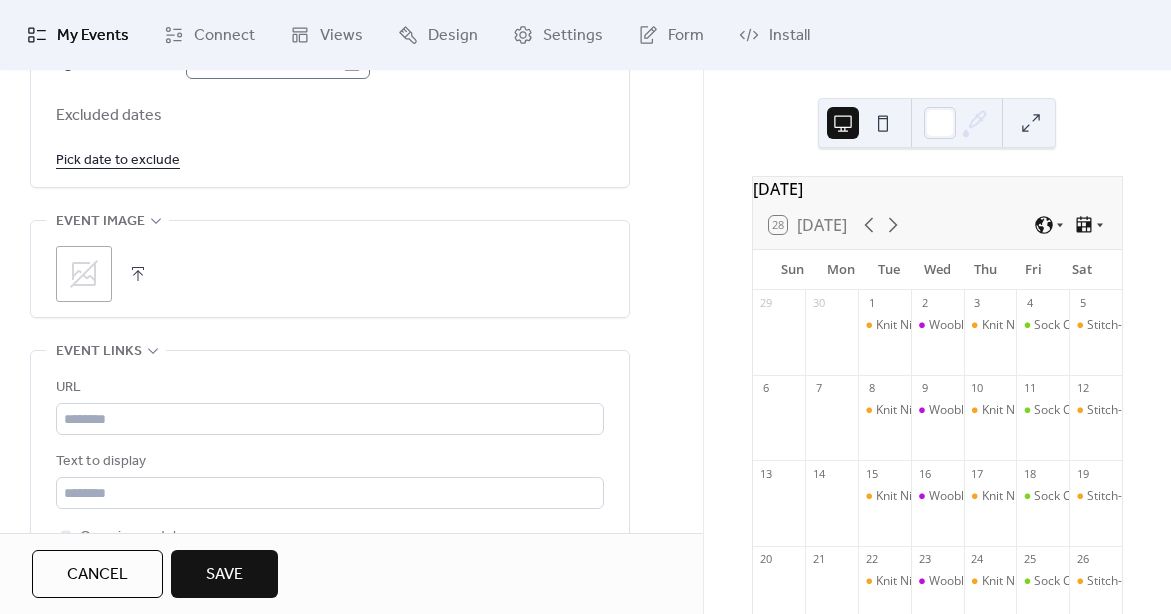 scroll, scrollTop: 1282, scrollLeft: 0, axis: vertical 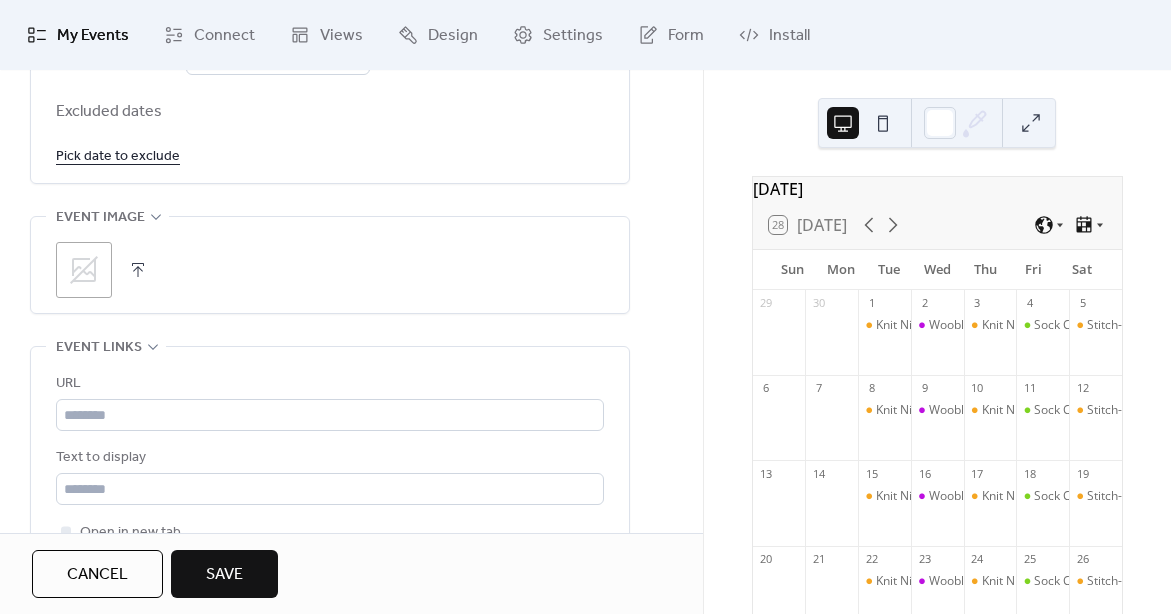 click 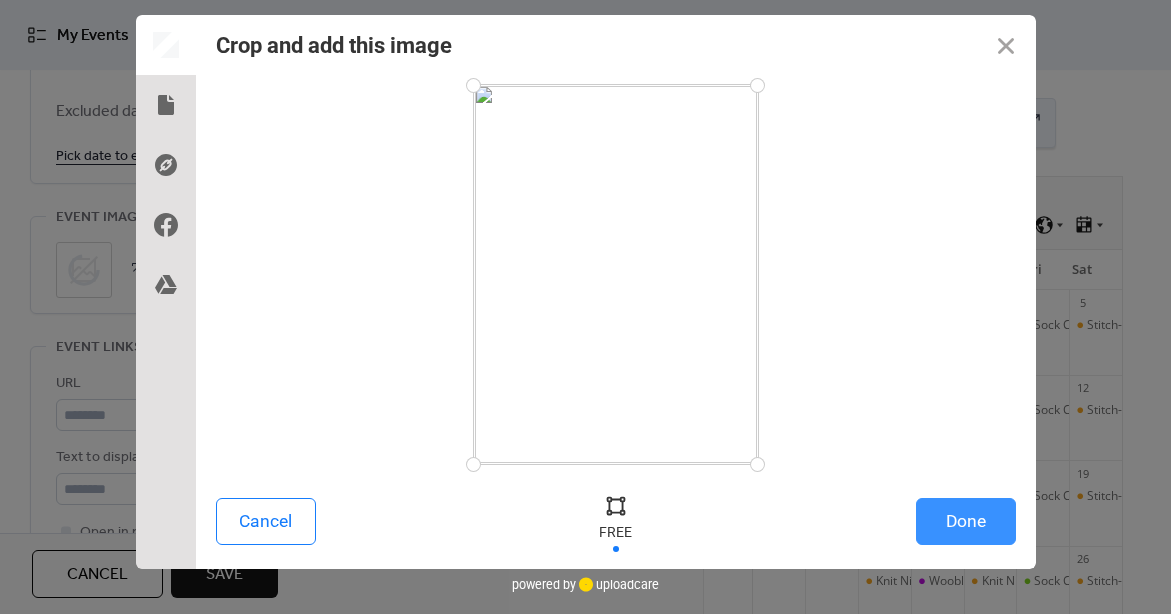 click on "Done" at bounding box center (966, 521) 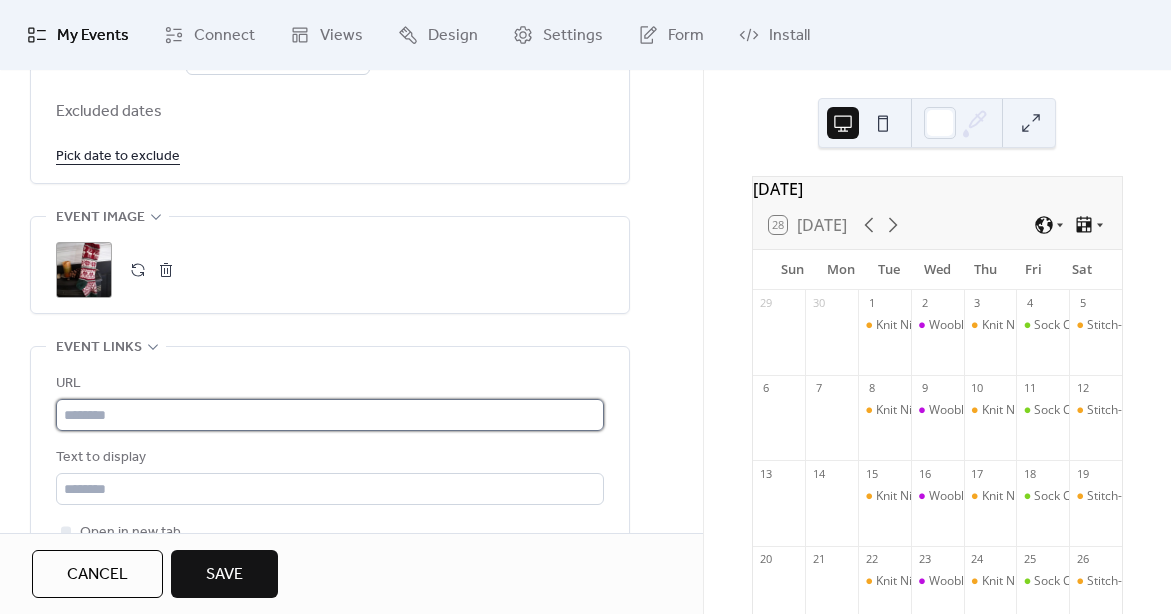 click at bounding box center (330, 415) 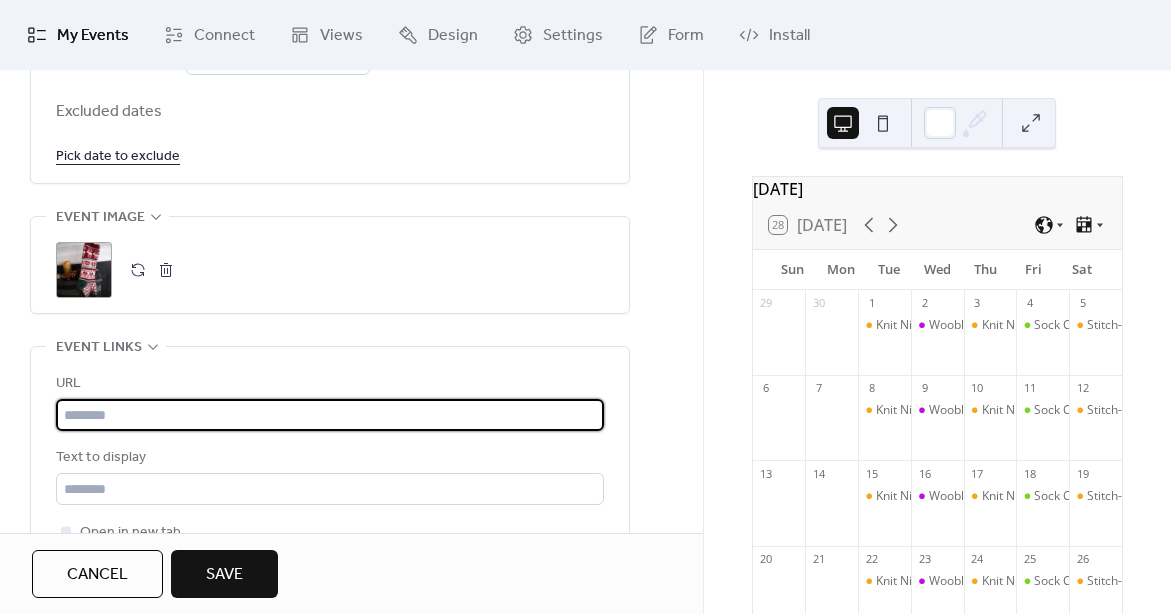 paste on "**********" 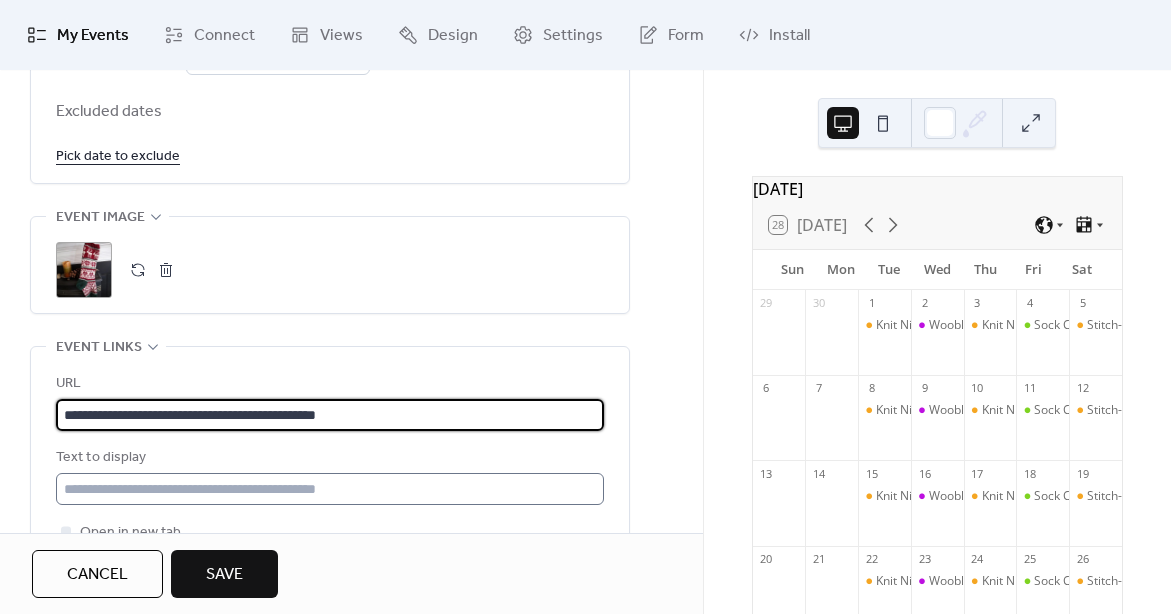 type on "**********" 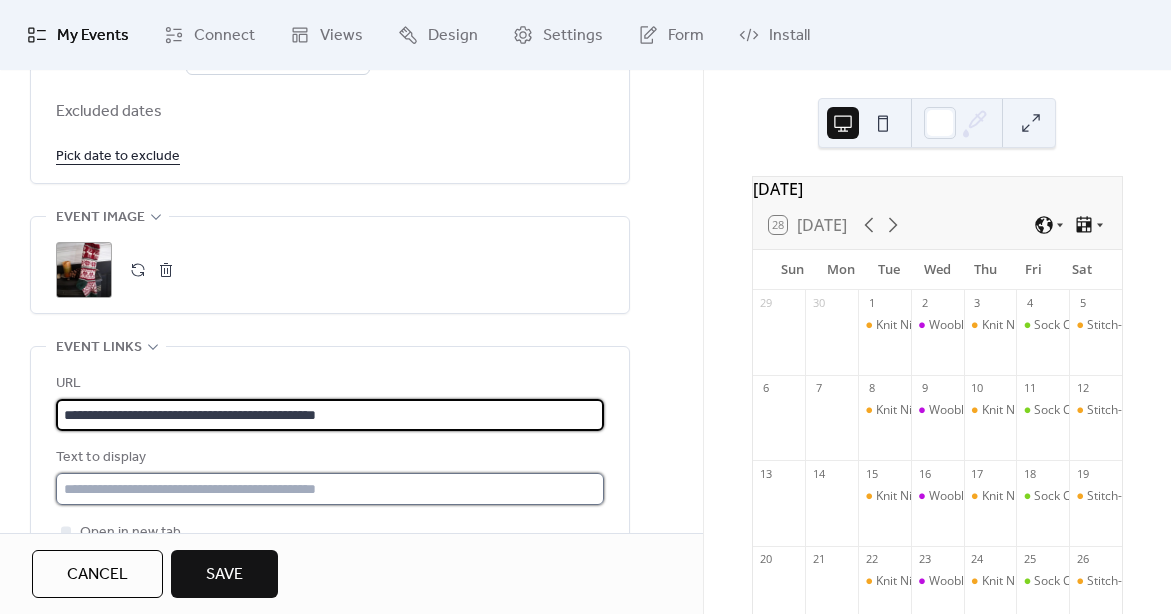 click at bounding box center (330, 489) 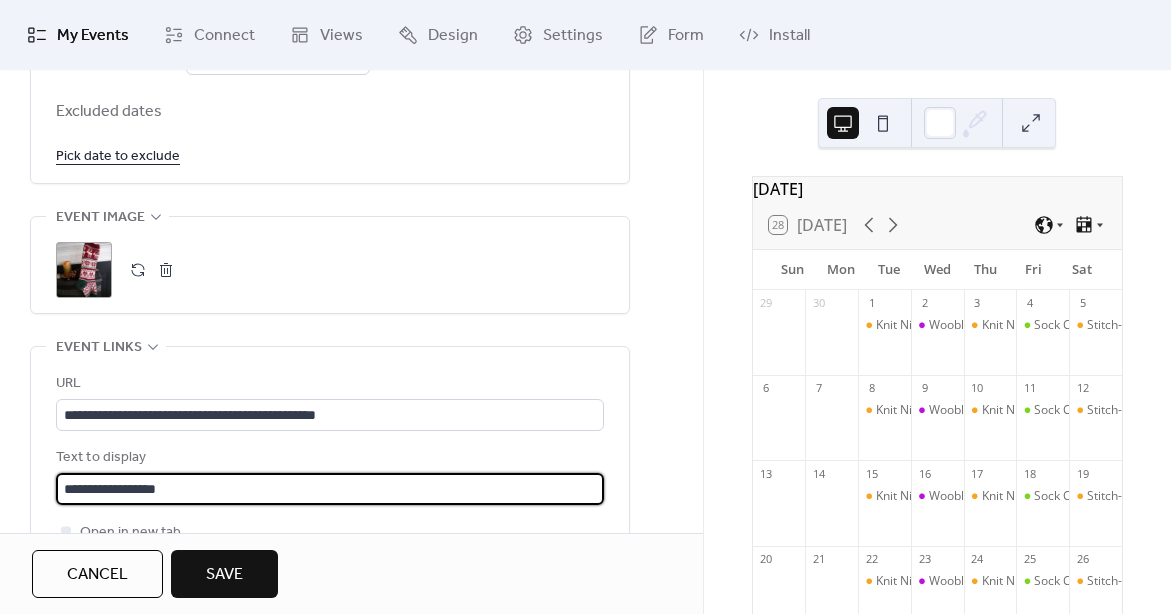 type on "**********" 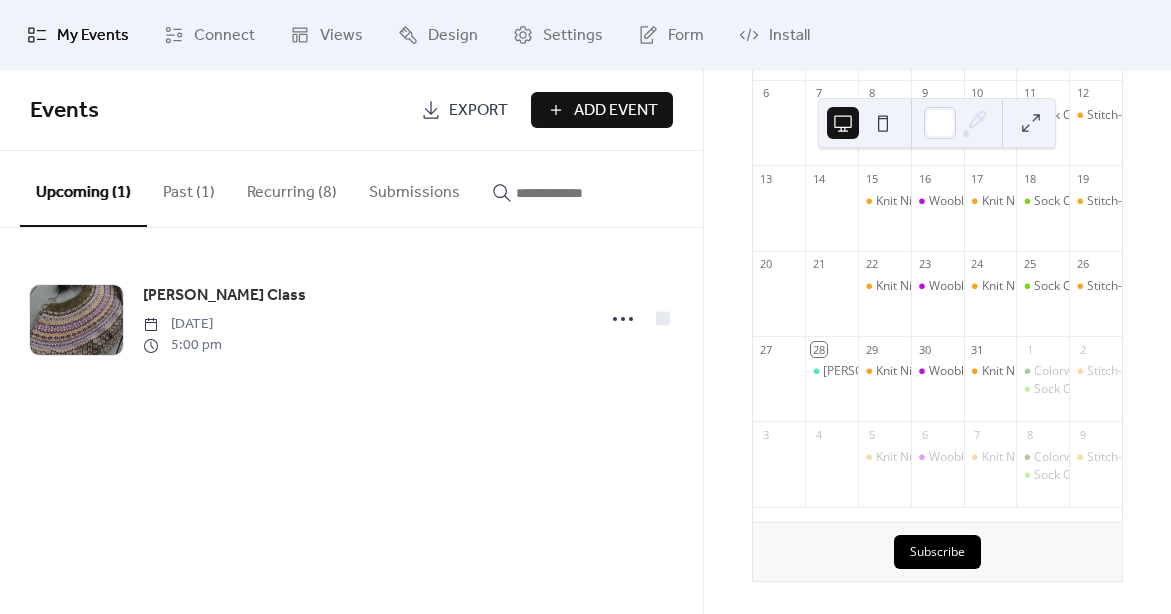 scroll, scrollTop: 306, scrollLeft: 0, axis: vertical 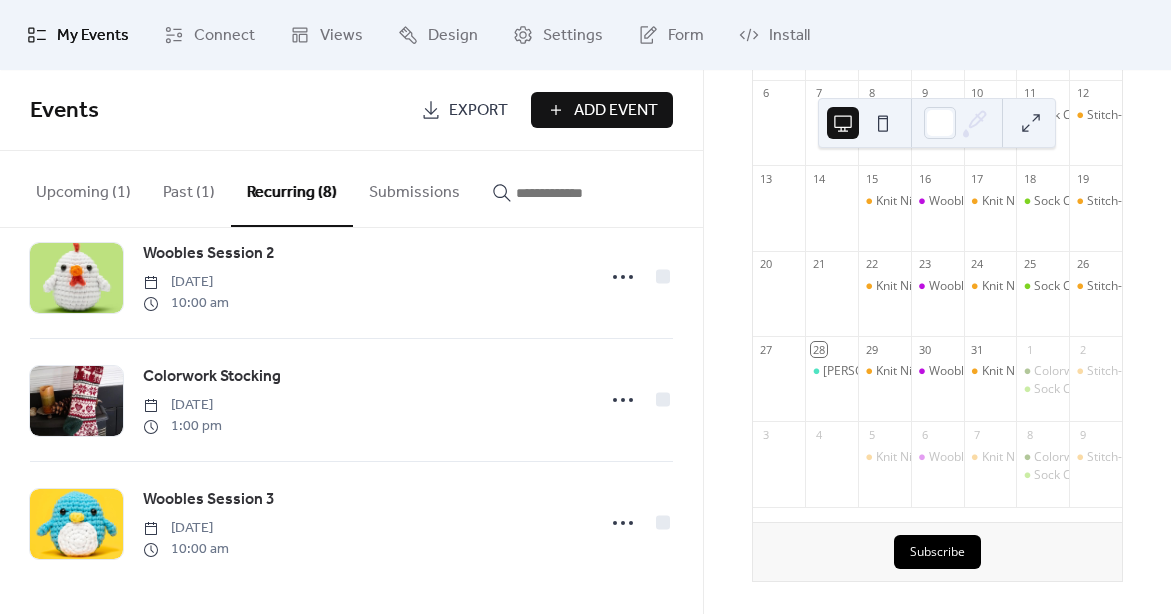click on "Recurring (8)" at bounding box center (292, 189) 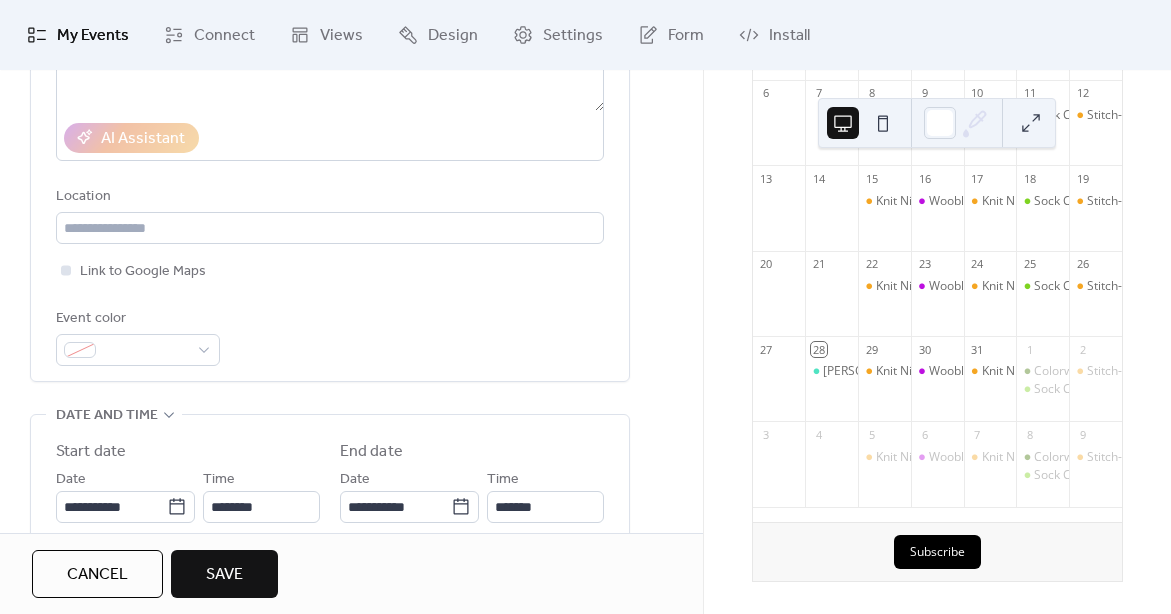 scroll, scrollTop: 350, scrollLeft: 0, axis: vertical 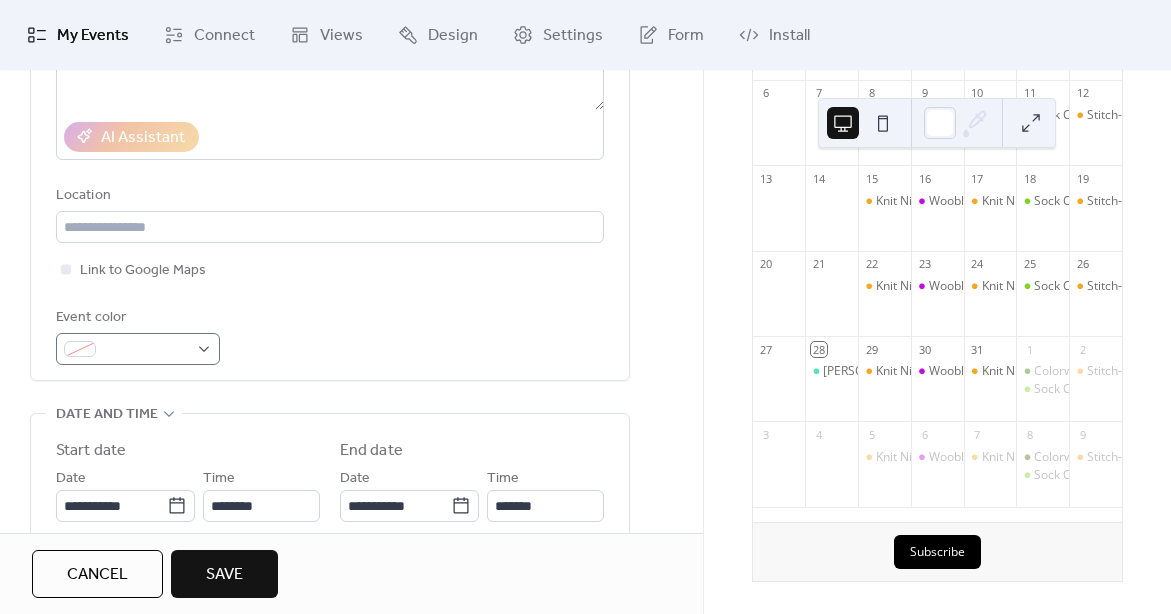 type on "**********" 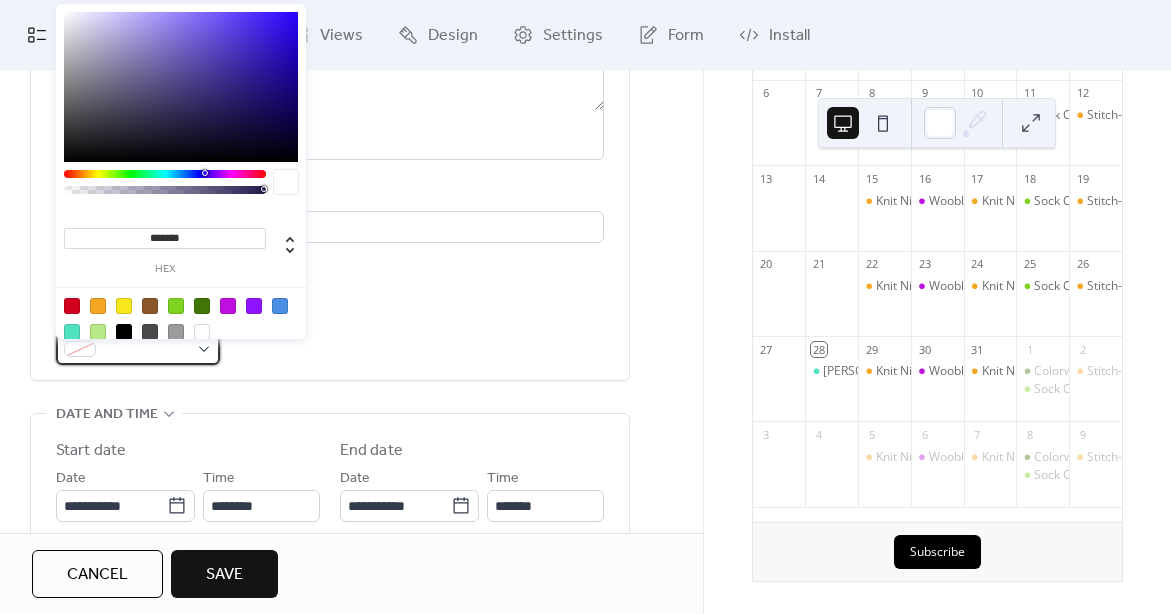 click at bounding box center [80, 349] 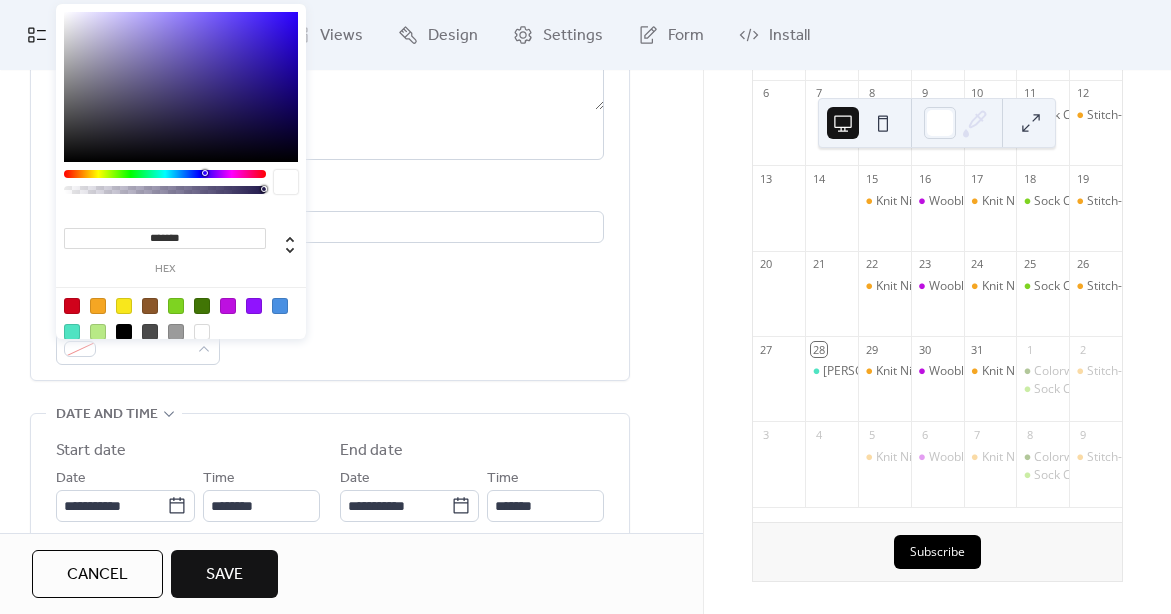 click at bounding box center [72, 306] 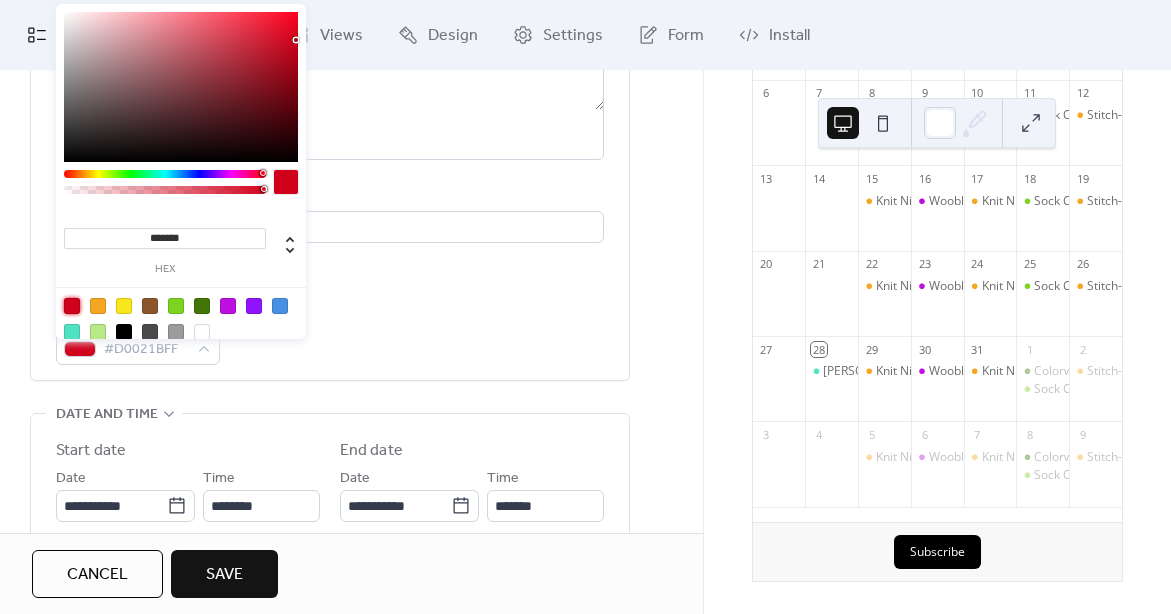 type on "*******" 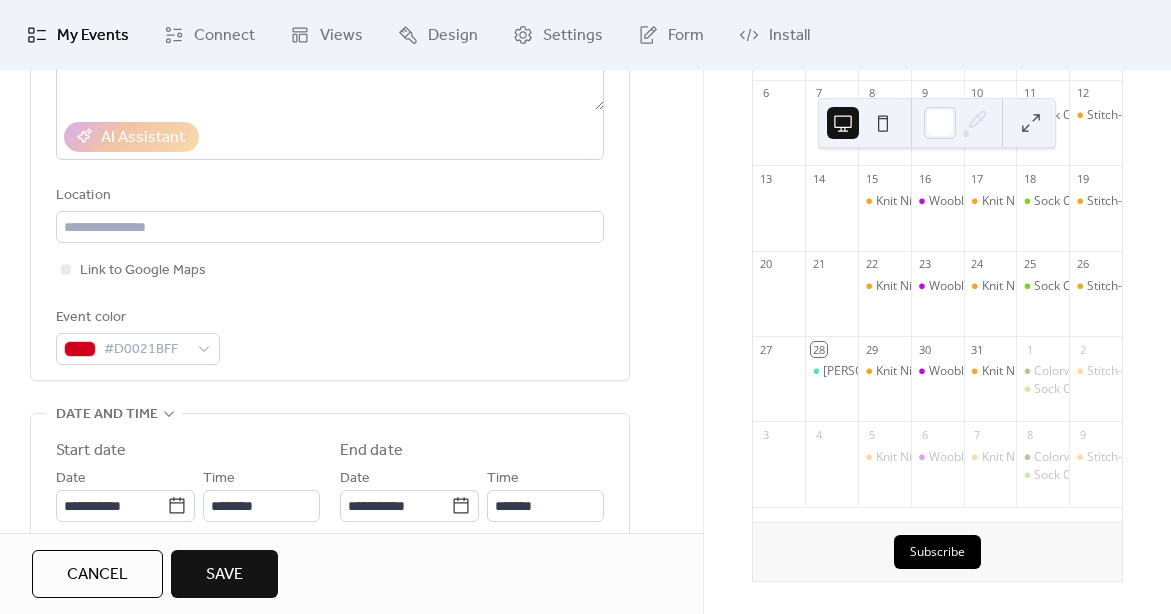 click on "**********" at bounding box center (330, 111) 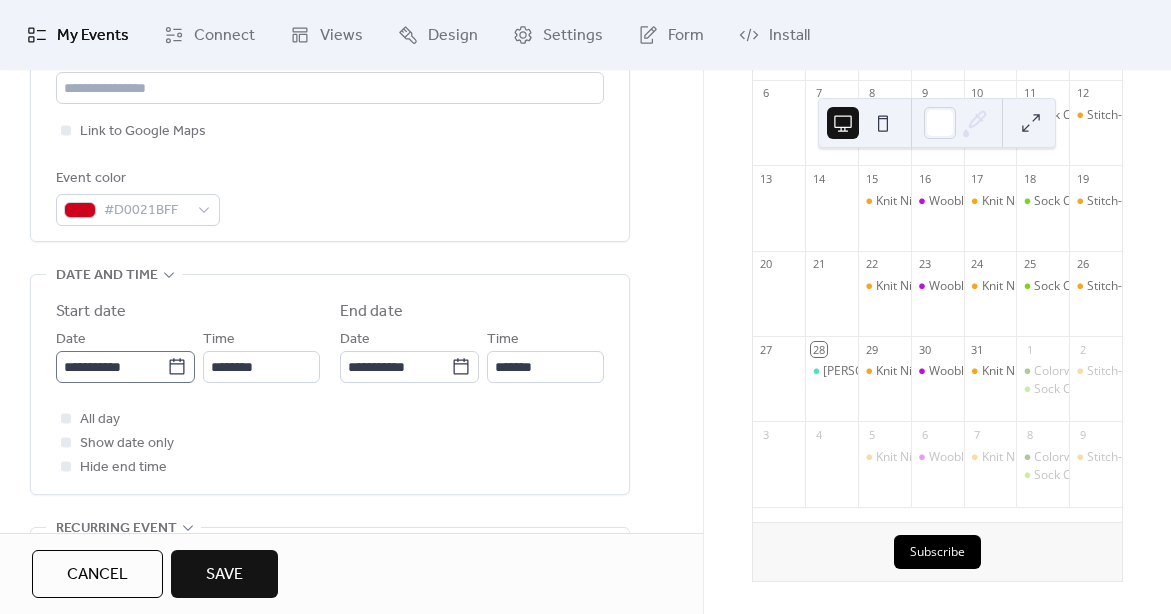 scroll, scrollTop: 492, scrollLeft: 0, axis: vertical 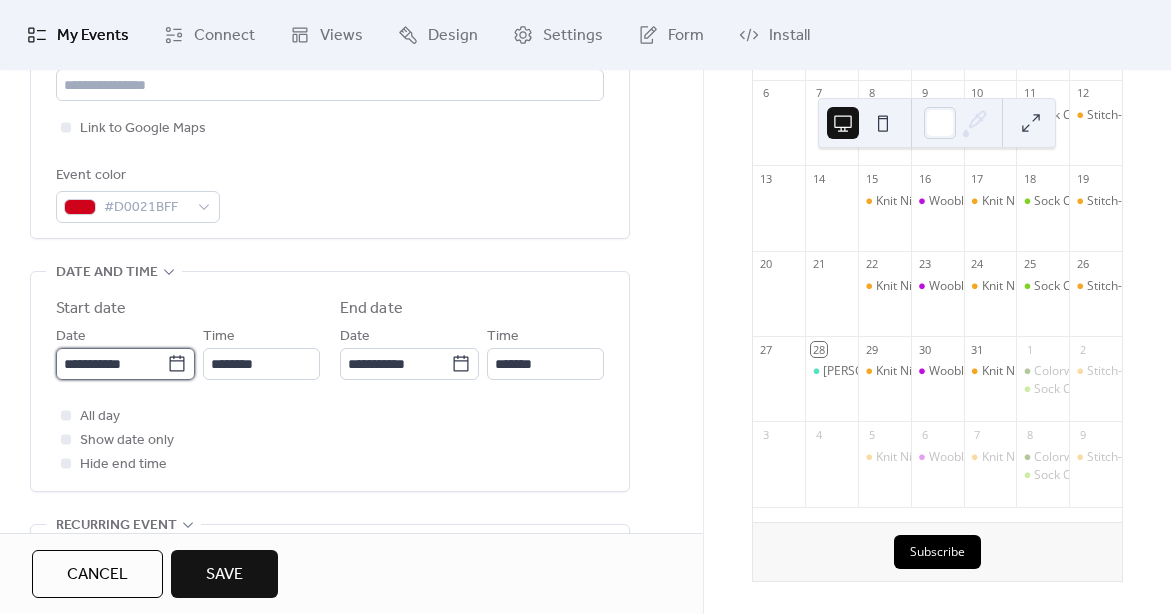 click on "**********" at bounding box center [111, 364] 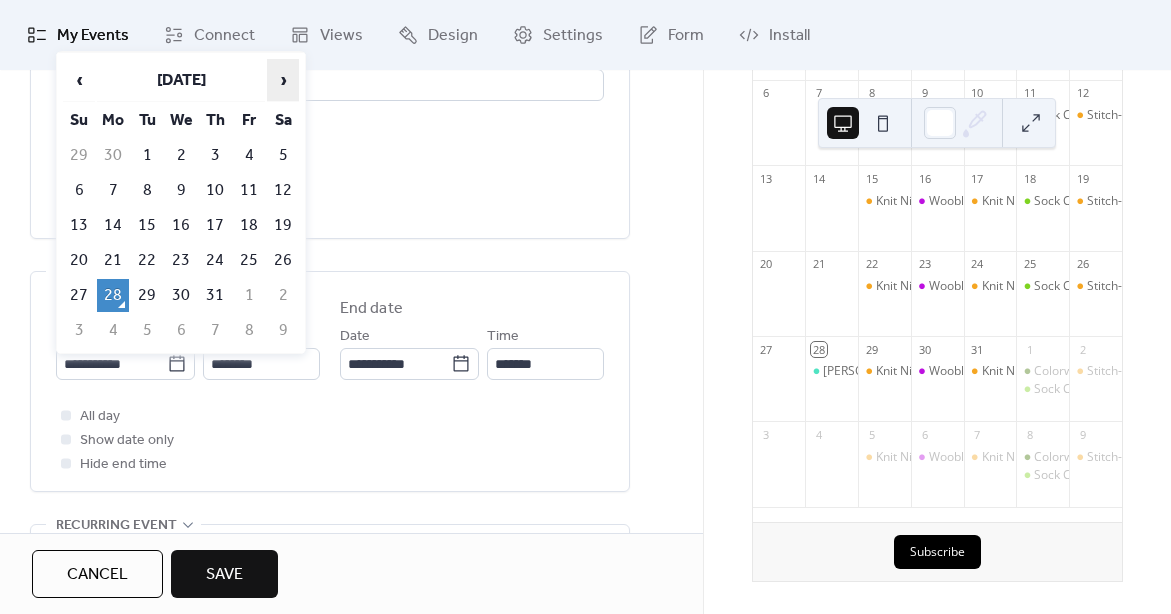 click on "›" at bounding box center [283, 80] 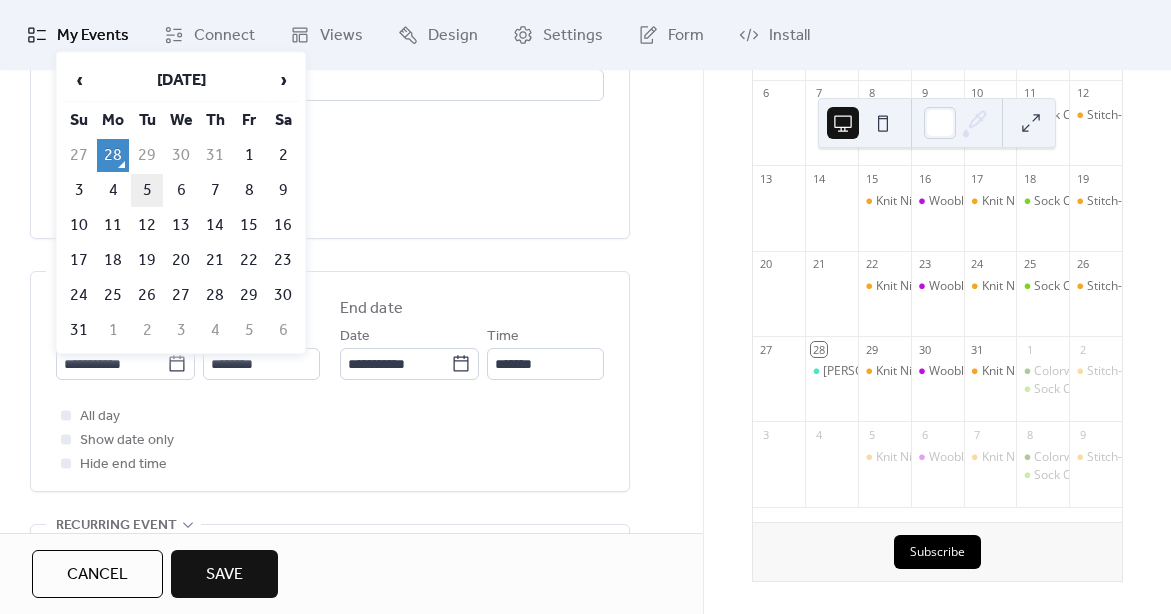 click on "5" at bounding box center (147, 190) 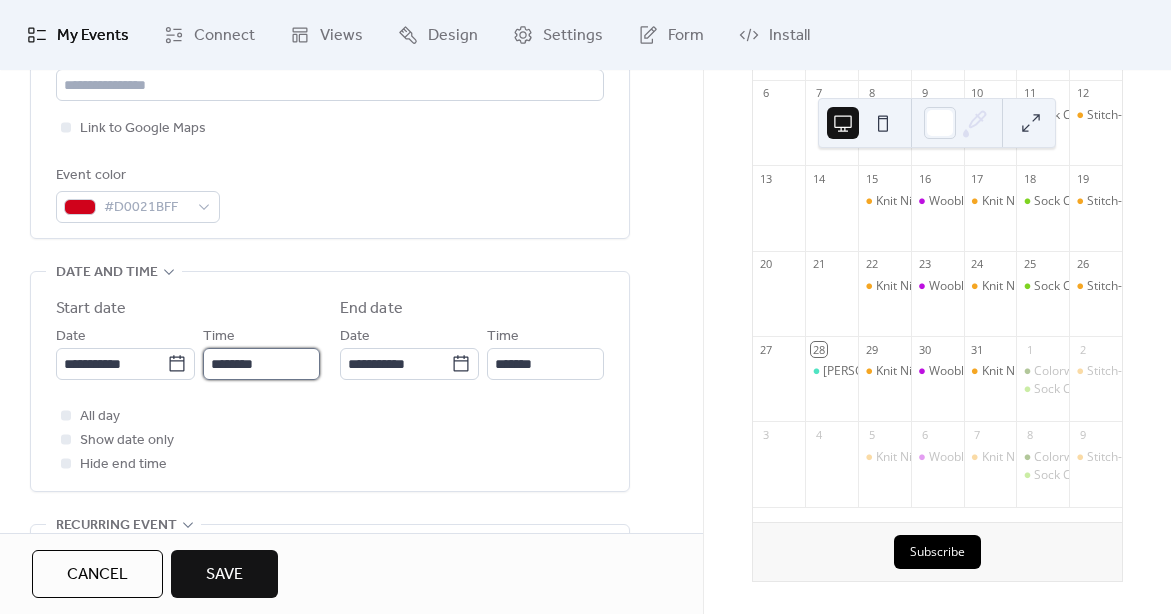 click on "********" at bounding box center (261, 364) 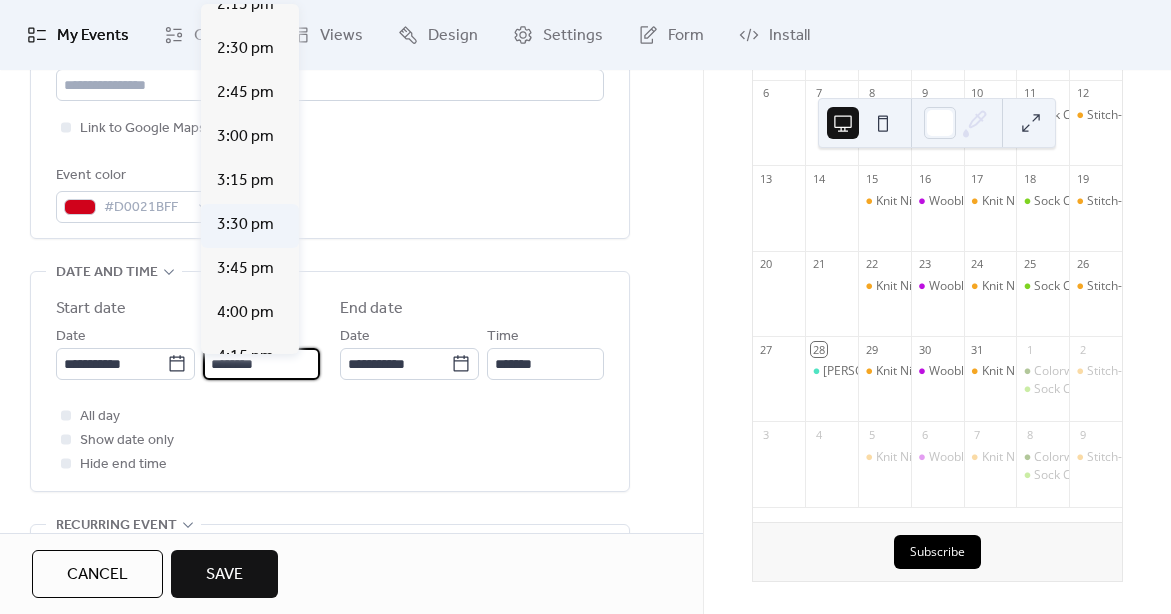scroll, scrollTop: 2519, scrollLeft: 0, axis: vertical 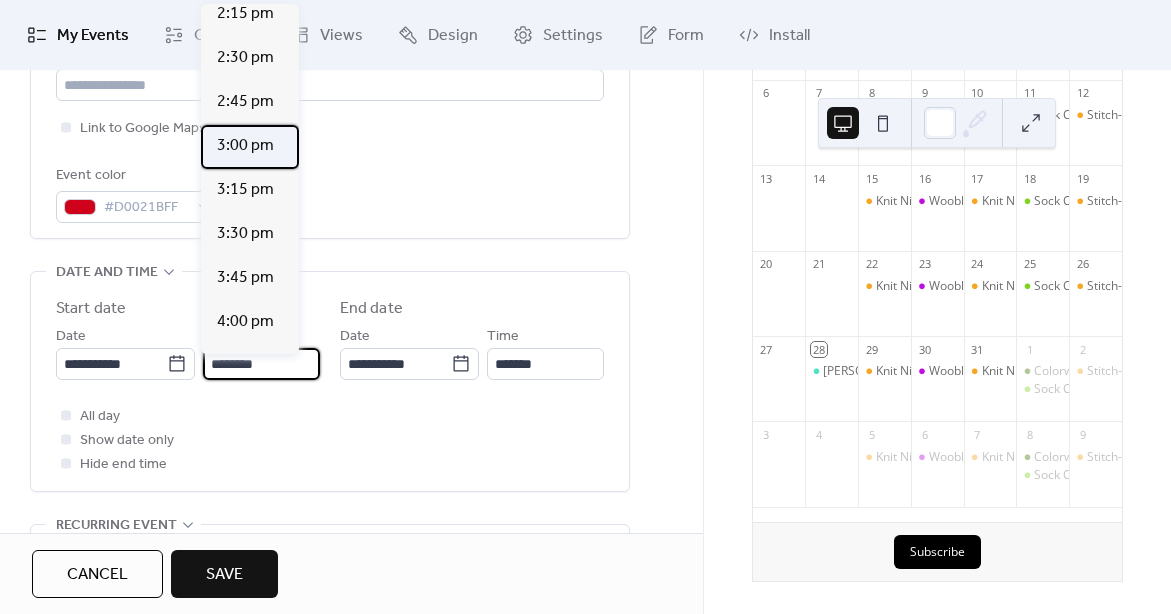 click on "3:00 pm" at bounding box center [245, 146] 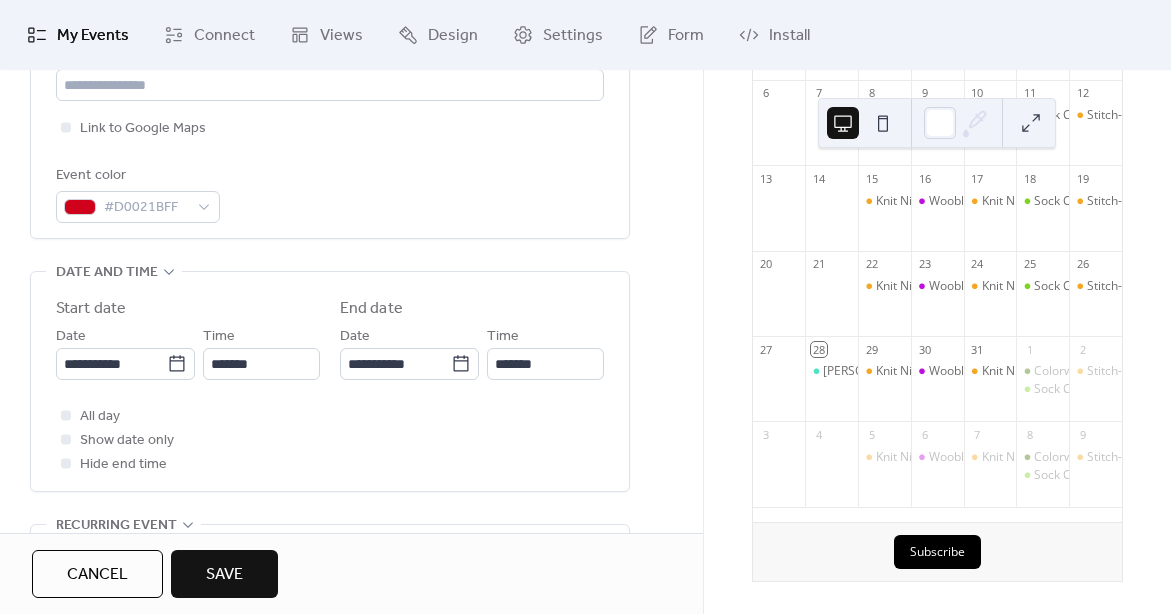 type on "*******" 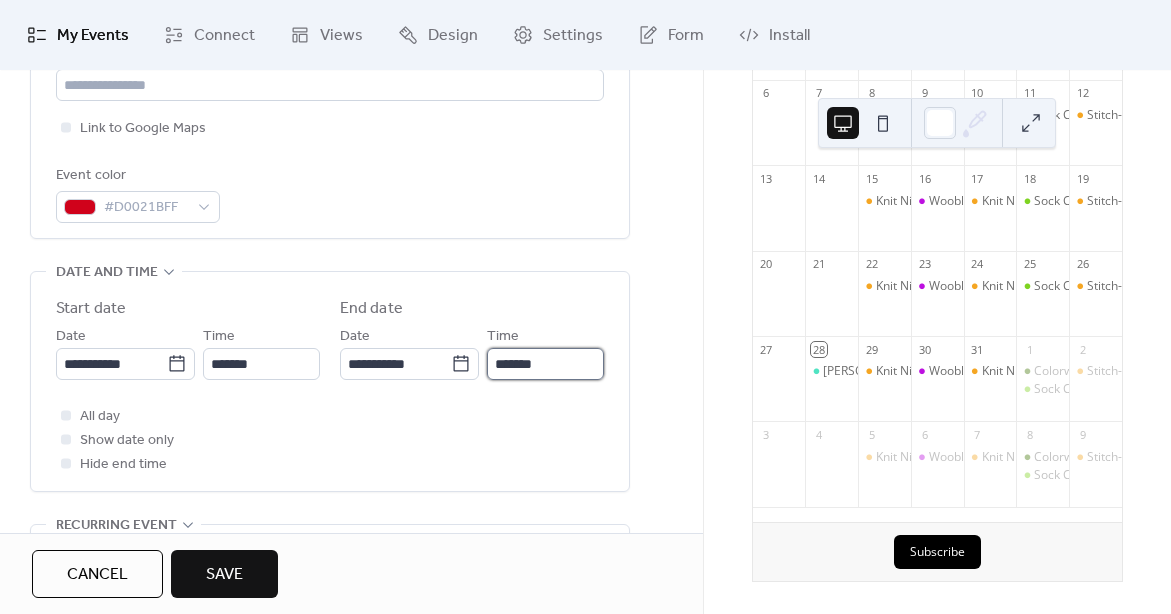 click on "*******" at bounding box center [545, 364] 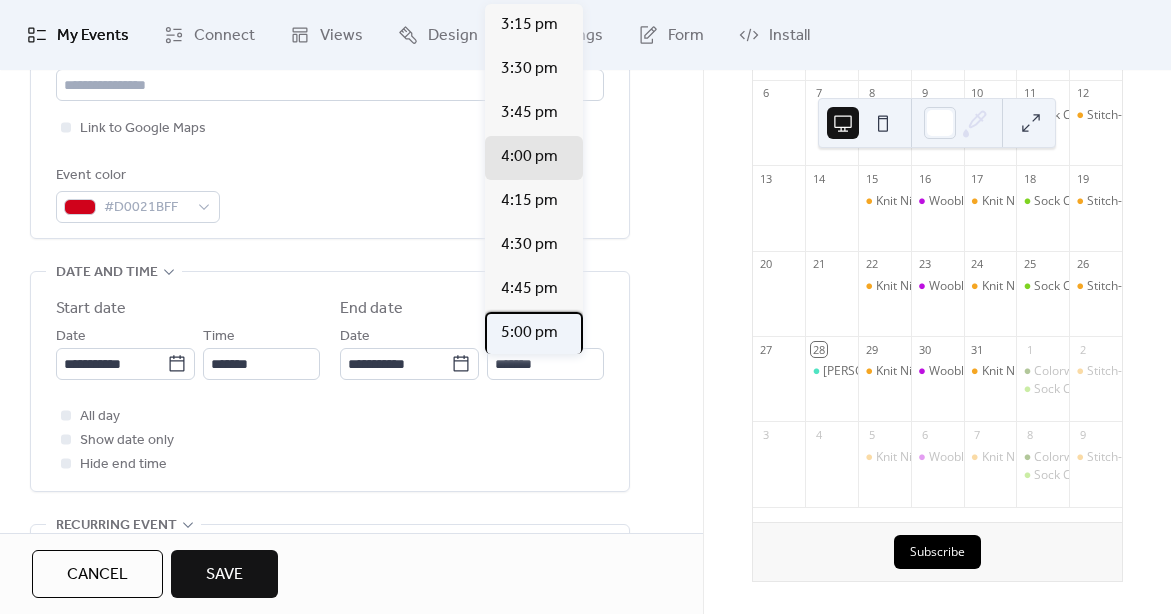 click on "5:00 pm" at bounding box center [529, 333] 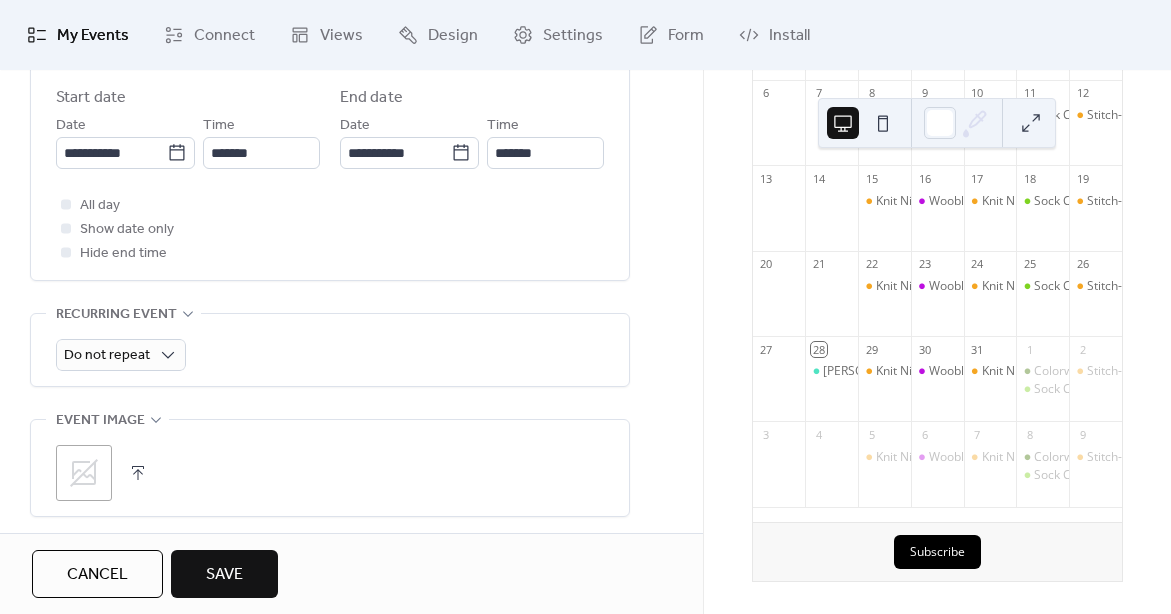 scroll, scrollTop: 708, scrollLeft: 0, axis: vertical 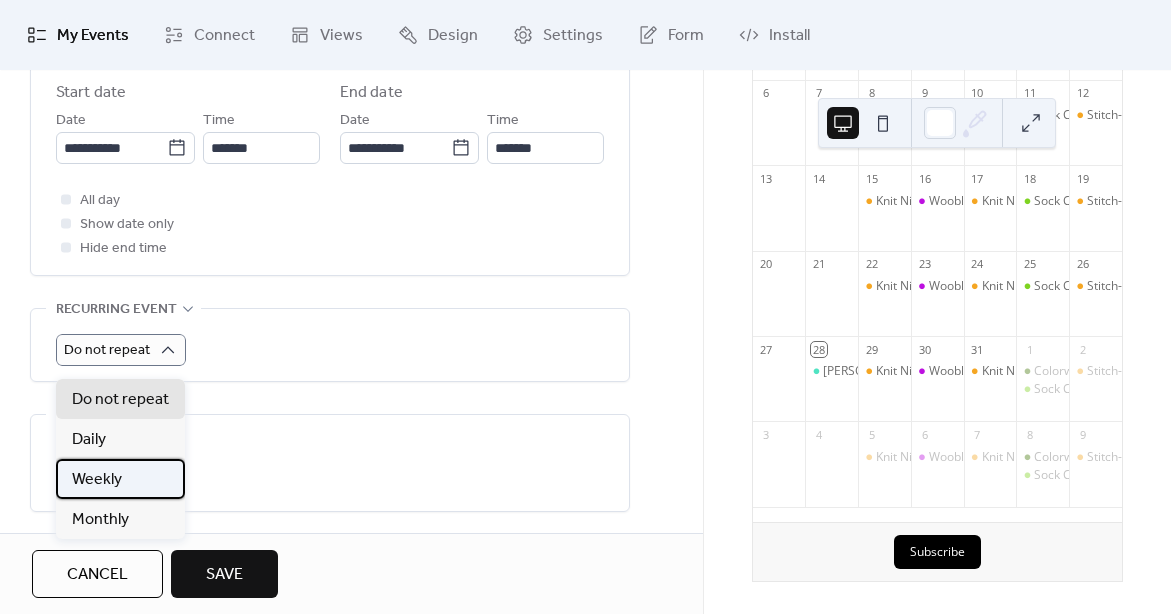 click on "Weekly" at bounding box center (97, 480) 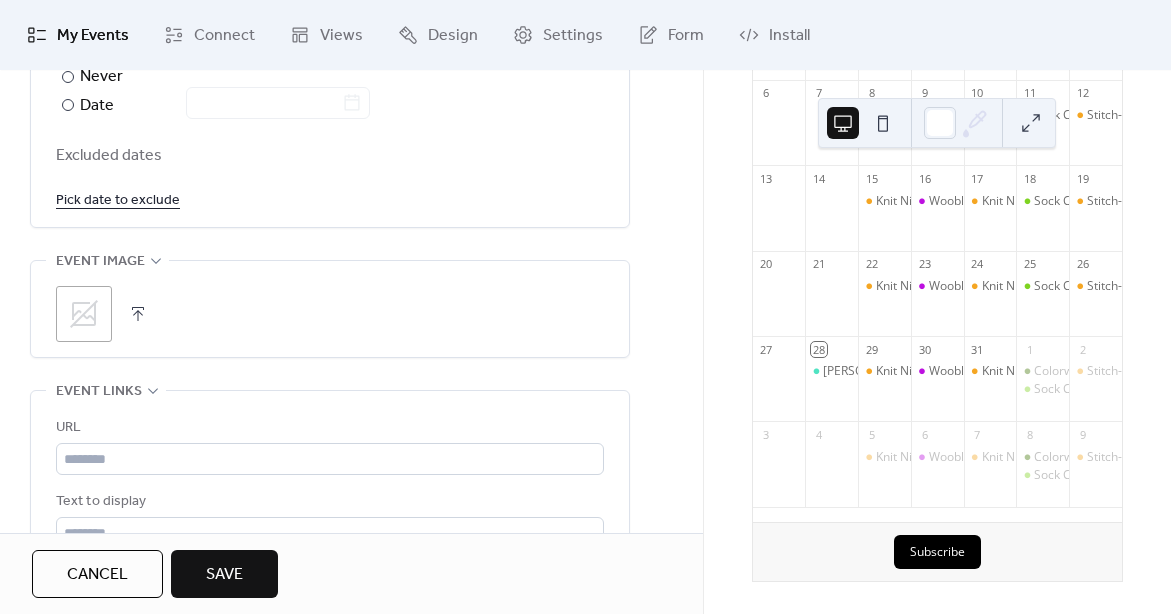 scroll, scrollTop: 1239, scrollLeft: 0, axis: vertical 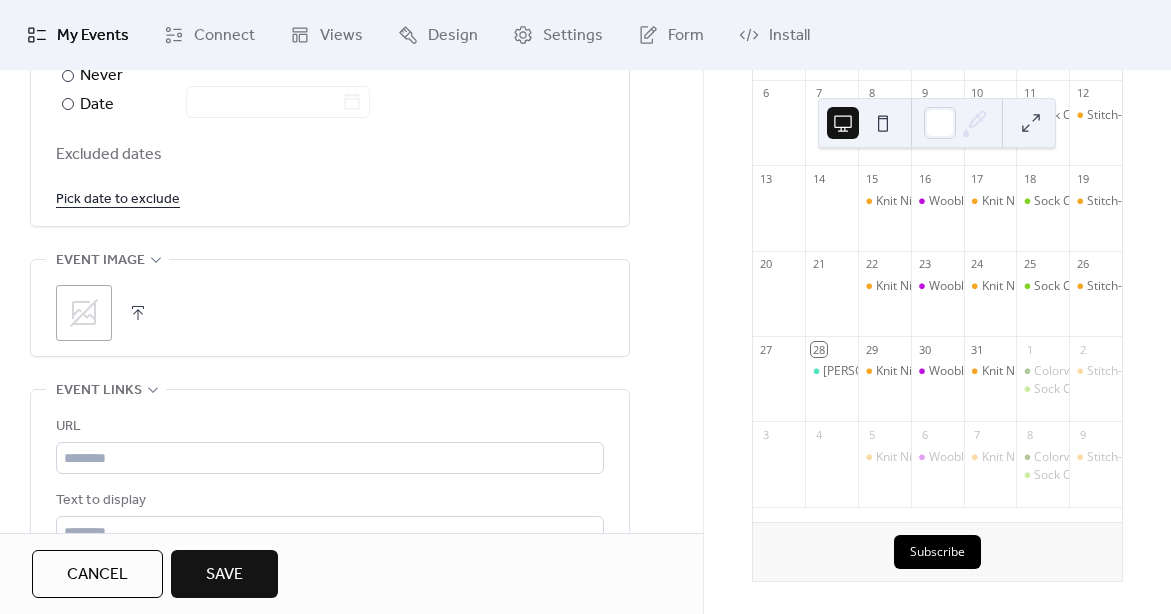 click 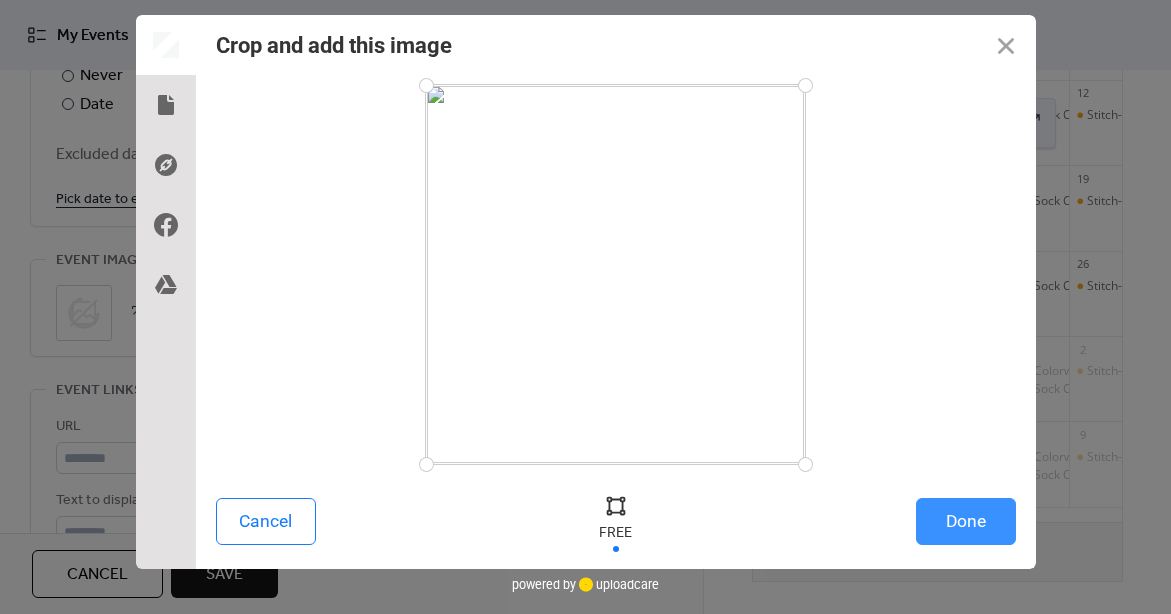 click on "Done" at bounding box center (966, 521) 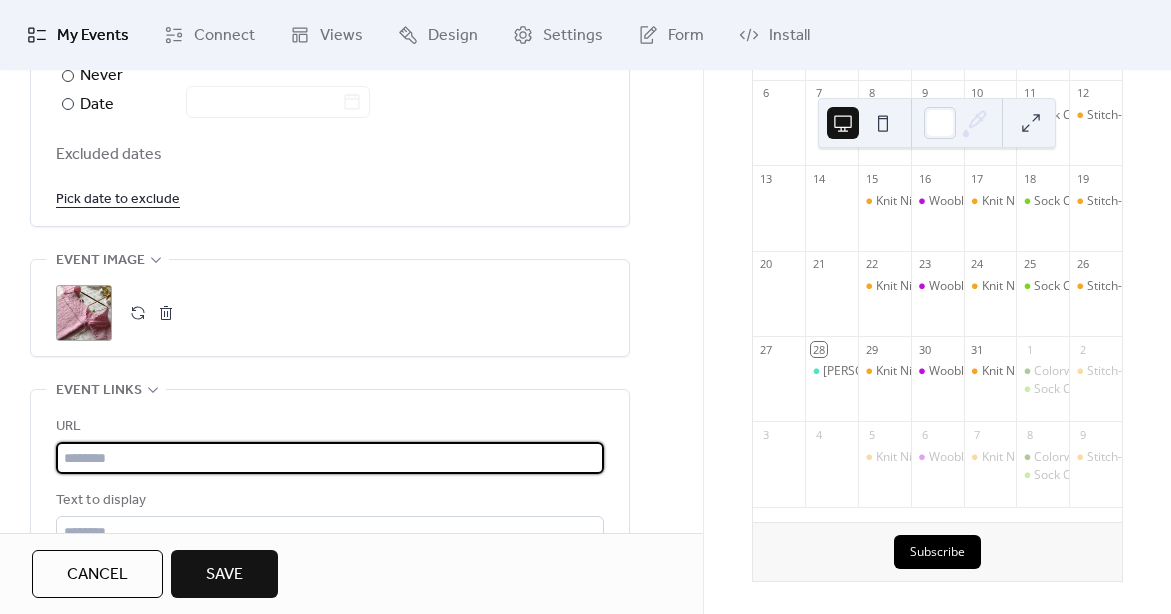 click at bounding box center (330, 458) 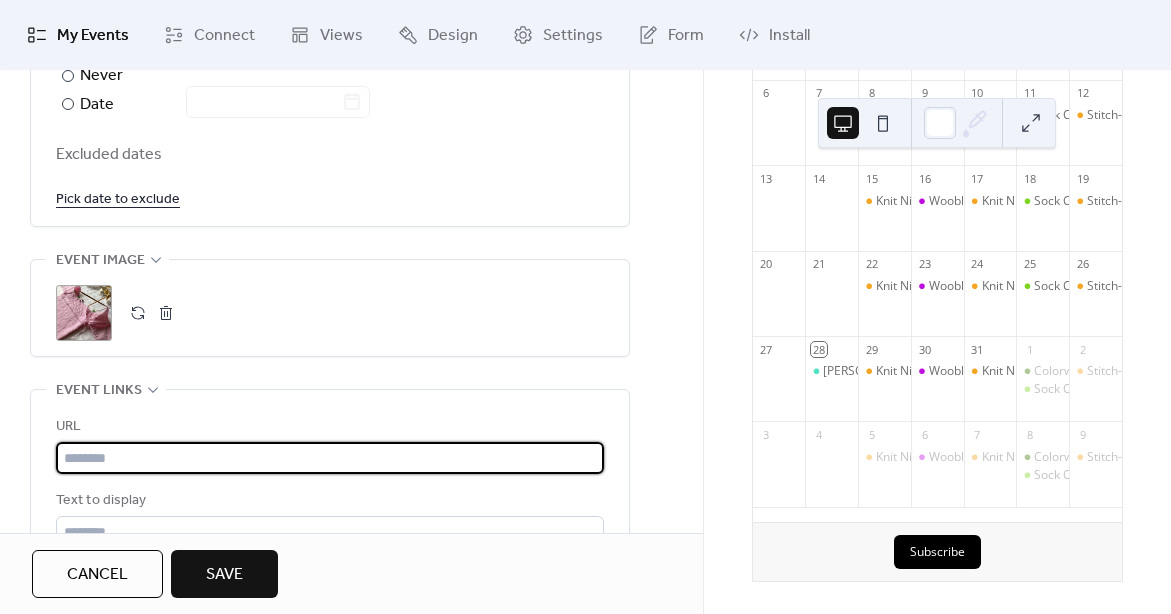 paste on "**********" 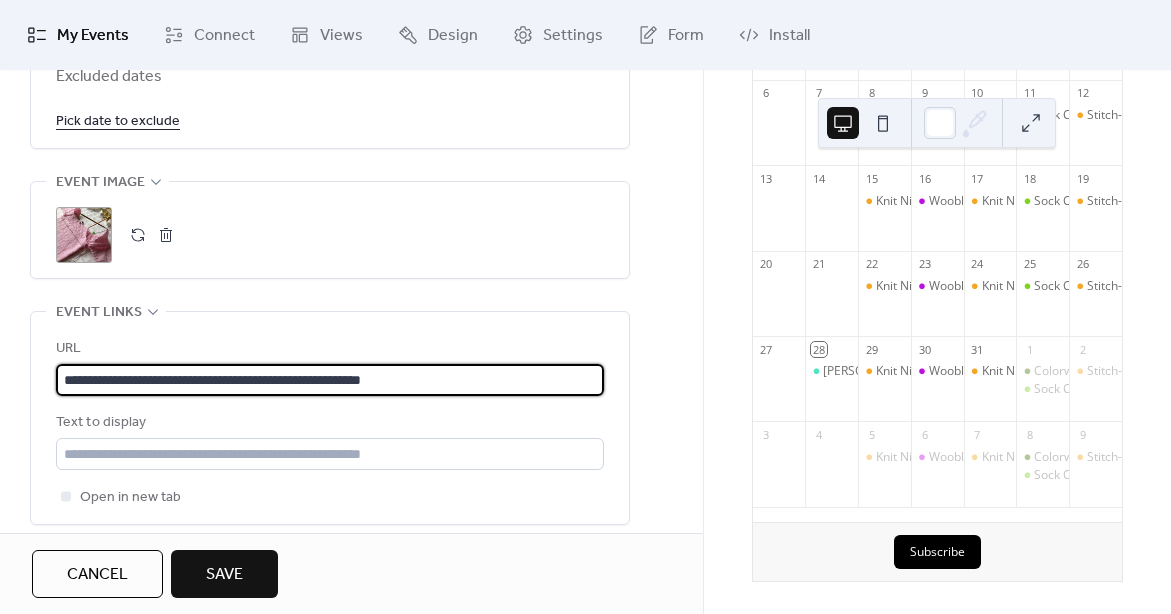 scroll, scrollTop: 1331, scrollLeft: 0, axis: vertical 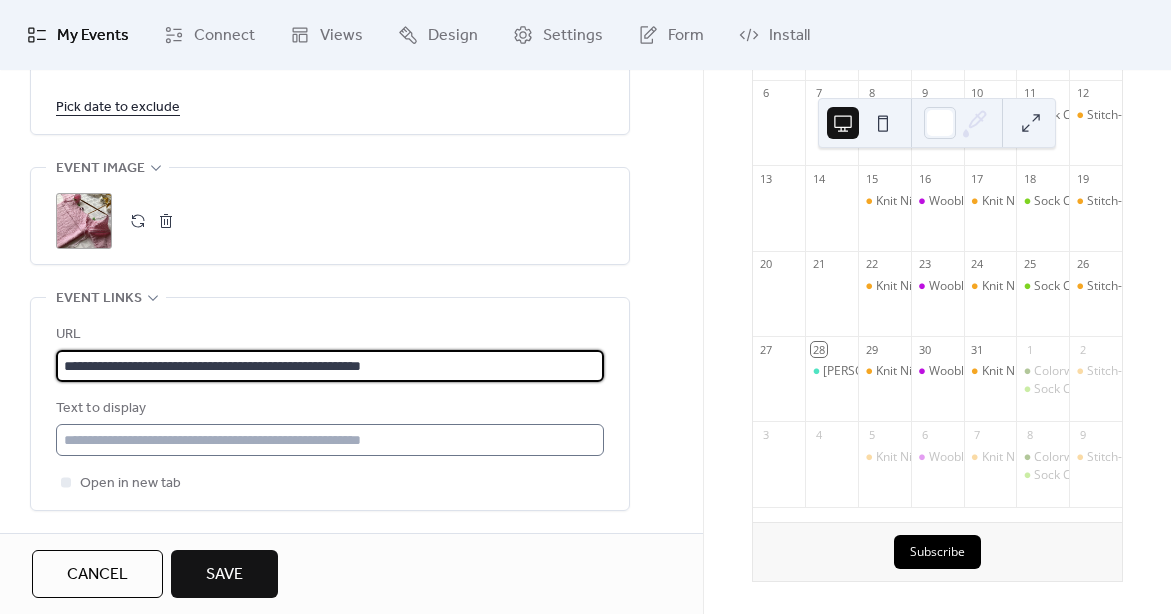 type on "**********" 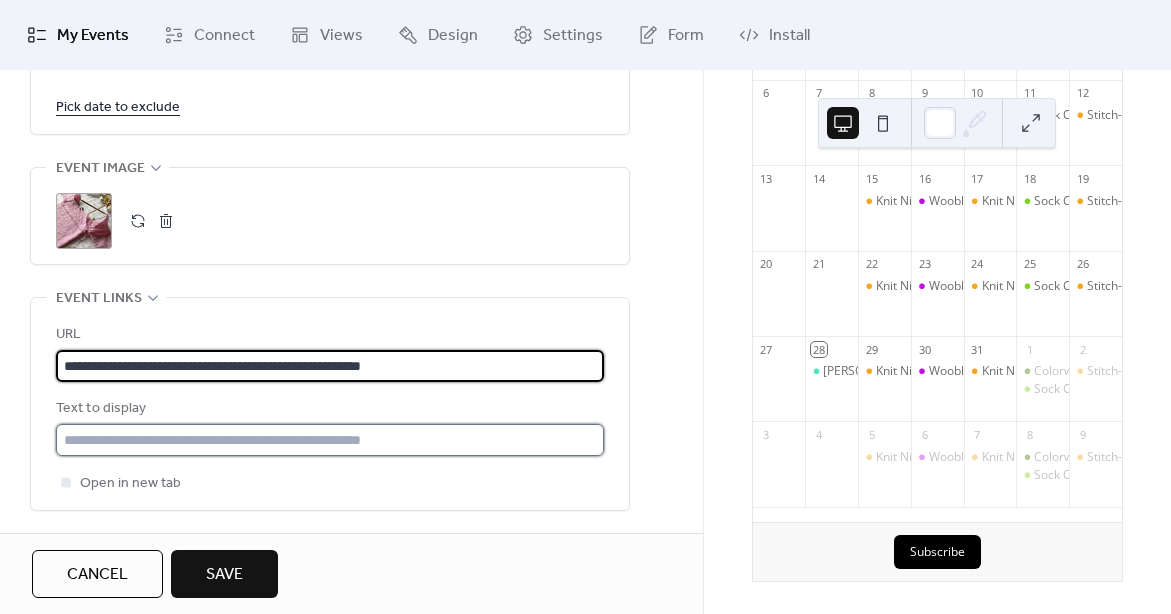 click at bounding box center [330, 440] 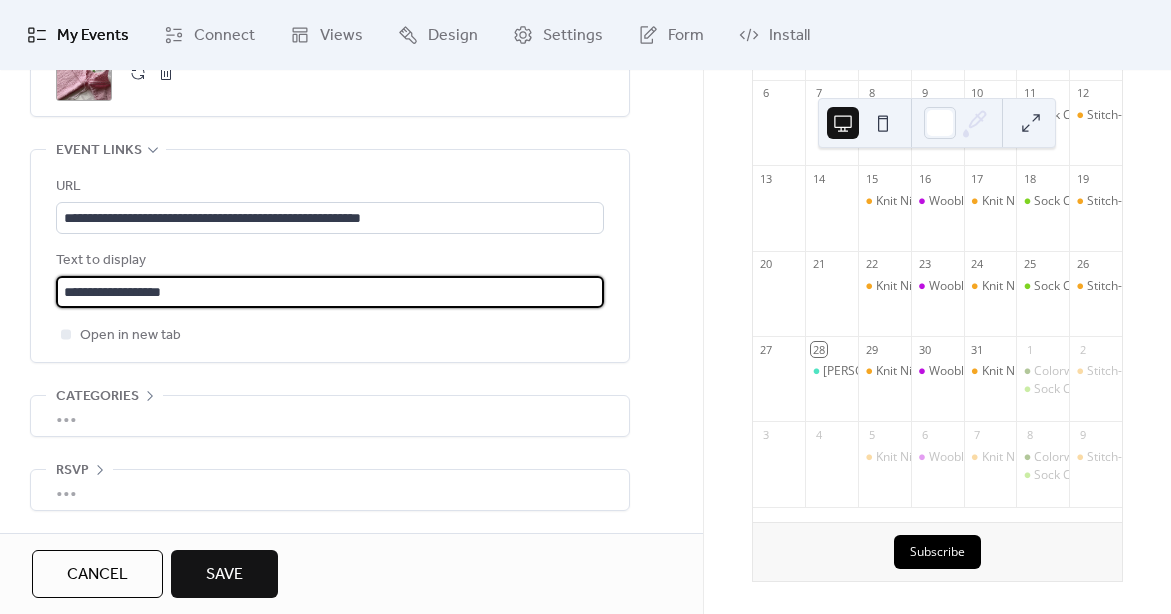 scroll, scrollTop: 1500, scrollLeft: 0, axis: vertical 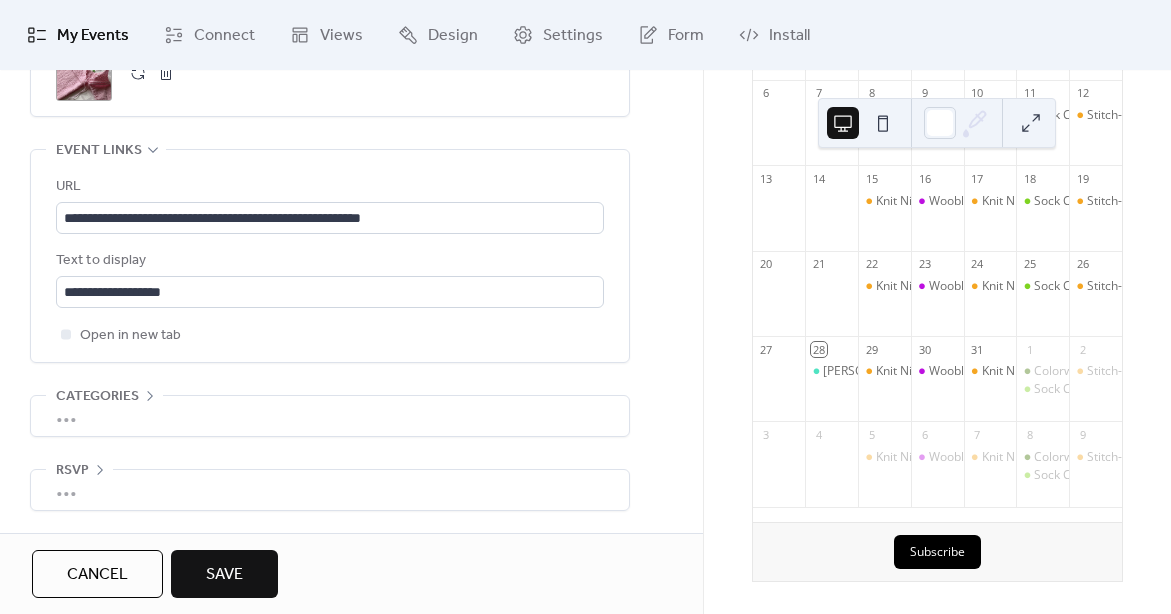 click on "Save" at bounding box center (224, 575) 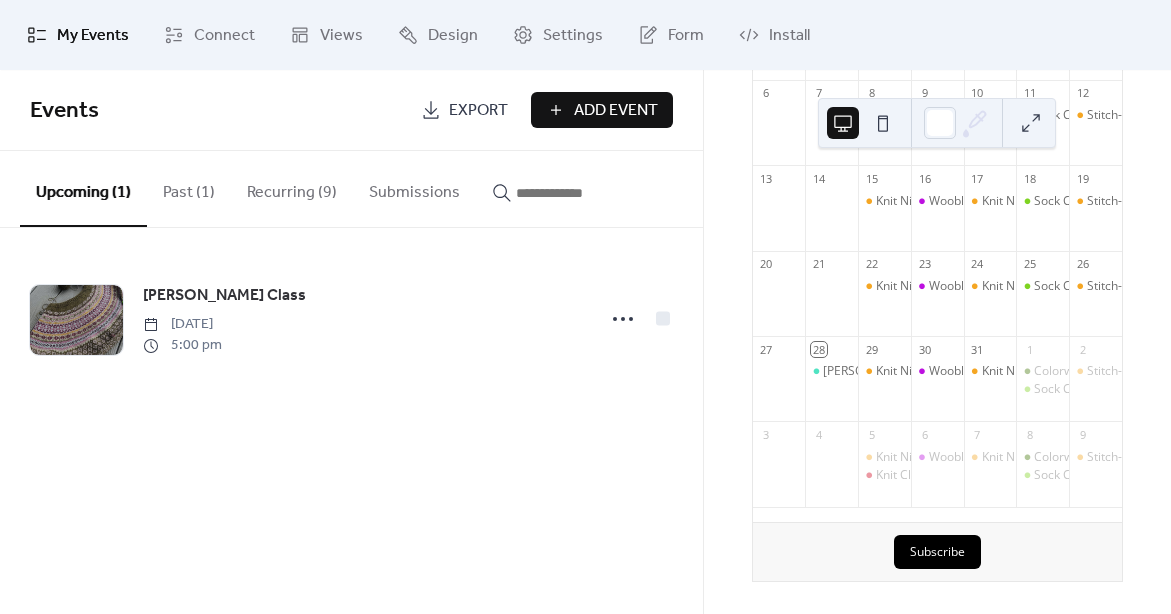 click on "Recurring (9)" at bounding box center (292, 188) 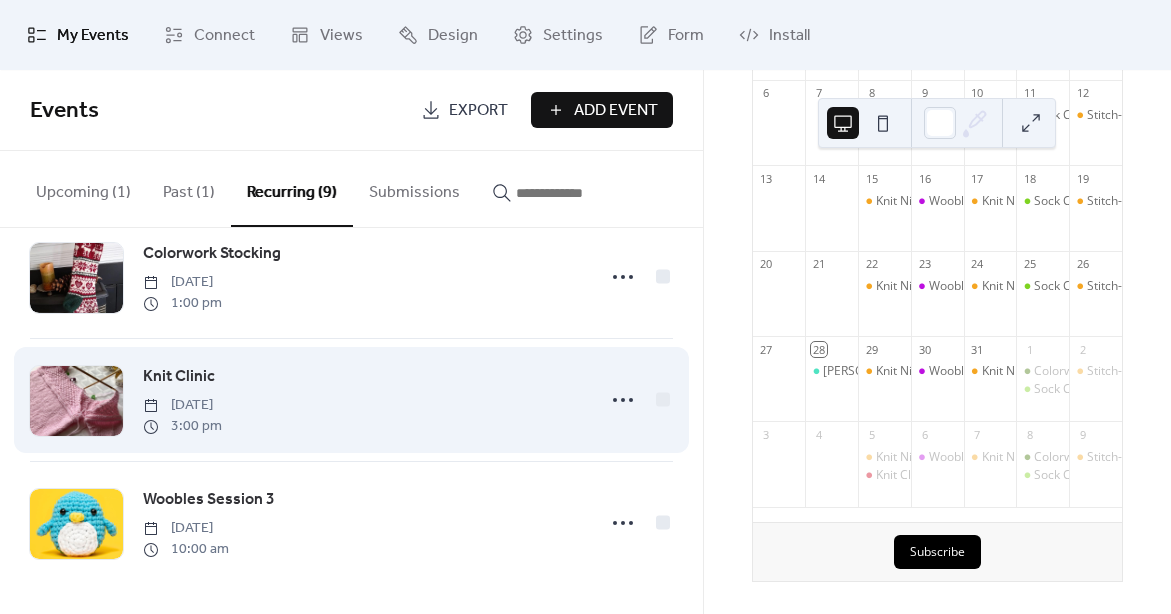 scroll, scrollTop: 781, scrollLeft: 0, axis: vertical 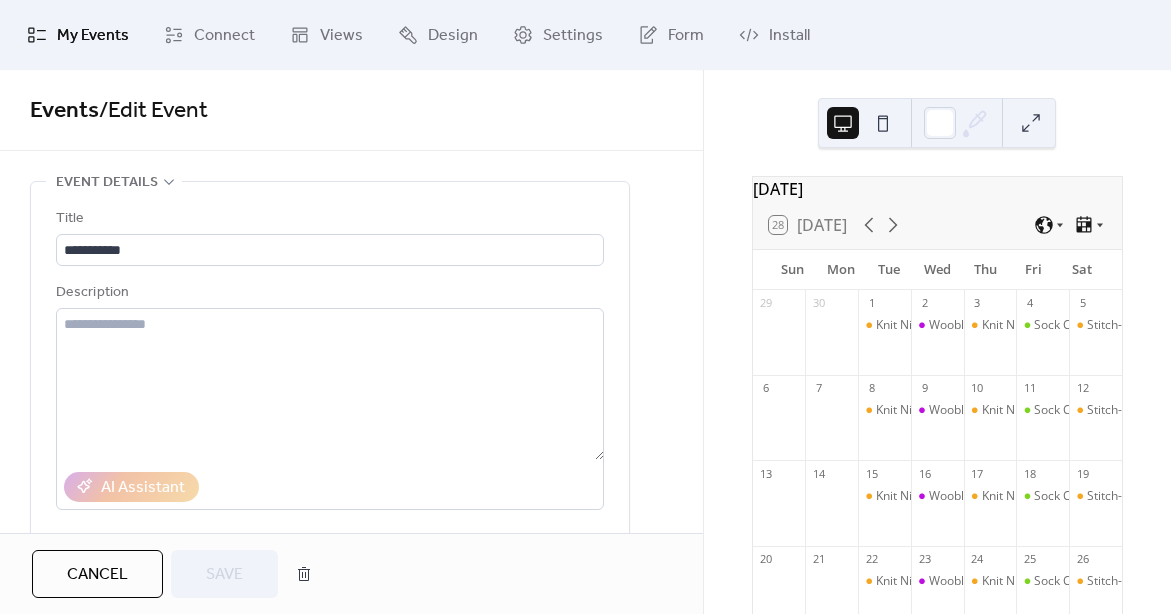 click on "My Events" at bounding box center (93, 36) 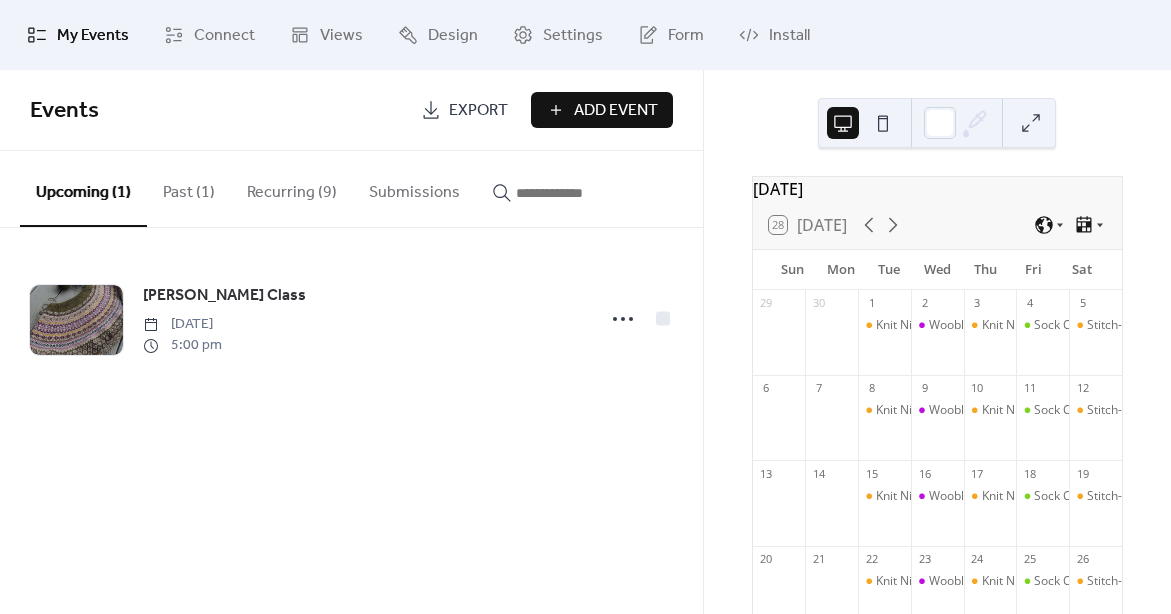 click on "Add Event" at bounding box center (616, 111) 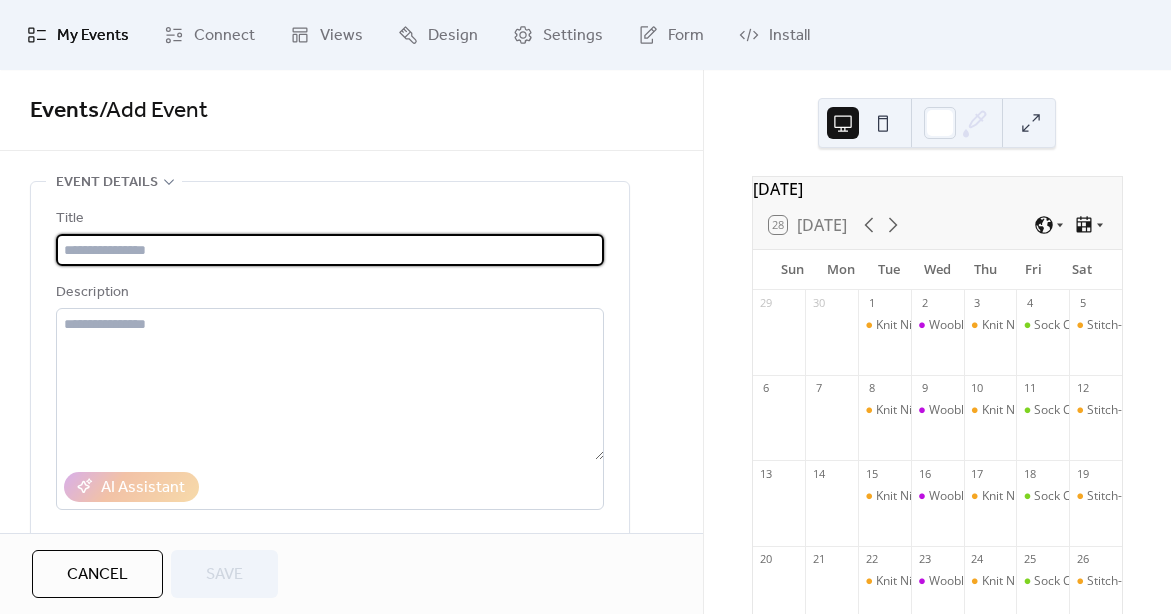 click at bounding box center (330, 250) 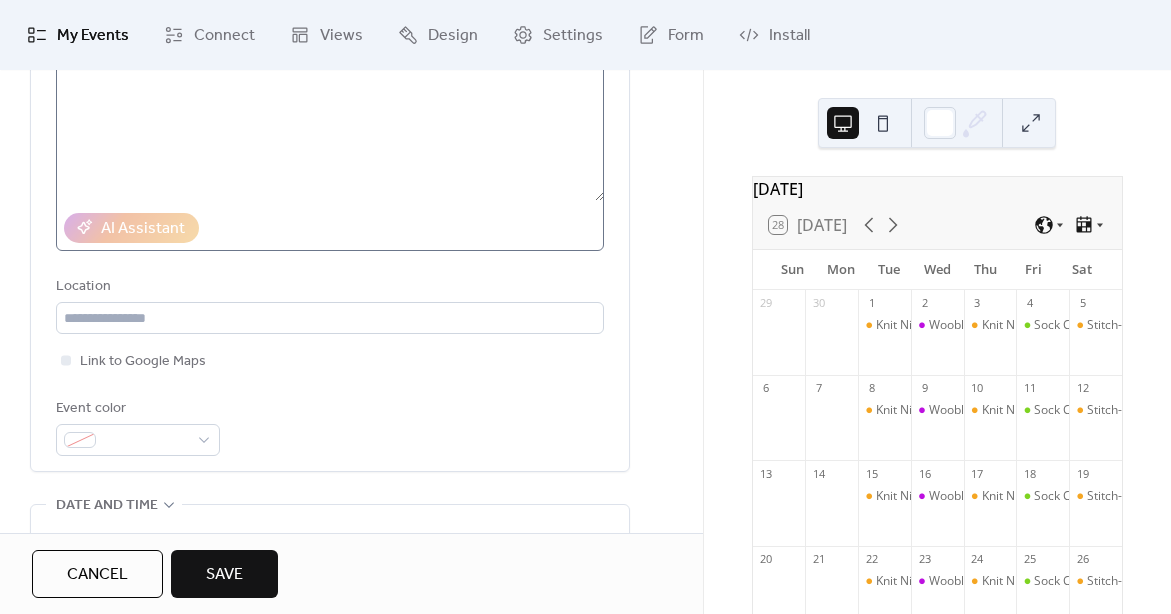 scroll, scrollTop: 31, scrollLeft: 0, axis: vertical 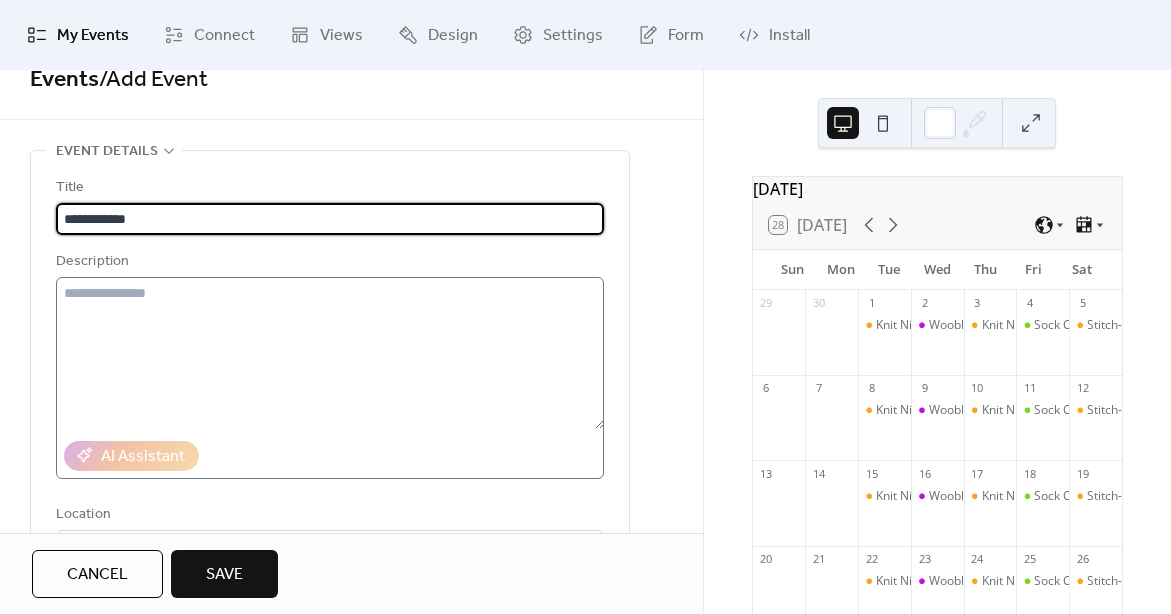 type on "**********" 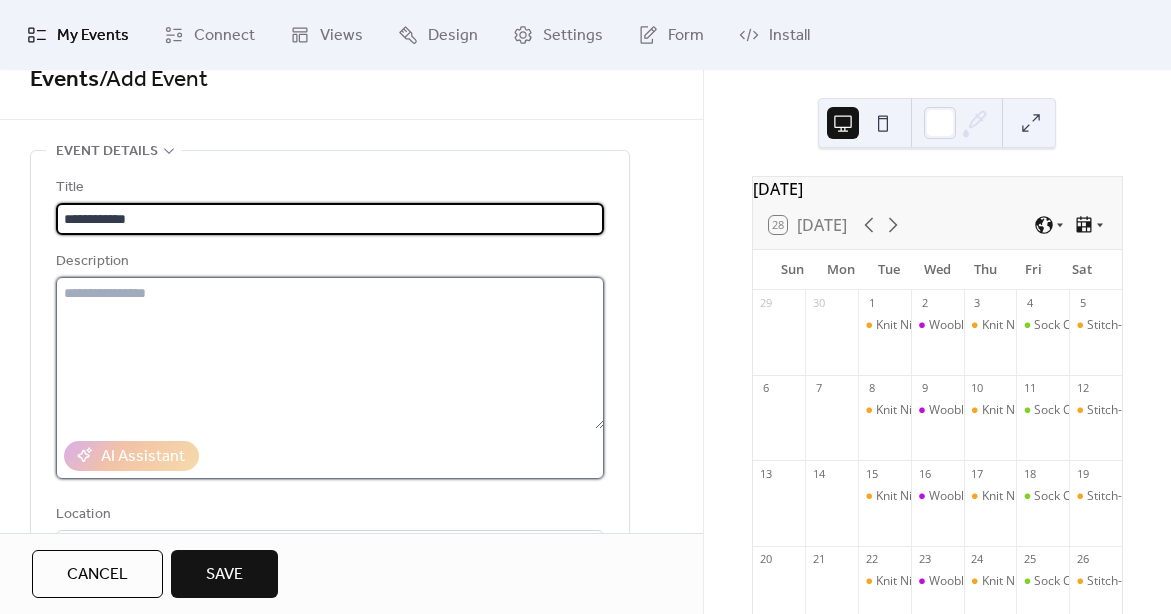 click at bounding box center [330, 353] 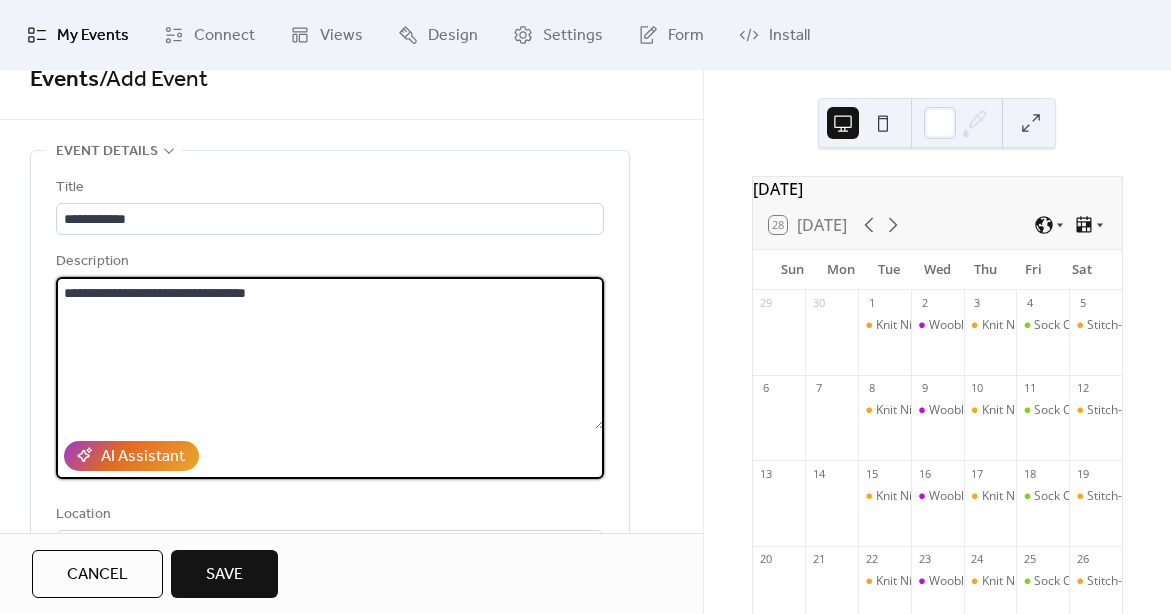 click on "**********" at bounding box center [330, 353] 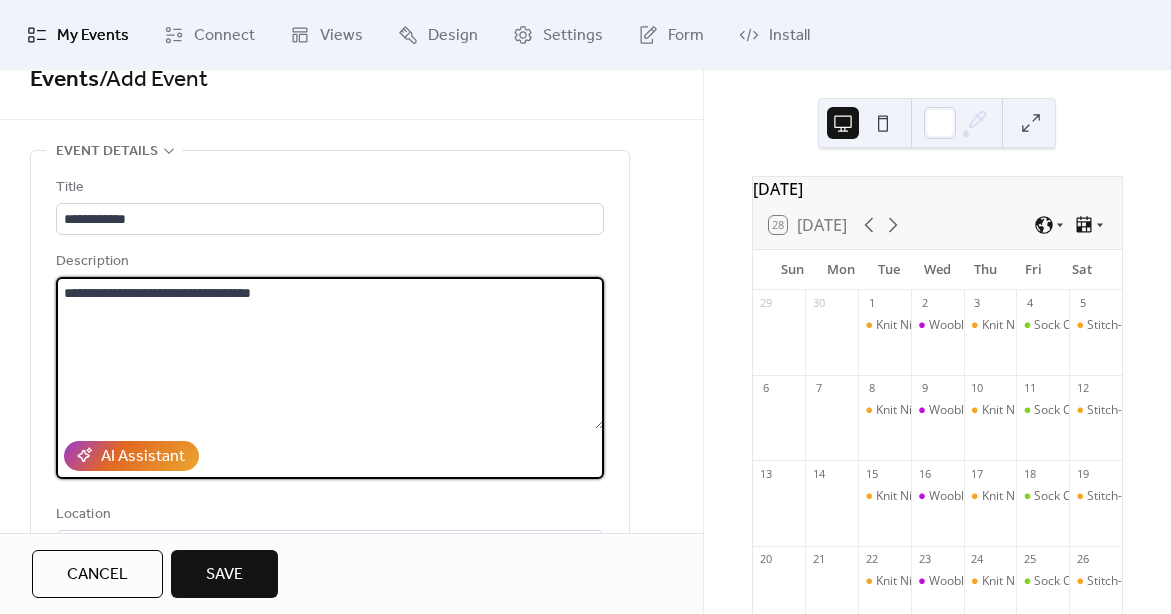 type on "**********" 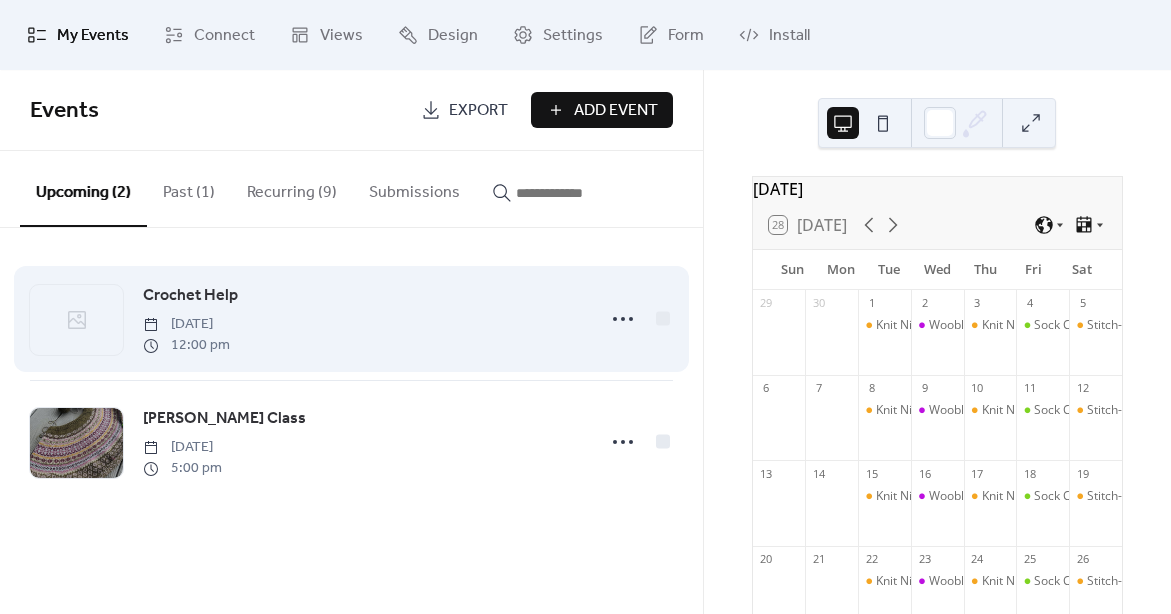 click on "Crochet Help" at bounding box center (190, 296) 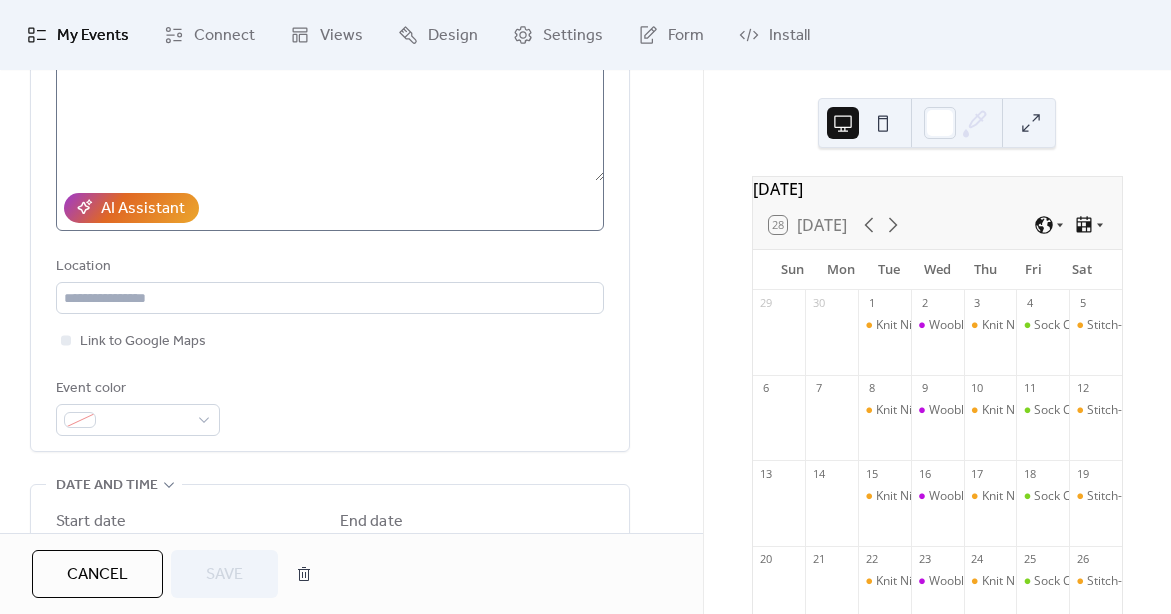 scroll, scrollTop: 404, scrollLeft: 0, axis: vertical 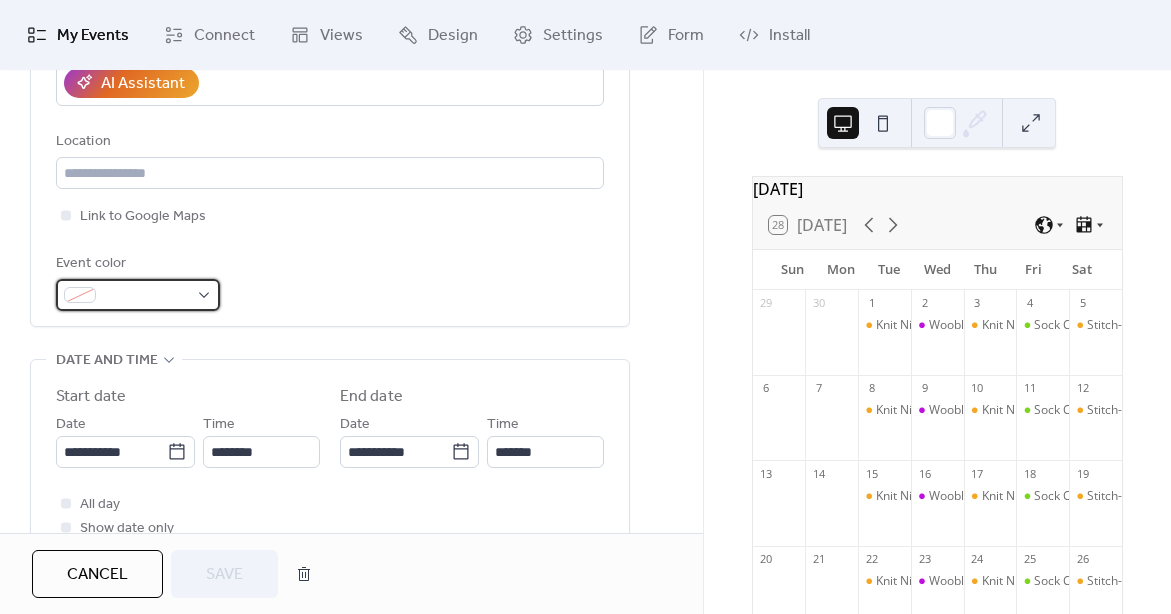 click at bounding box center [138, 295] 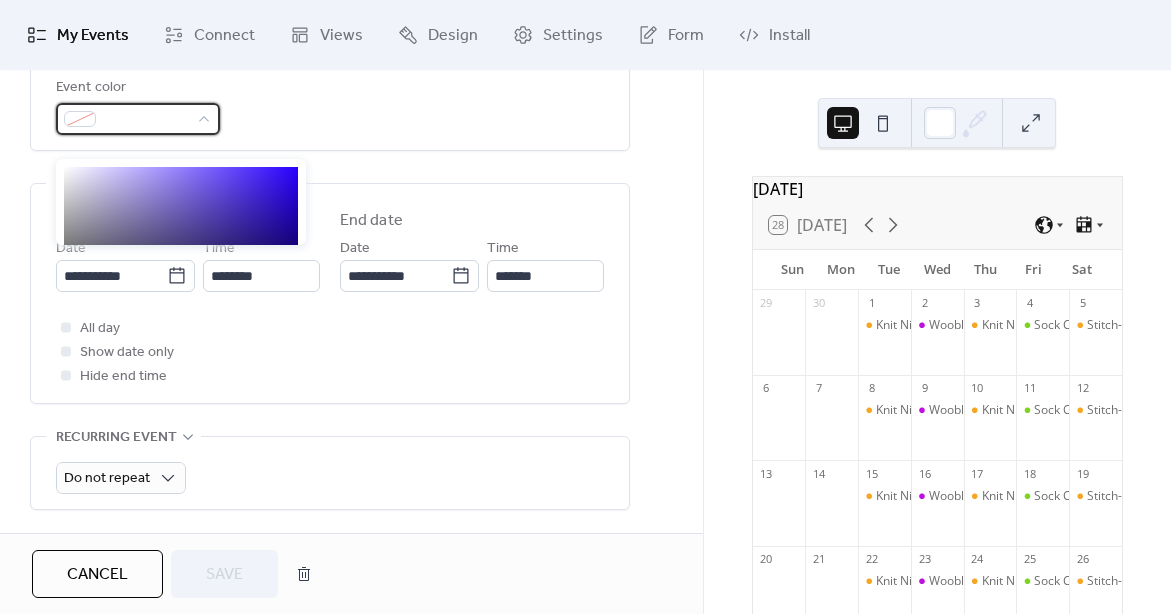 scroll, scrollTop: 564, scrollLeft: 0, axis: vertical 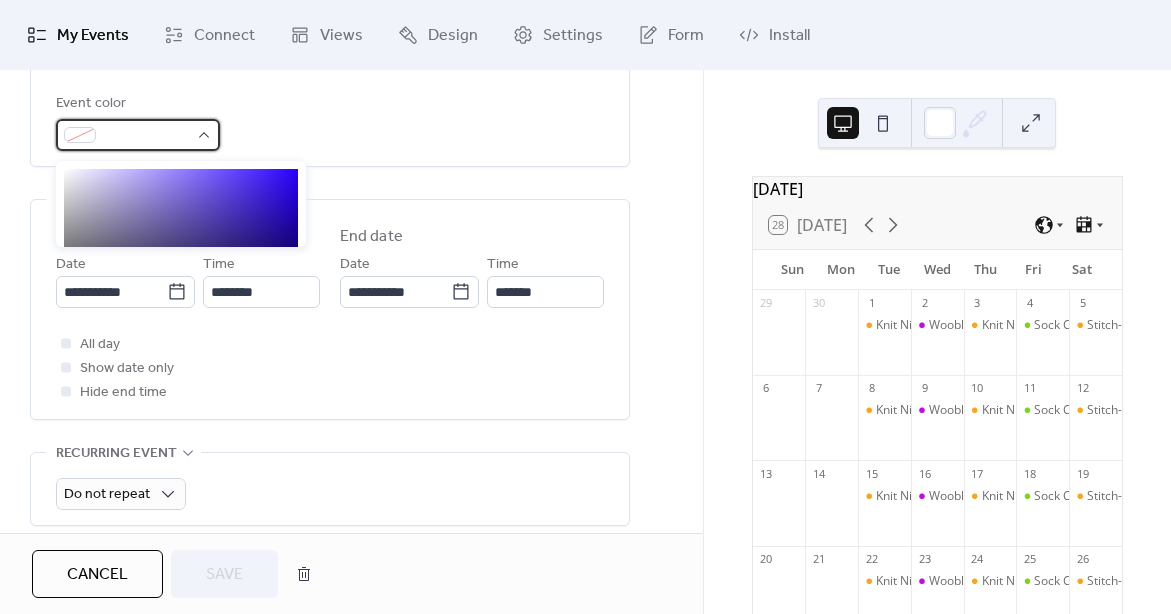 click at bounding box center [80, 135] 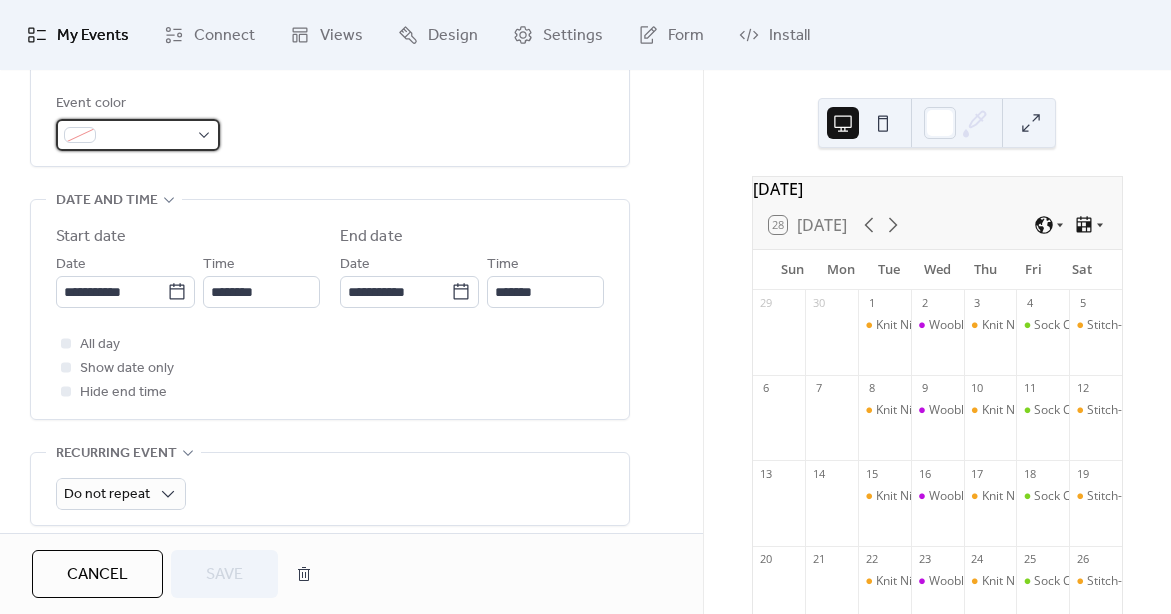 click at bounding box center [80, 135] 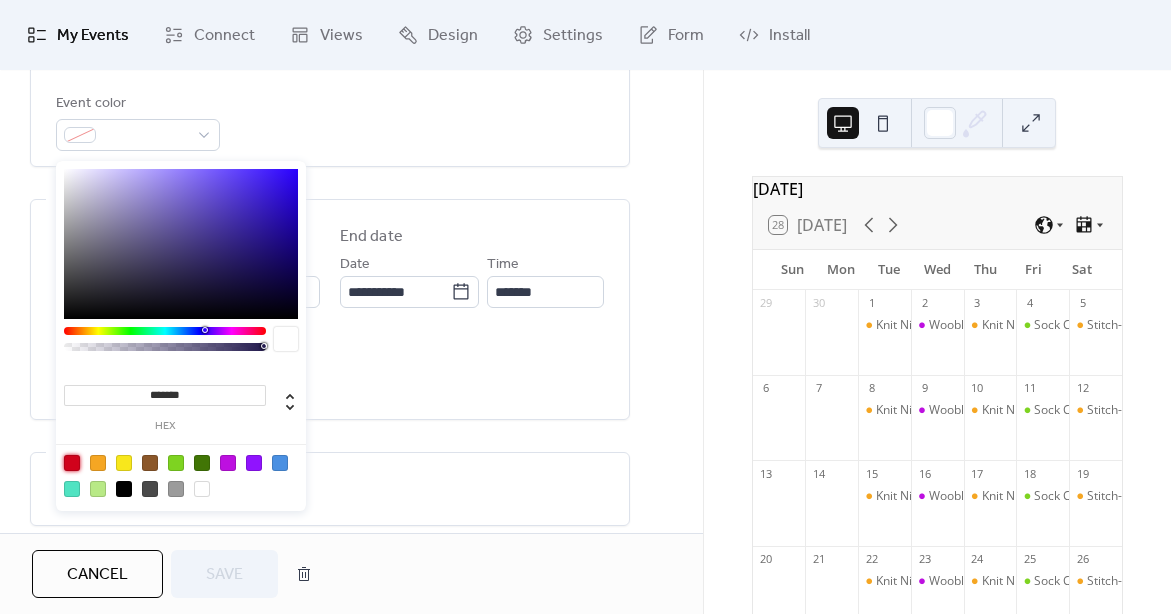 click at bounding box center (72, 463) 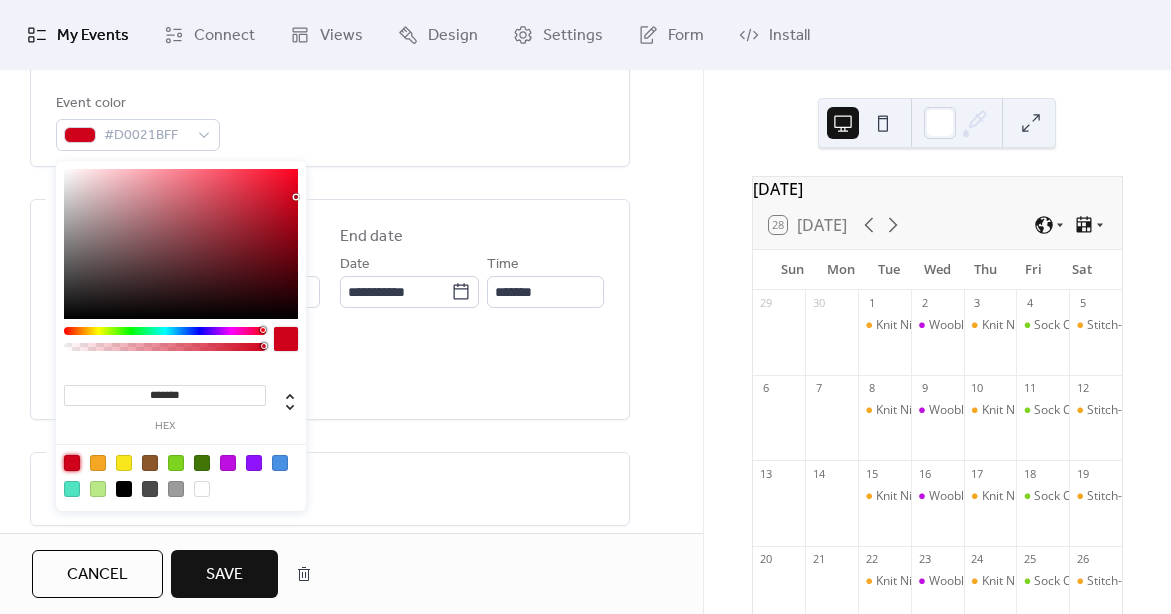 click on "**********" at bounding box center [330, 309] 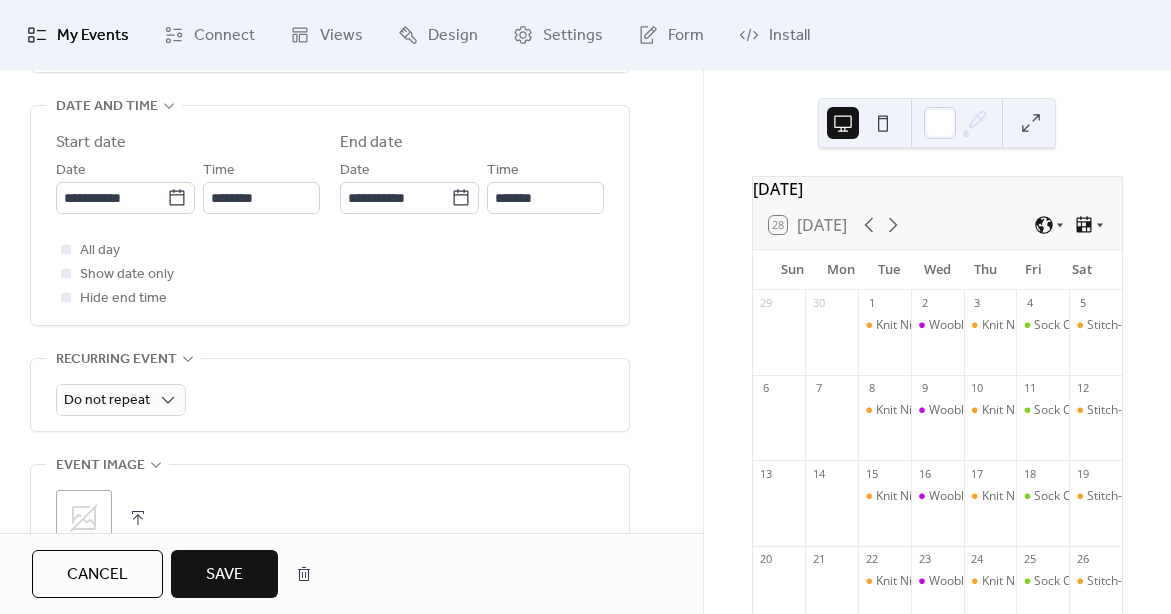 scroll, scrollTop: 677, scrollLeft: 0, axis: vertical 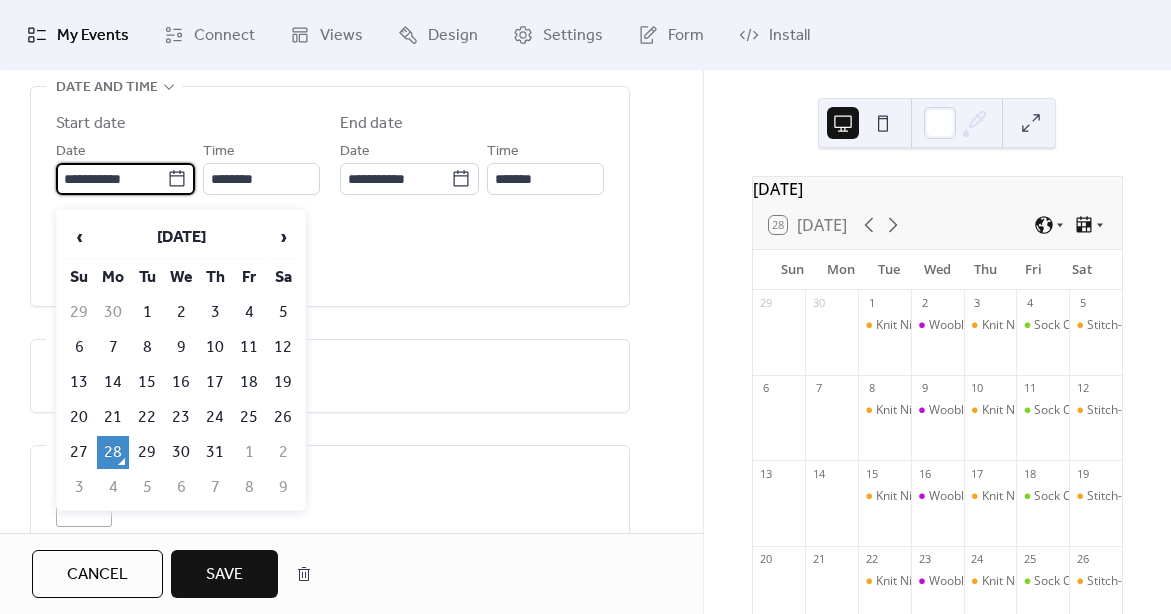 click on "**********" at bounding box center [111, 179] 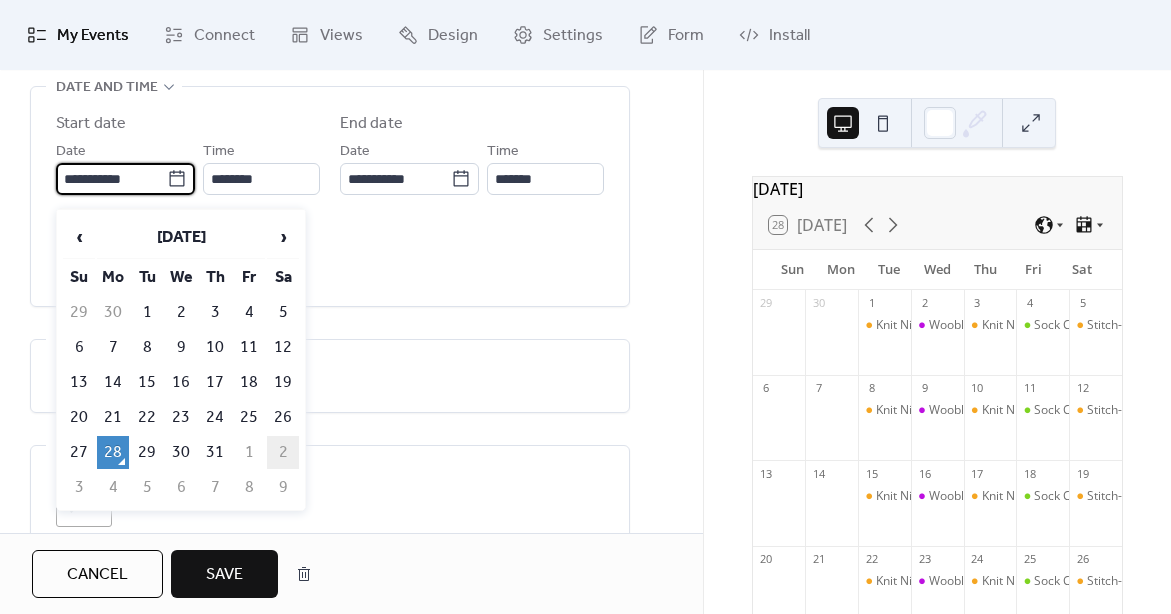 click on "2" at bounding box center [283, 452] 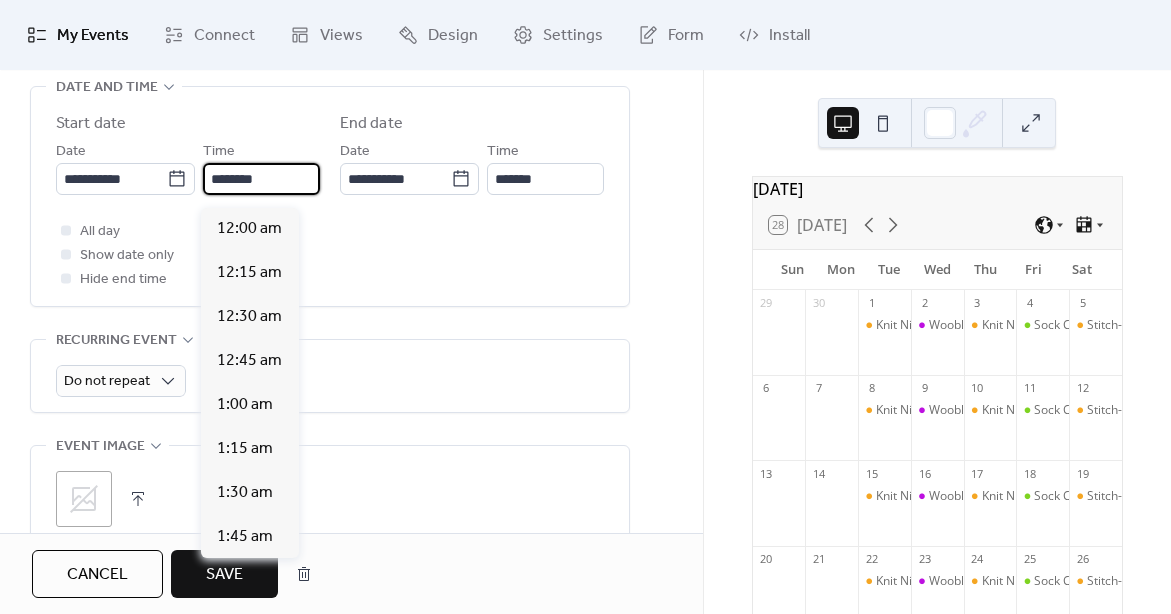 click on "********" at bounding box center (261, 179) 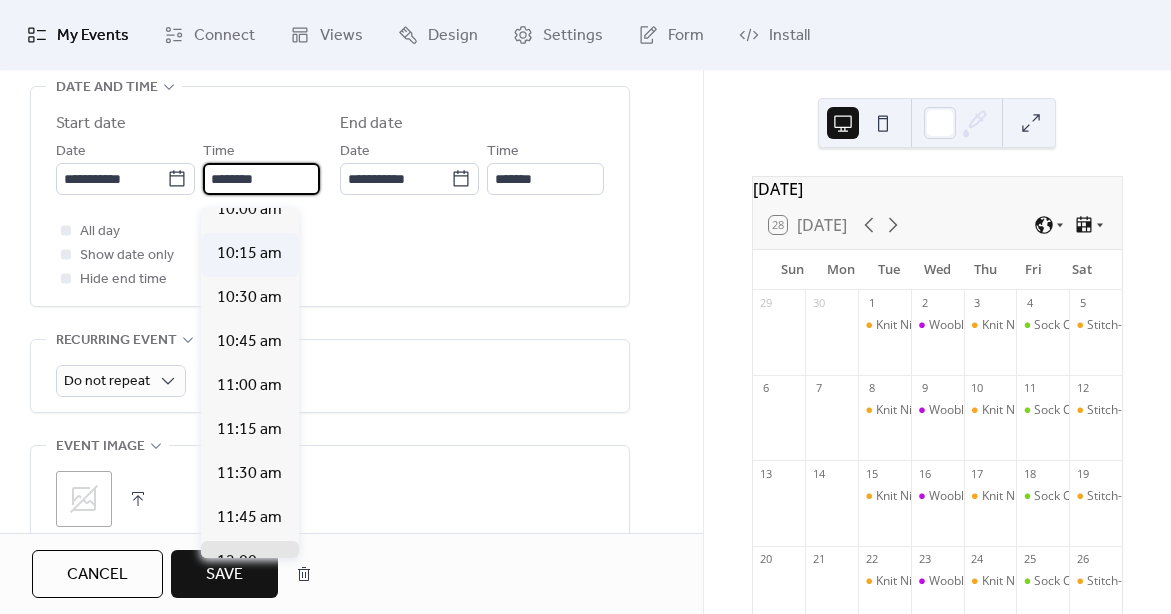 scroll, scrollTop: 1687, scrollLeft: 0, axis: vertical 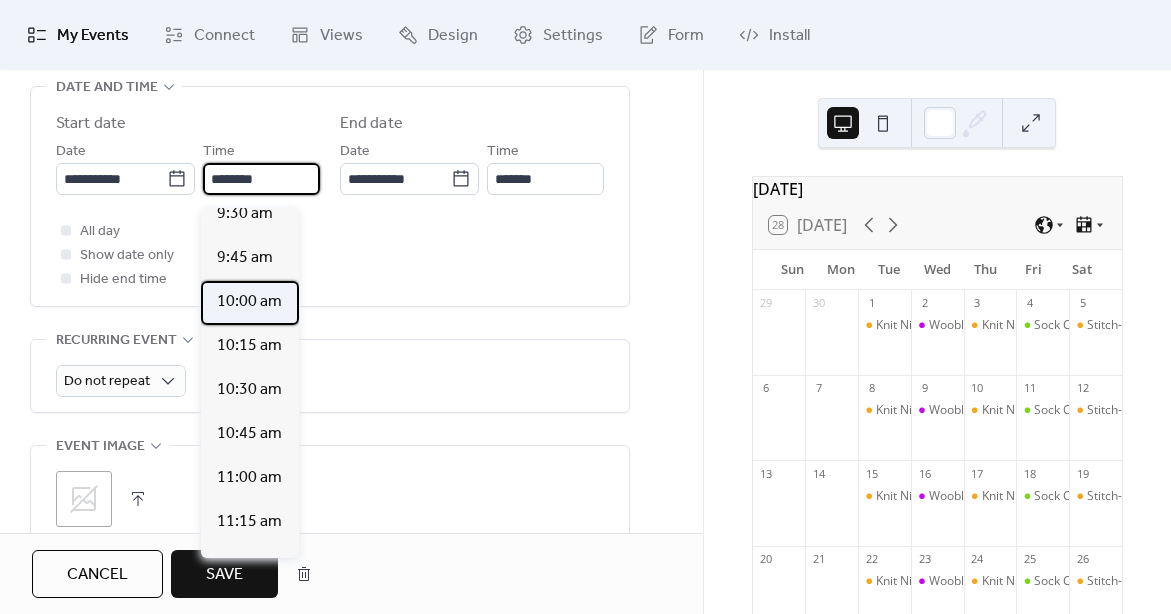 click on "10:00 am" at bounding box center [249, 302] 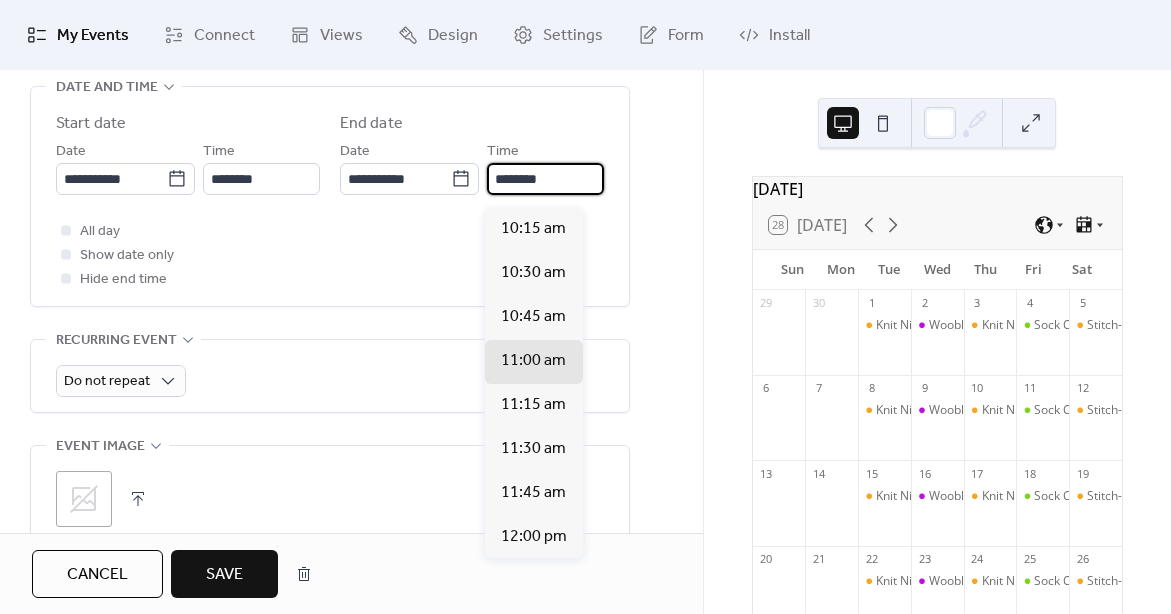 click on "********" at bounding box center (545, 179) 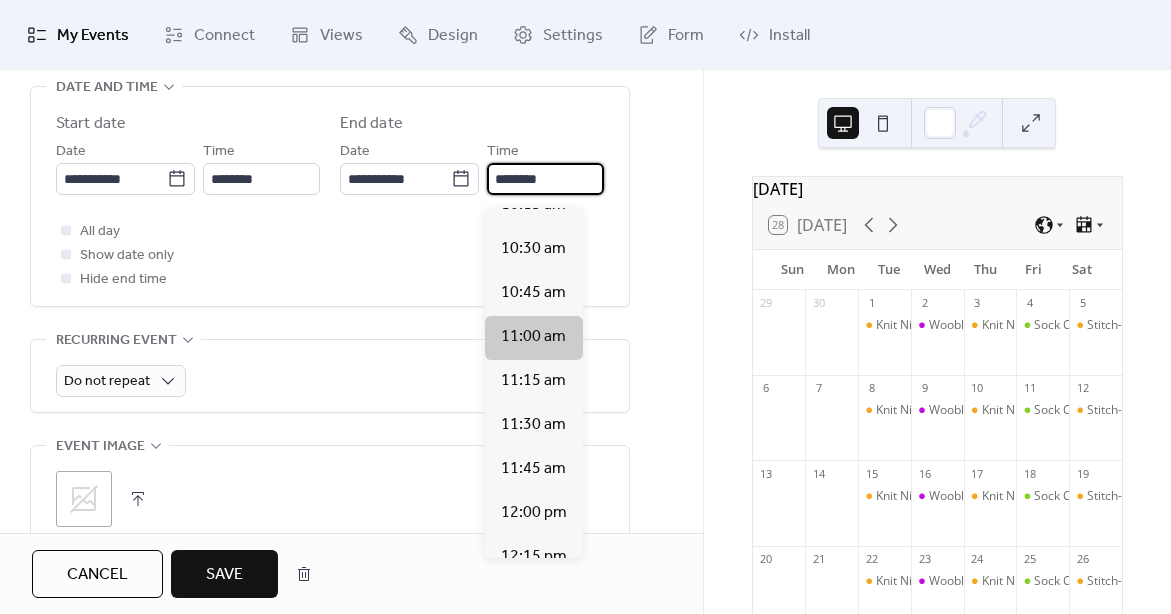 scroll, scrollTop: 88, scrollLeft: 0, axis: vertical 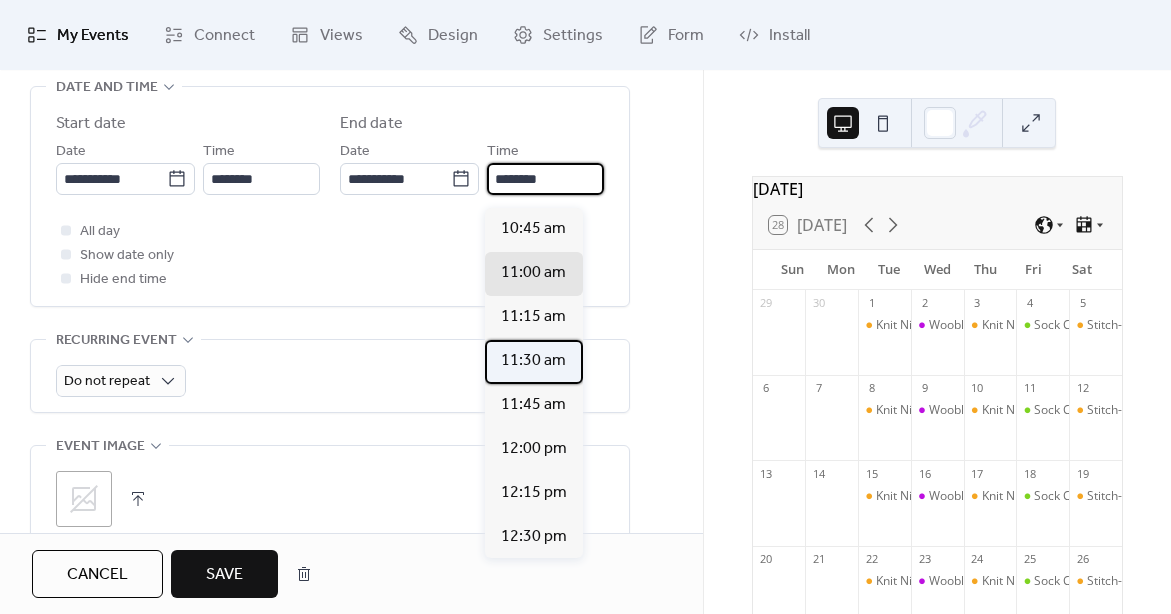 click on "11:30 am" at bounding box center (533, 361) 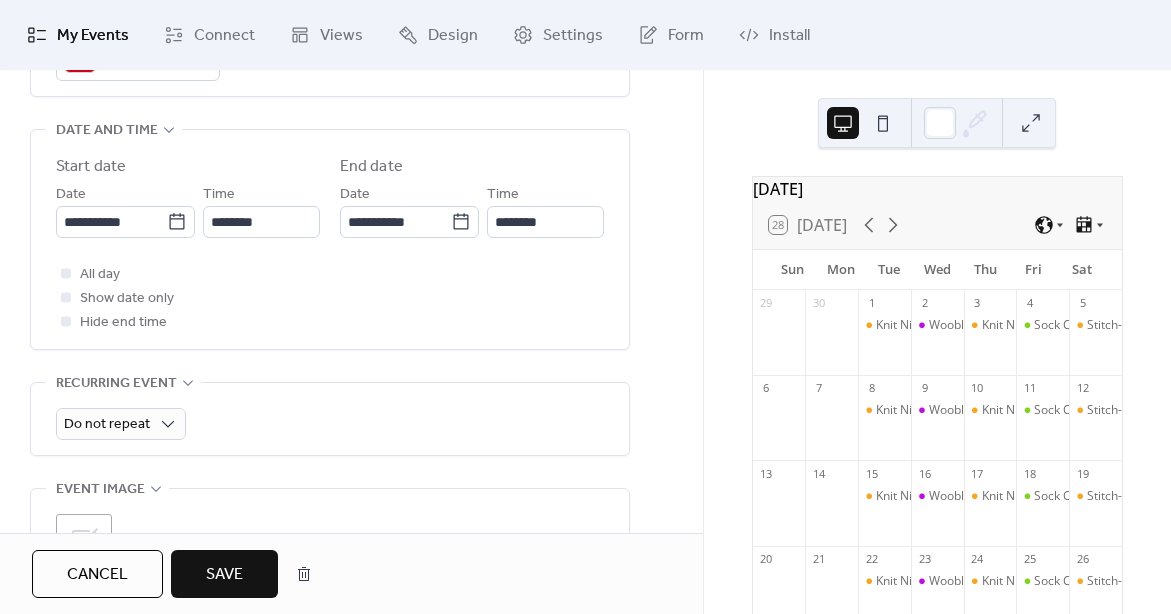 scroll, scrollTop: 625, scrollLeft: 0, axis: vertical 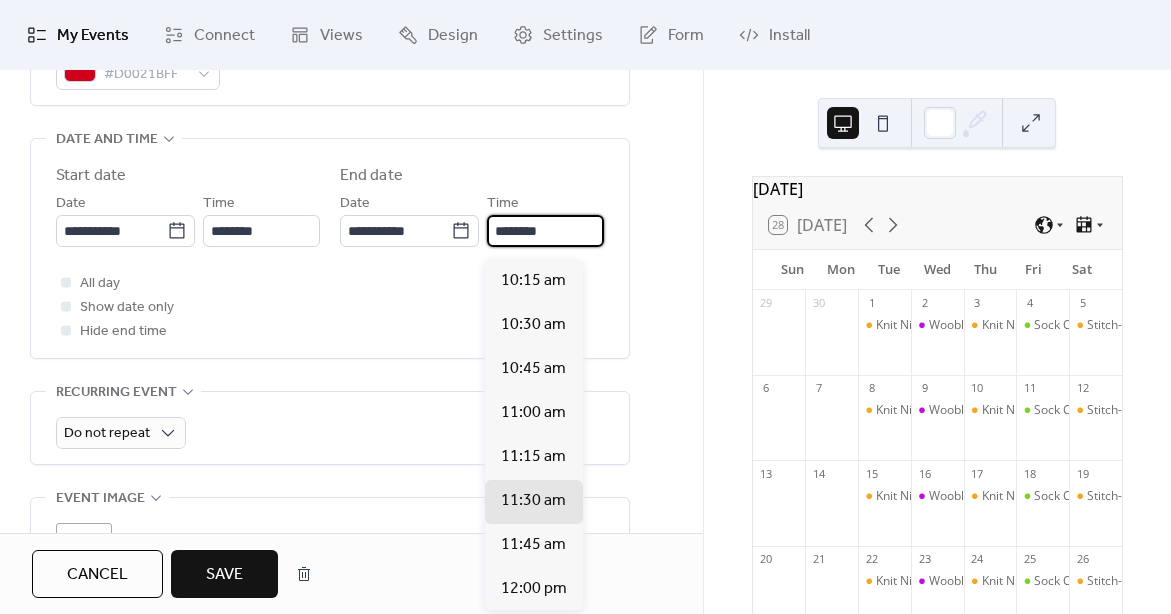 click on "********" at bounding box center [545, 231] 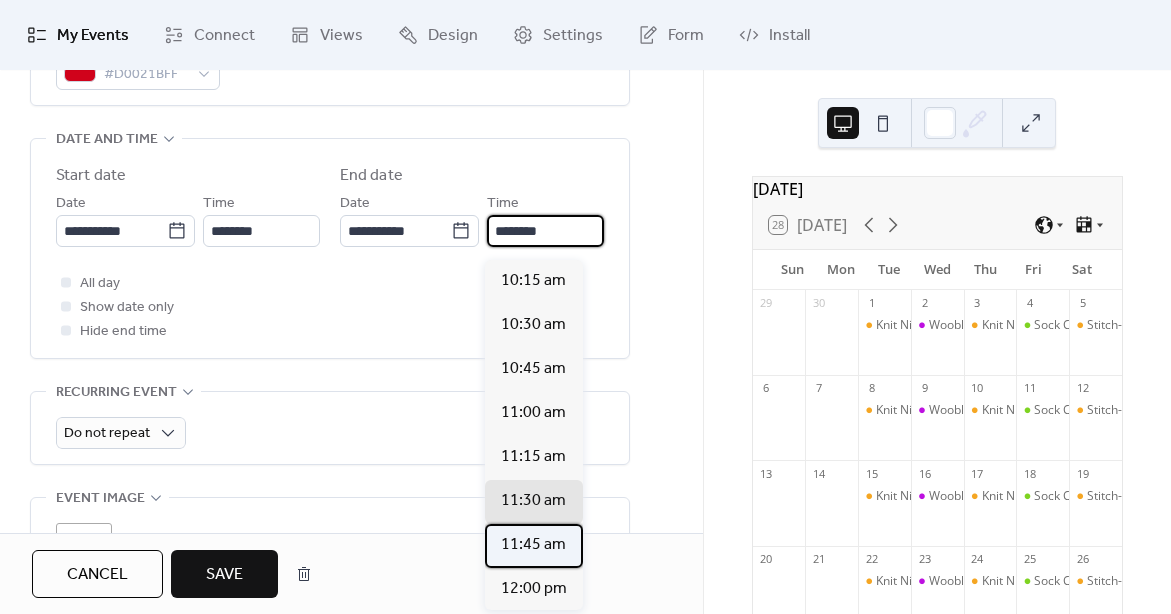 click on "11:45 am" at bounding box center [533, 545] 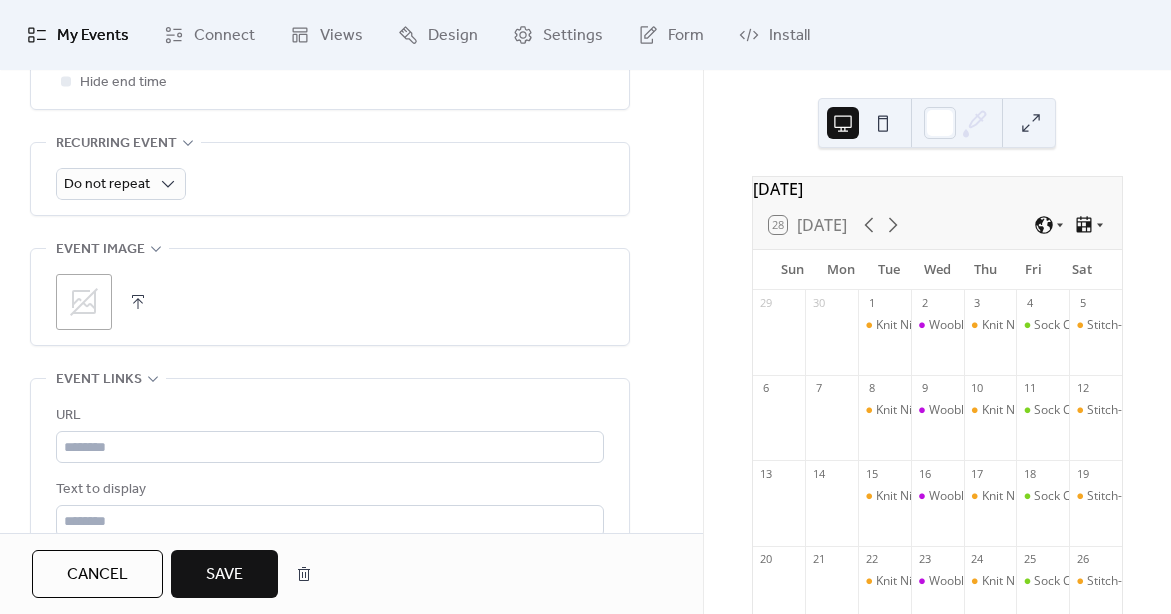 scroll, scrollTop: 876, scrollLeft: 0, axis: vertical 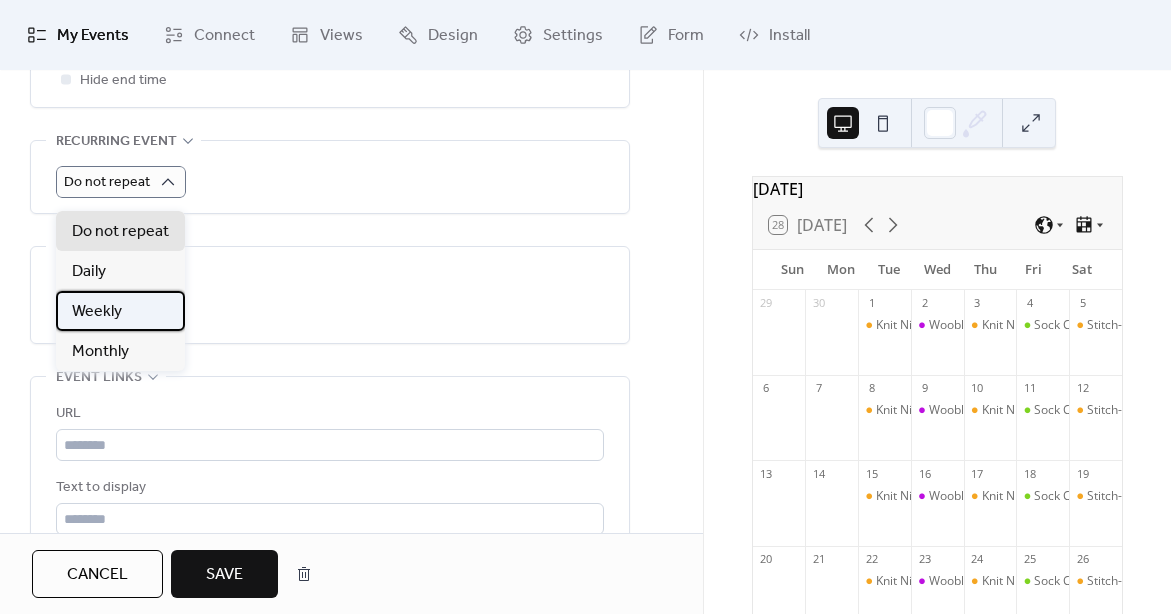 click on "Weekly" at bounding box center (97, 312) 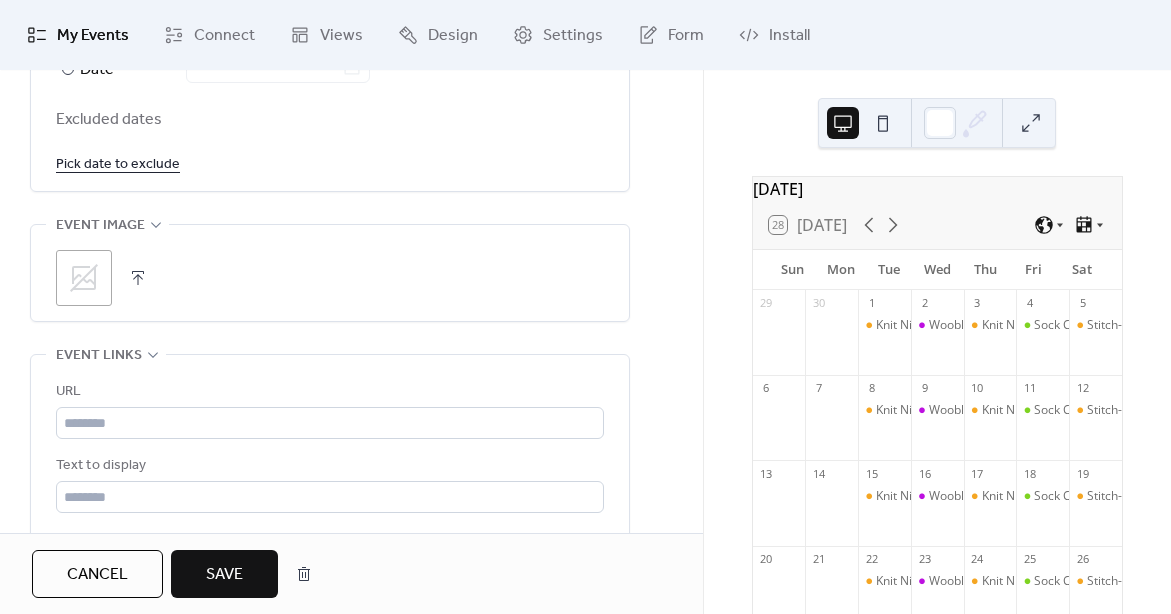 scroll, scrollTop: 1293, scrollLeft: 0, axis: vertical 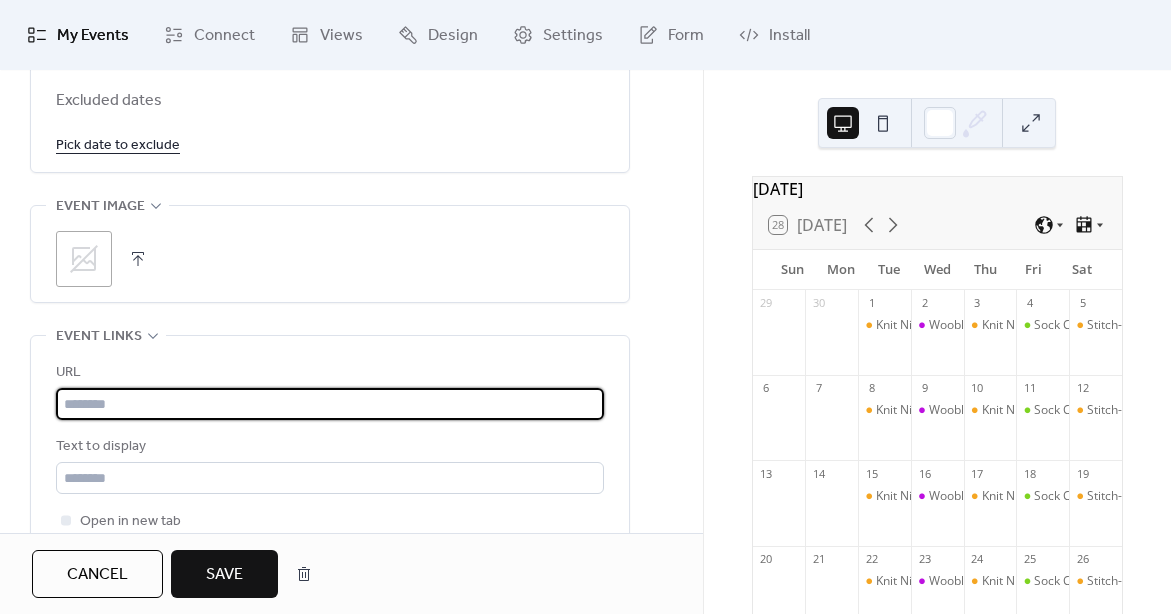 click at bounding box center [330, 404] 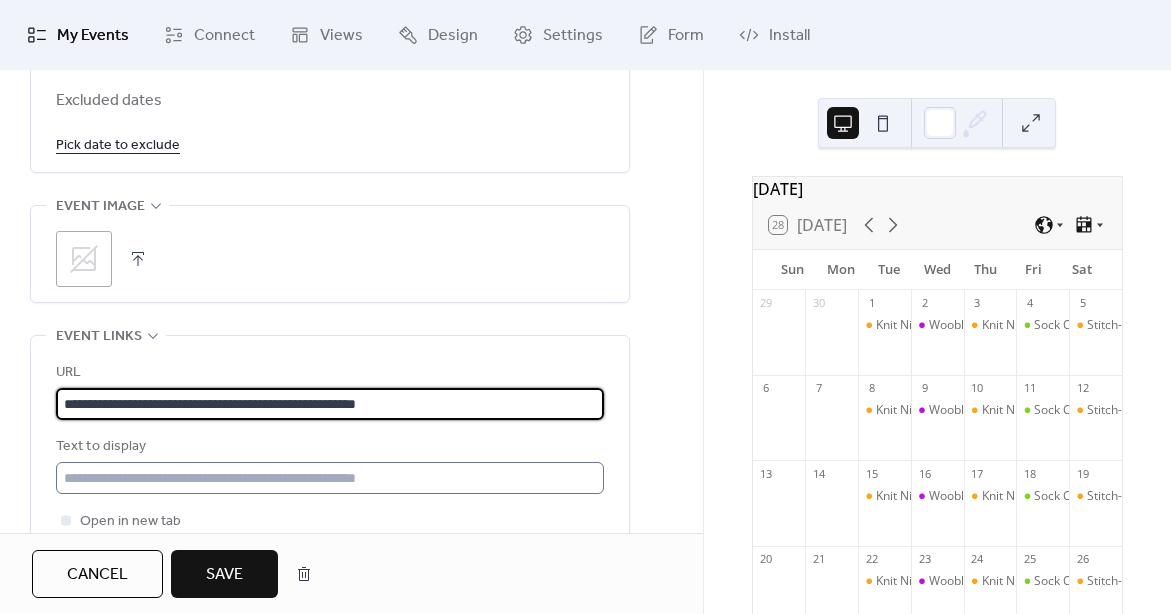 type on "**********" 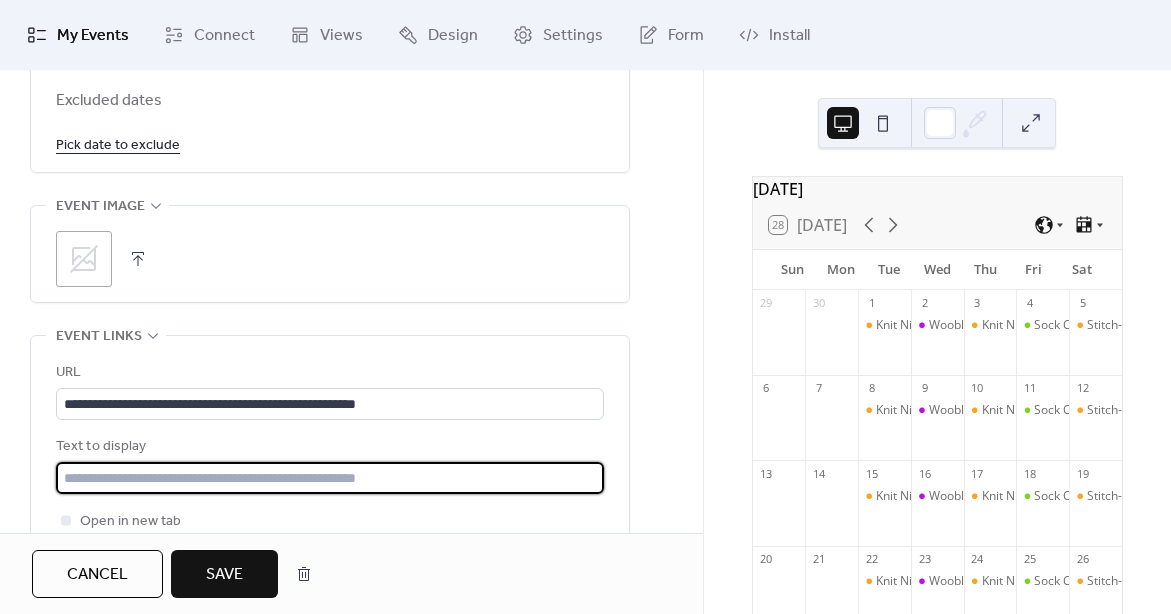 click at bounding box center (330, 478) 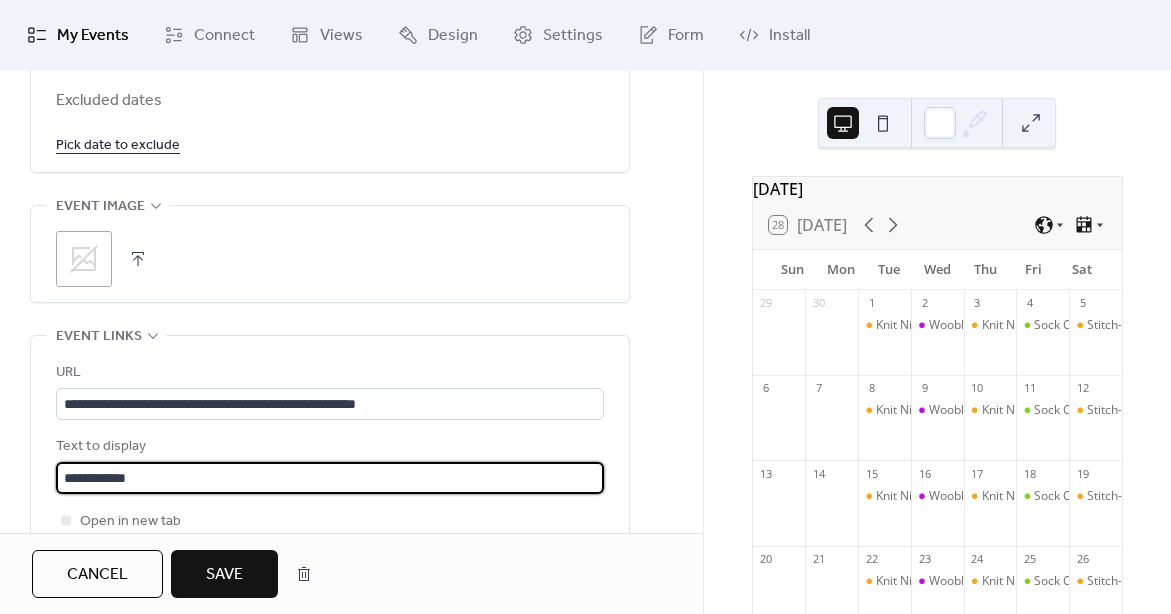 click on "**********" at bounding box center (330, 478) 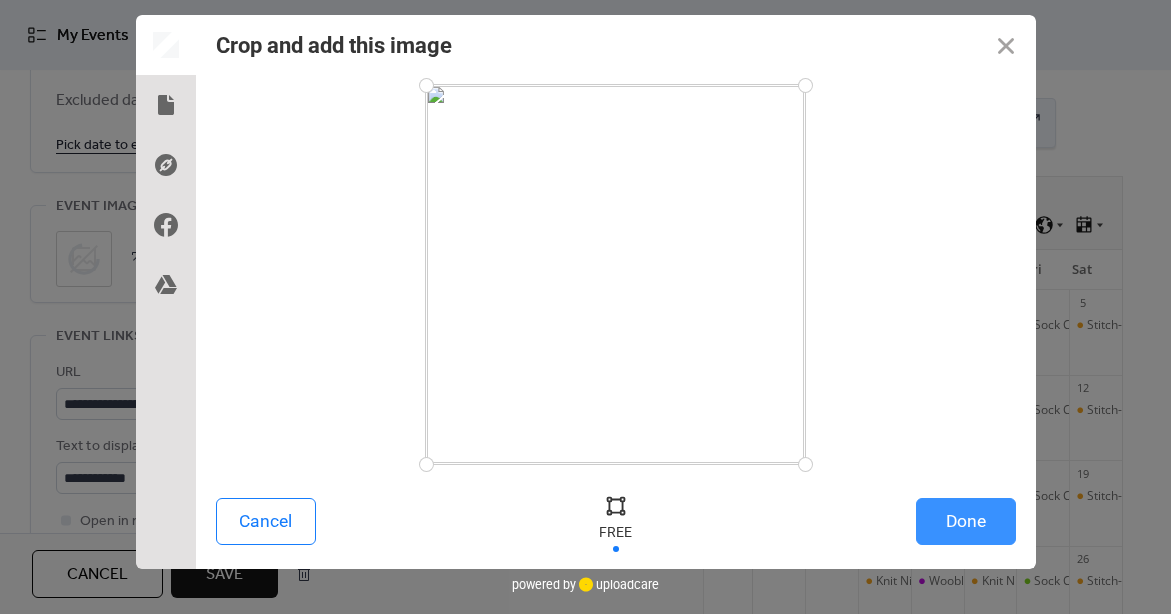 click on "Done" at bounding box center [966, 521] 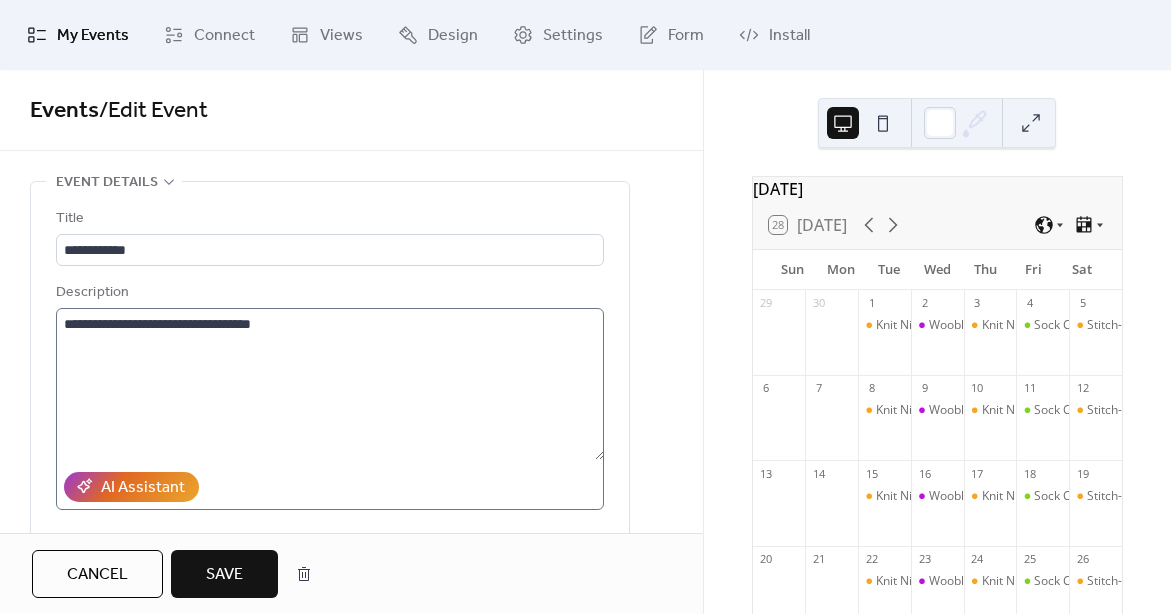 scroll, scrollTop: 0, scrollLeft: 0, axis: both 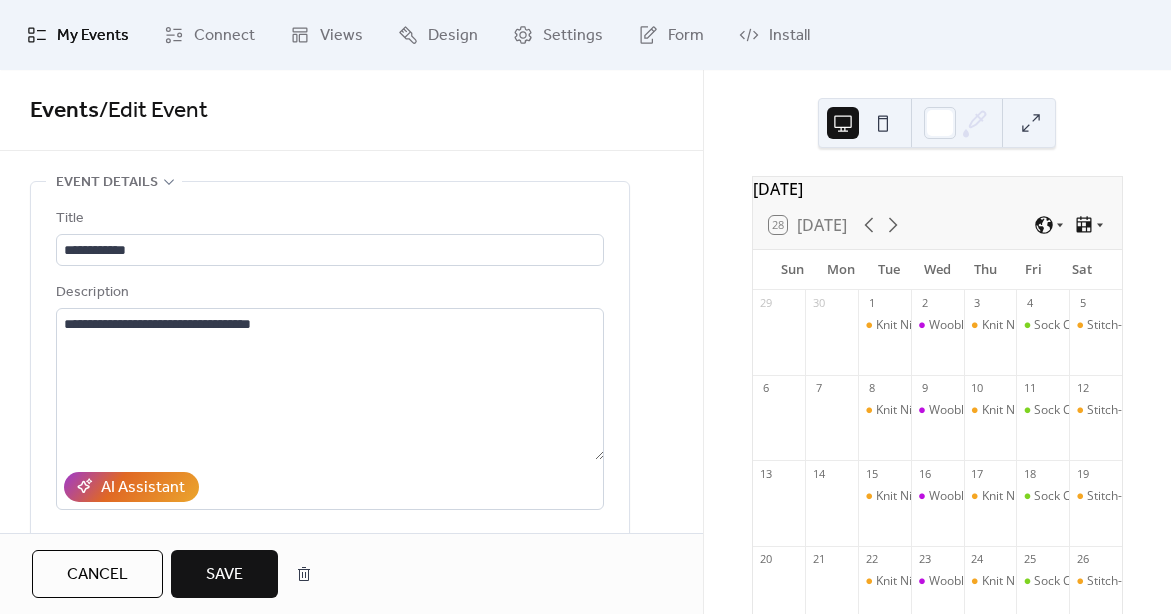 click on "Save" at bounding box center [224, 575] 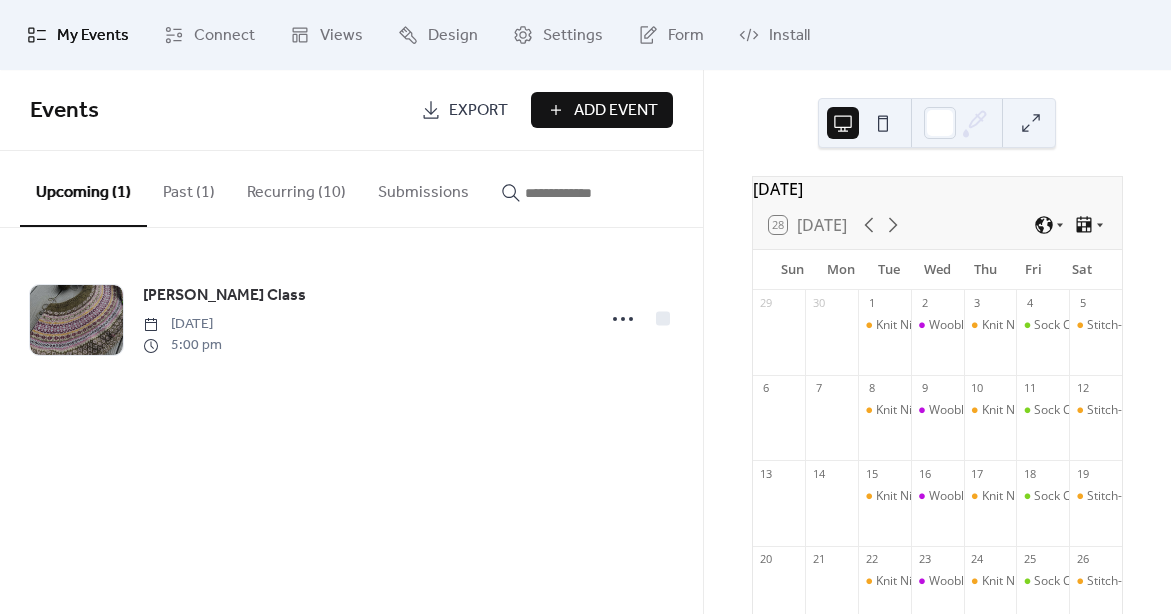 click on "Recurring (10)" at bounding box center (296, 188) 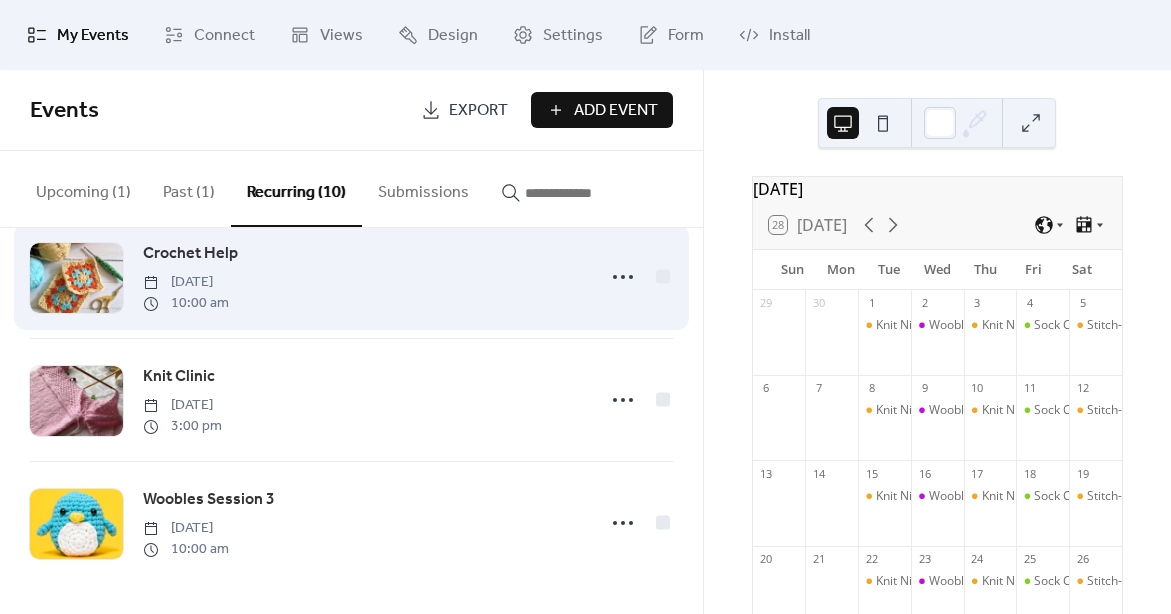 scroll, scrollTop: 904, scrollLeft: 0, axis: vertical 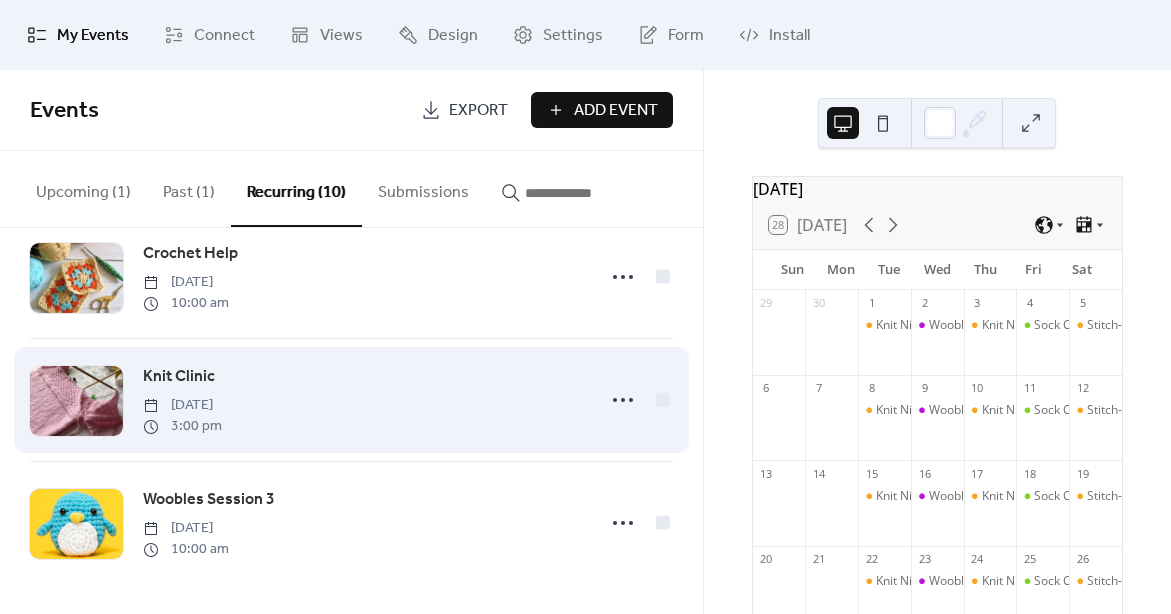 click on "Knit Clinic" at bounding box center (179, 377) 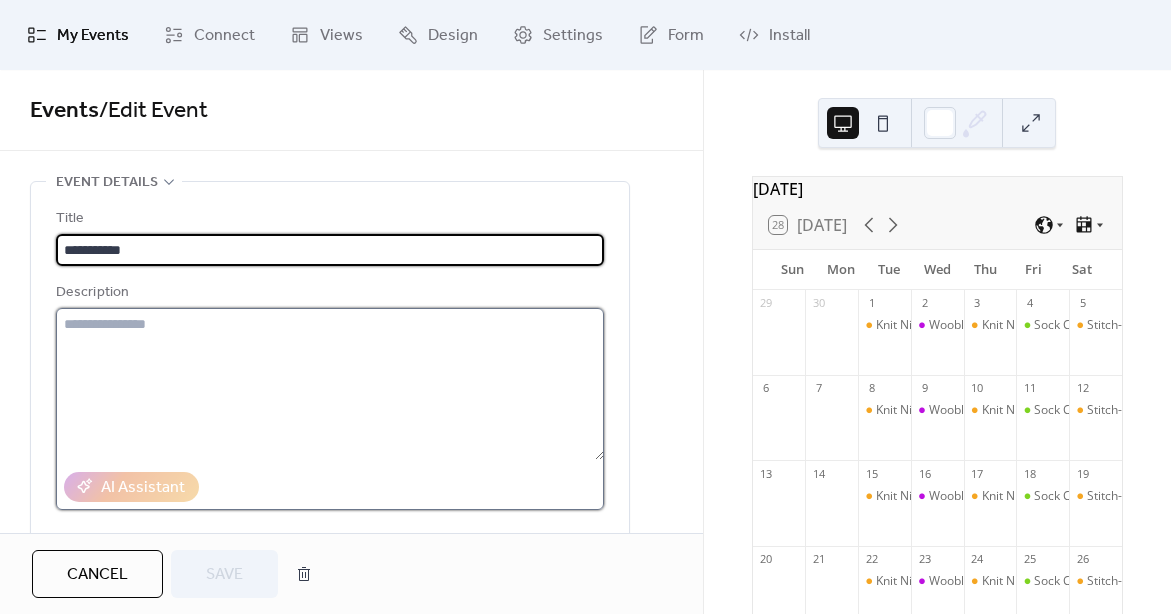 click at bounding box center [330, 384] 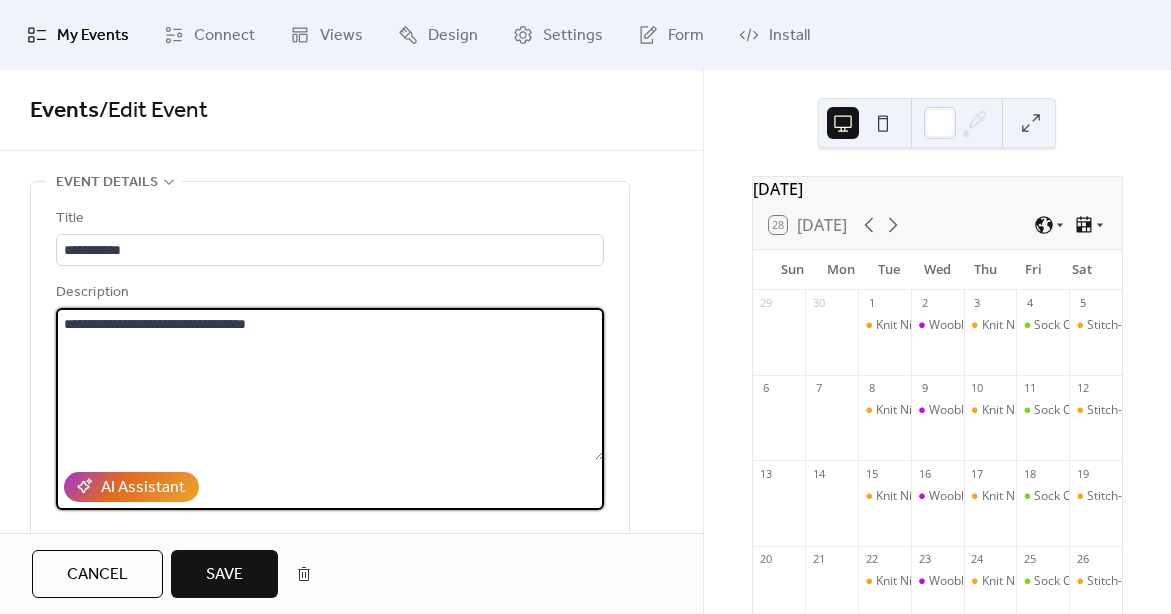 type on "**********" 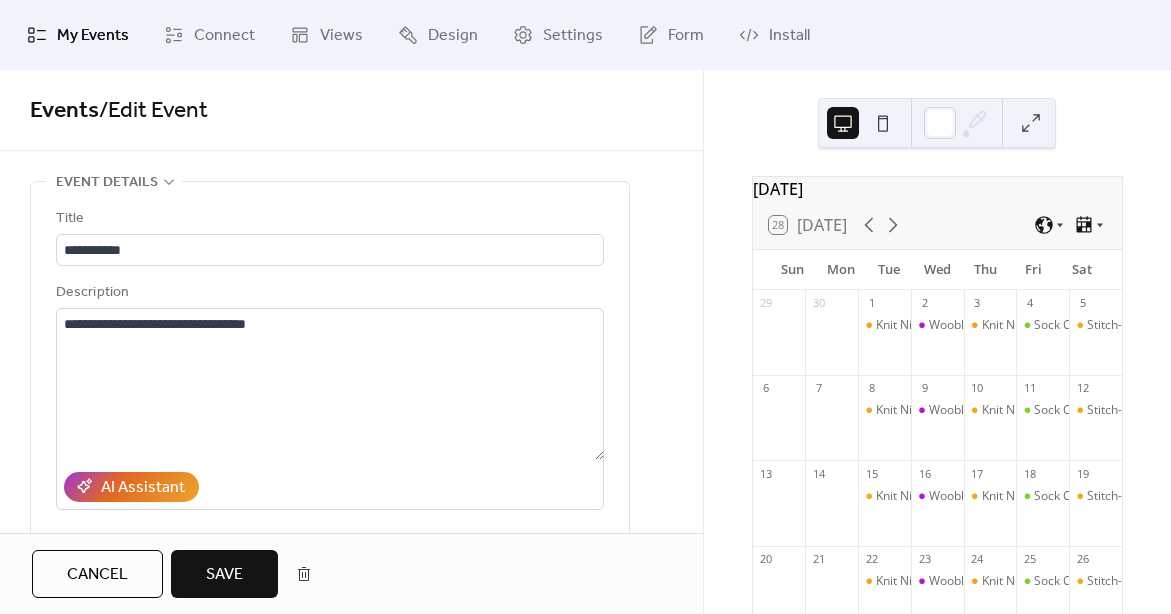 click on "Save" at bounding box center [224, 575] 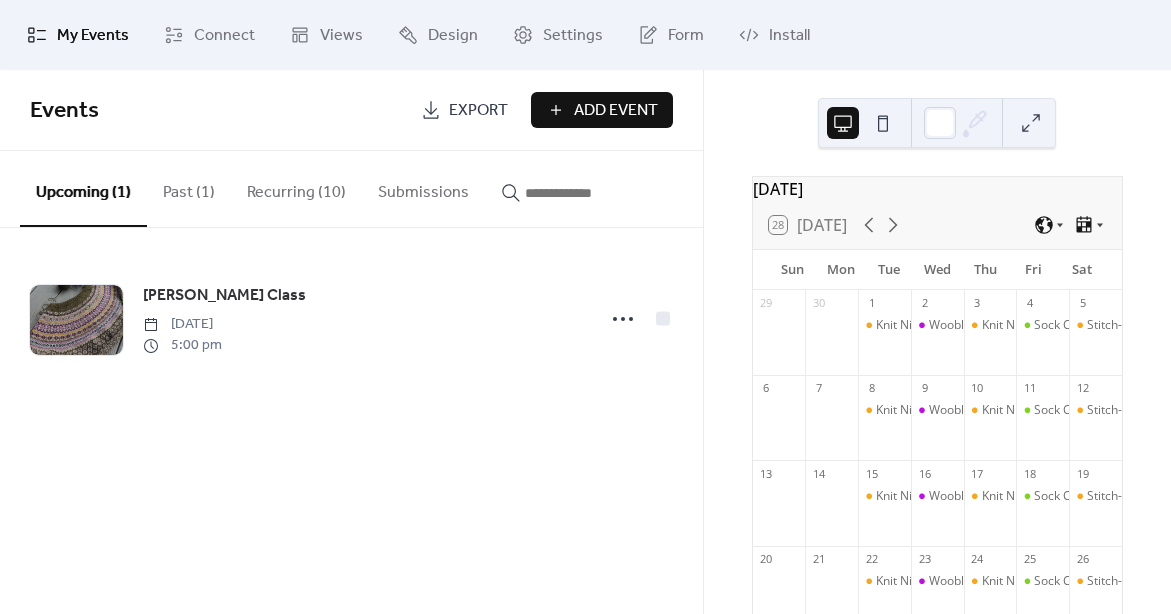 click on "Recurring (10)" at bounding box center (296, 188) 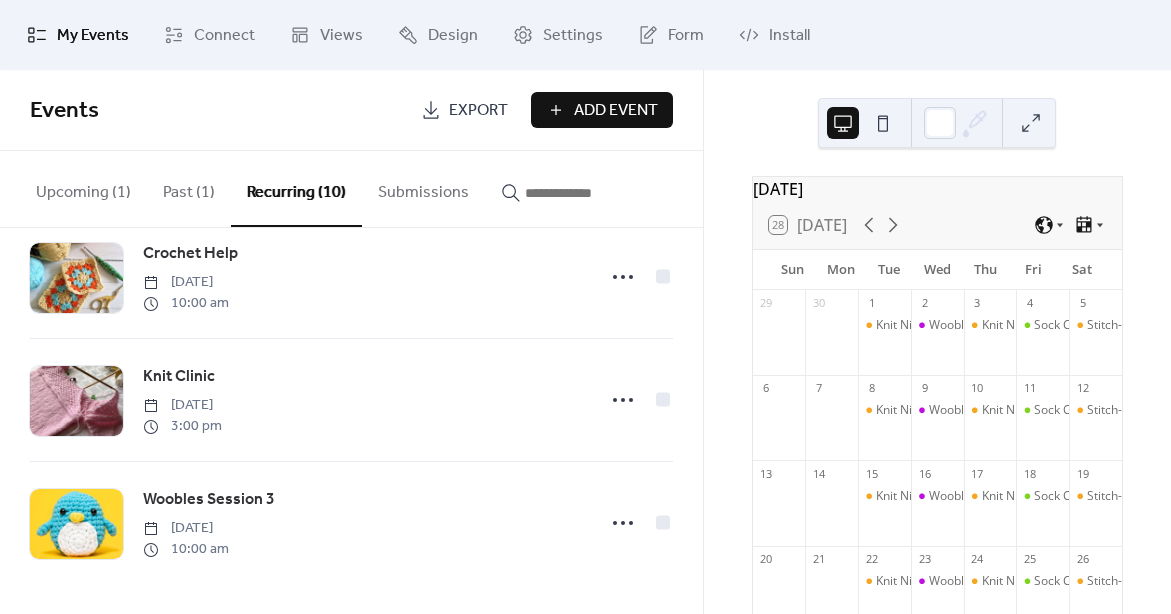 scroll, scrollTop: 904, scrollLeft: 0, axis: vertical 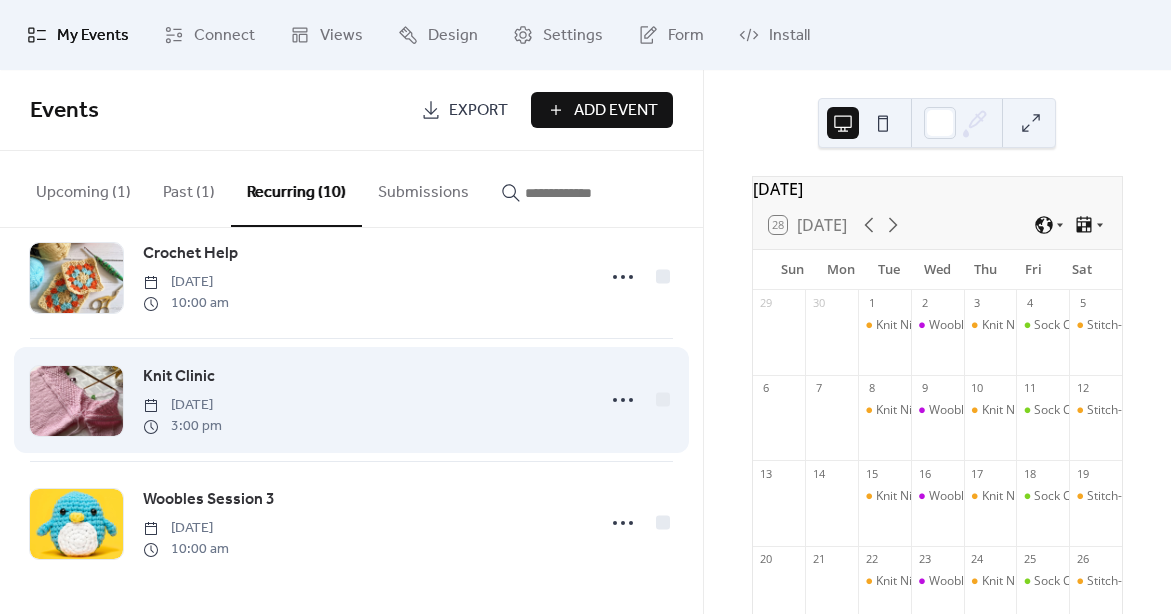 click at bounding box center (76, 401) 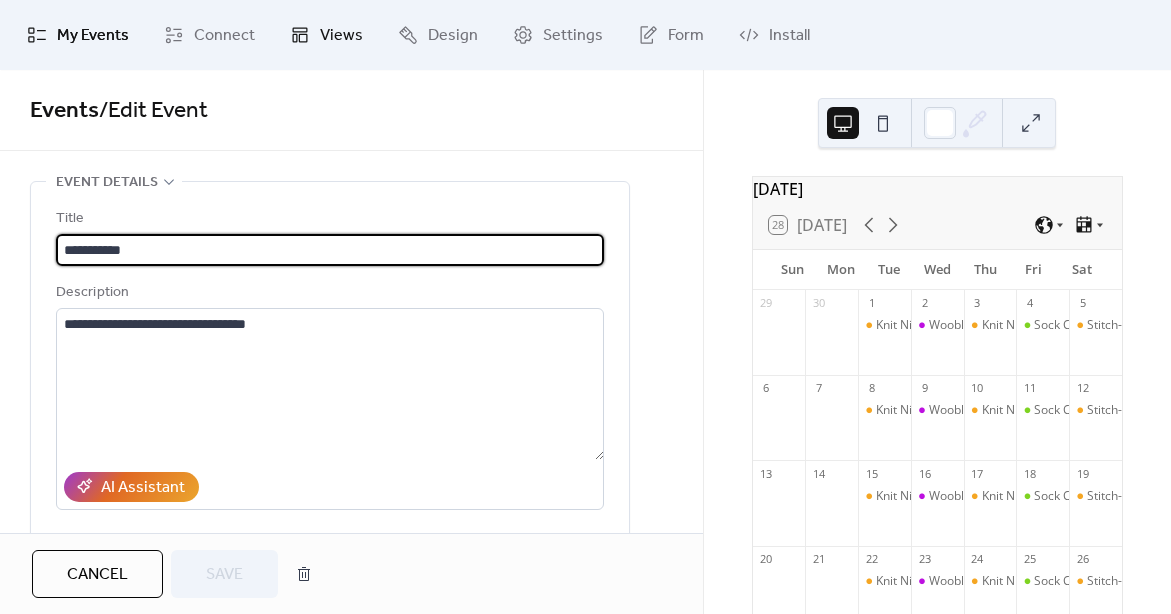 scroll, scrollTop: 0, scrollLeft: 0, axis: both 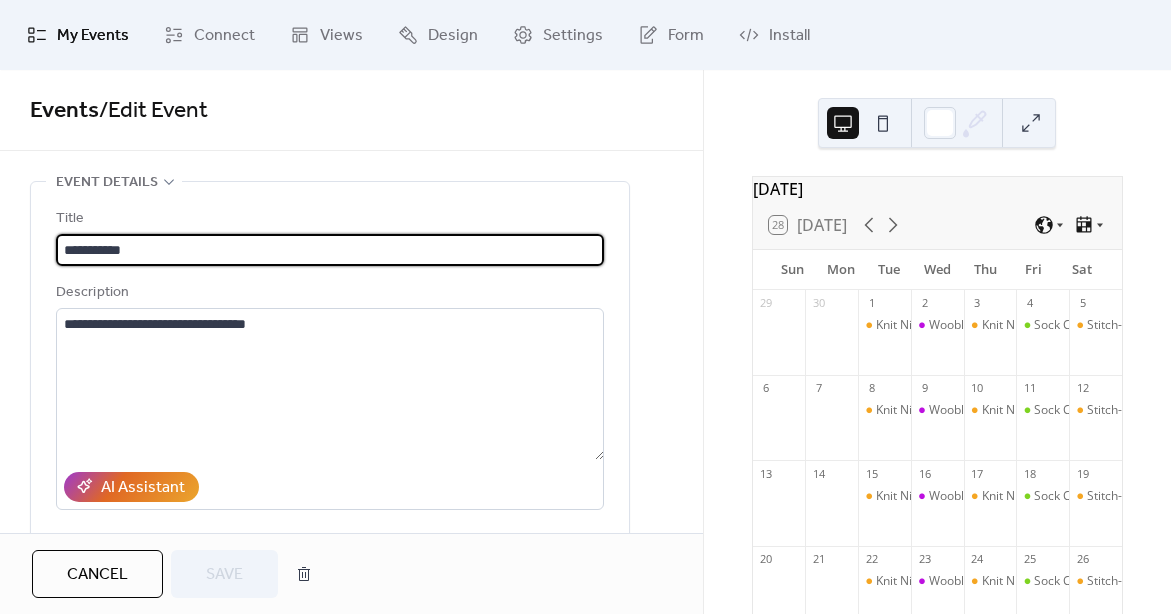 click on "My Events" at bounding box center [93, 36] 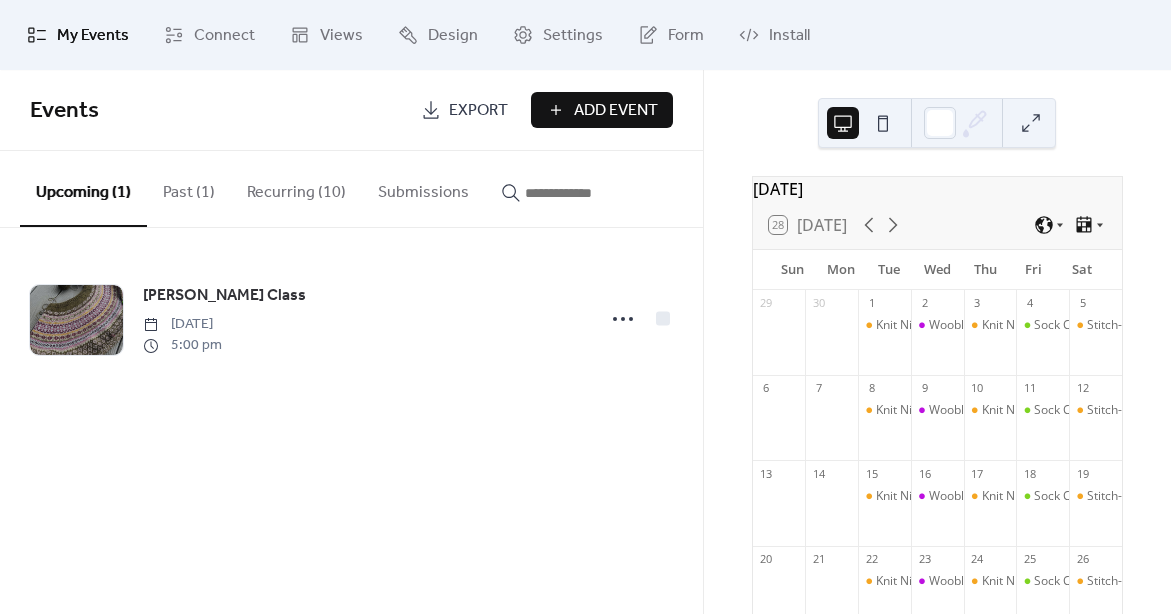 click on "Recurring (10)" at bounding box center (296, 188) 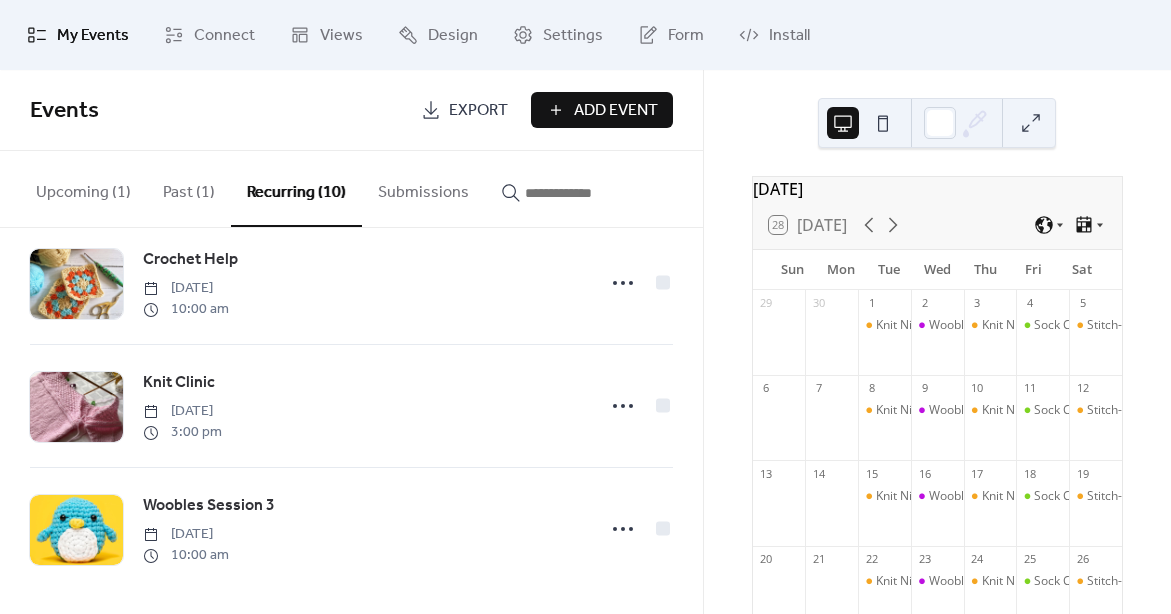 scroll, scrollTop: 899, scrollLeft: 0, axis: vertical 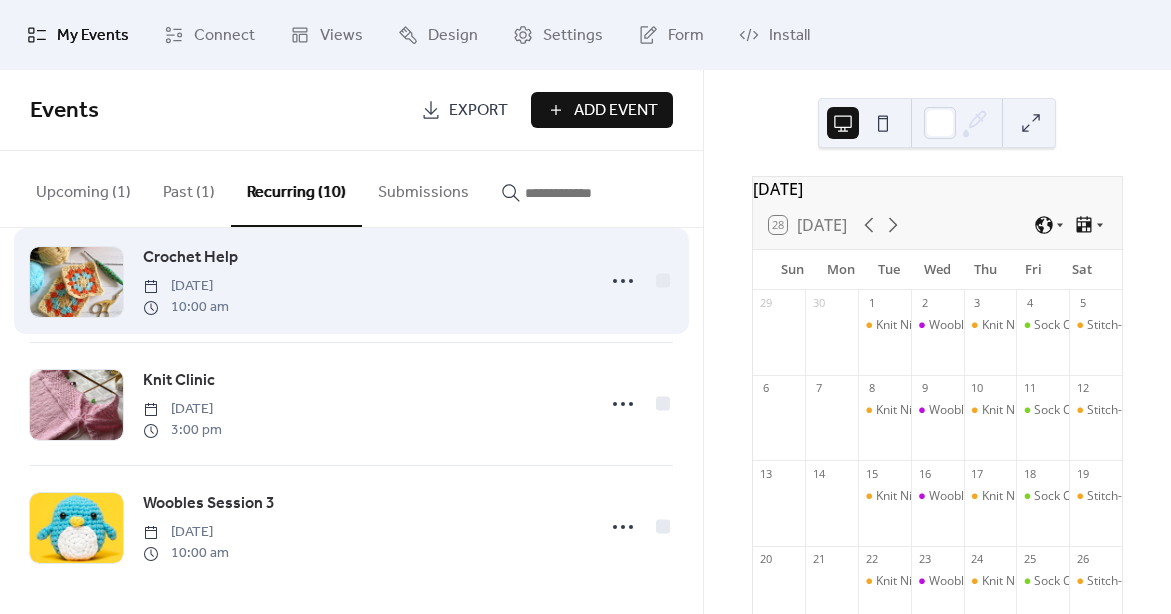 click at bounding box center [76, 282] 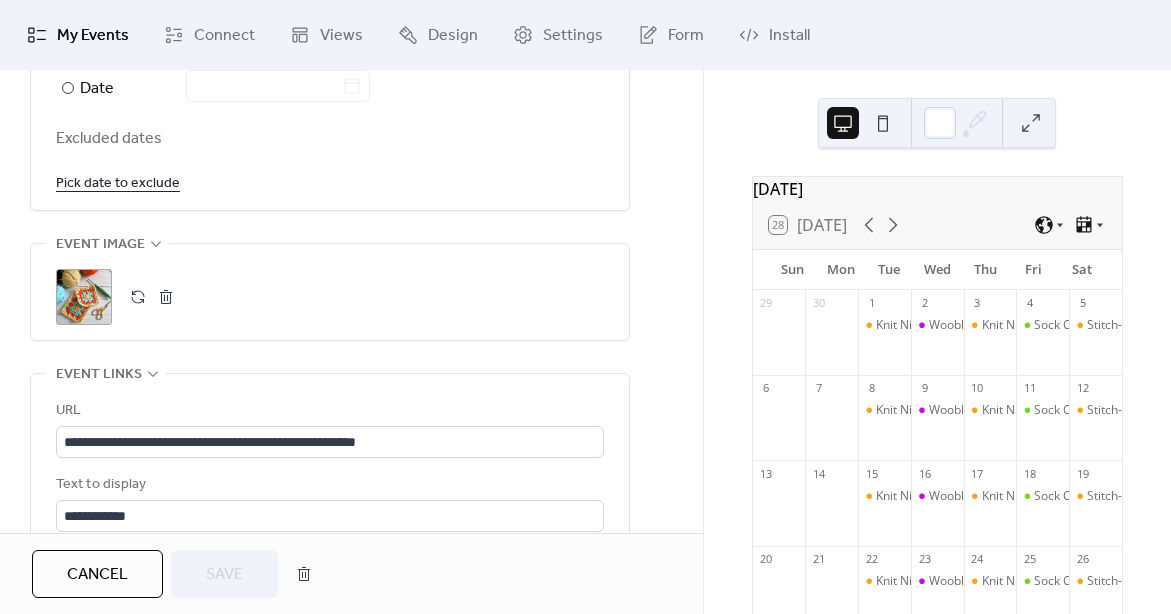 scroll, scrollTop: 1365, scrollLeft: 0, axis: vertical 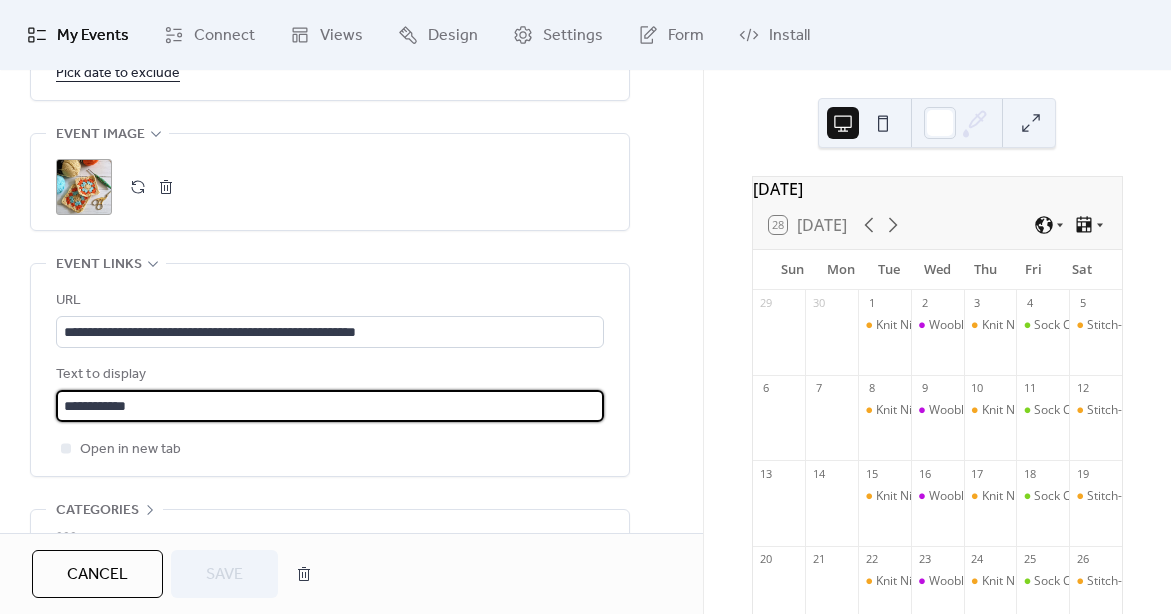 click on "**********" at bounding box center (330, 406) 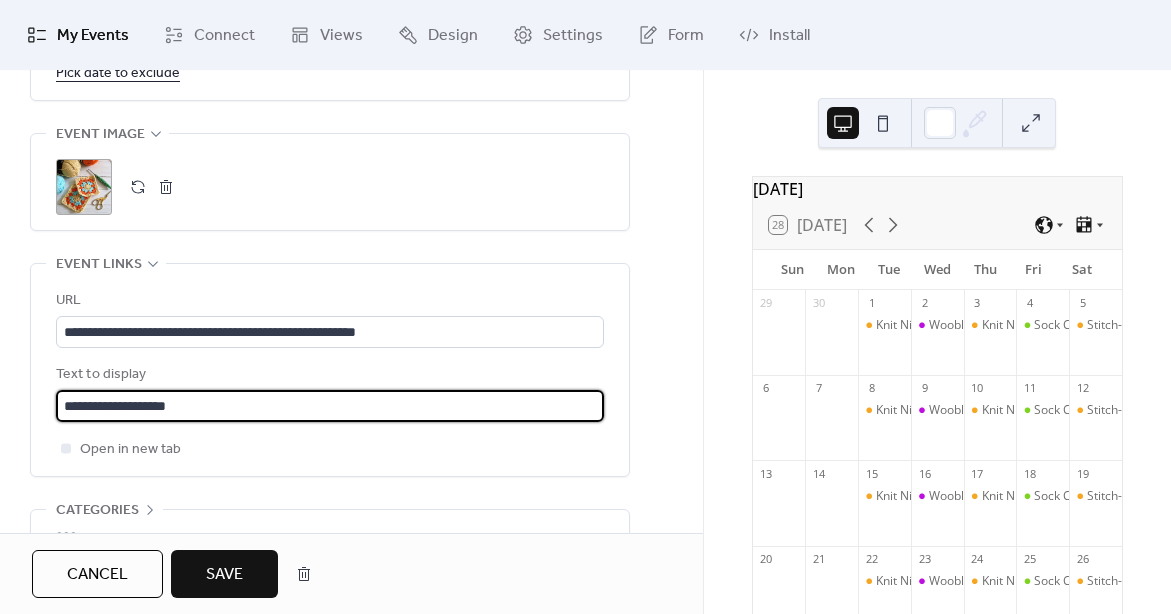 click on "**********" at bounding box center (330, 406) 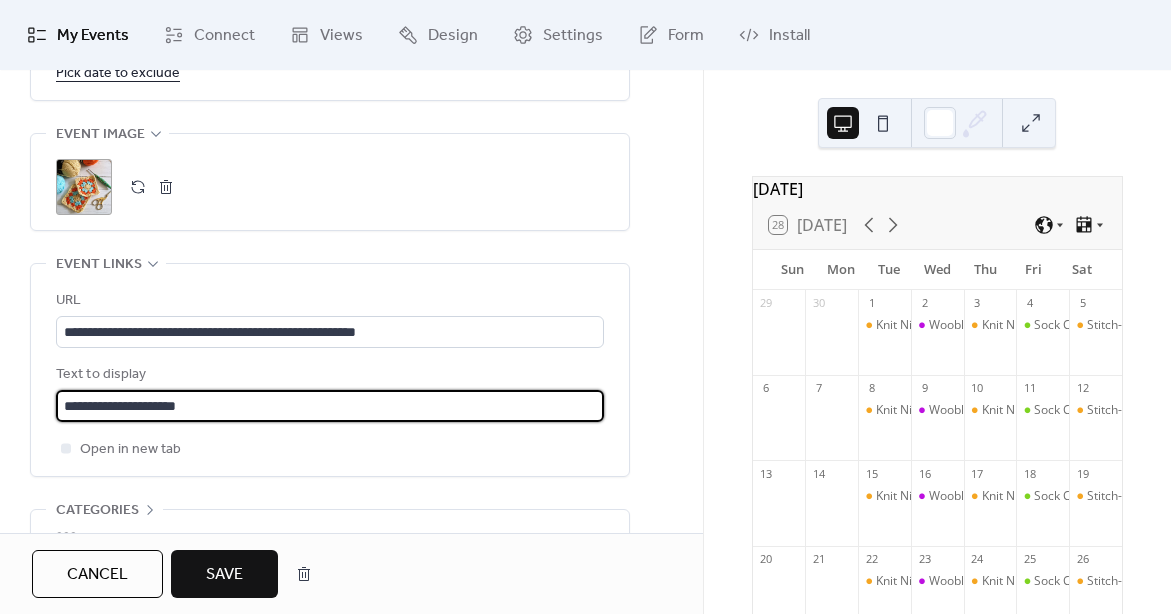 type on "**********" 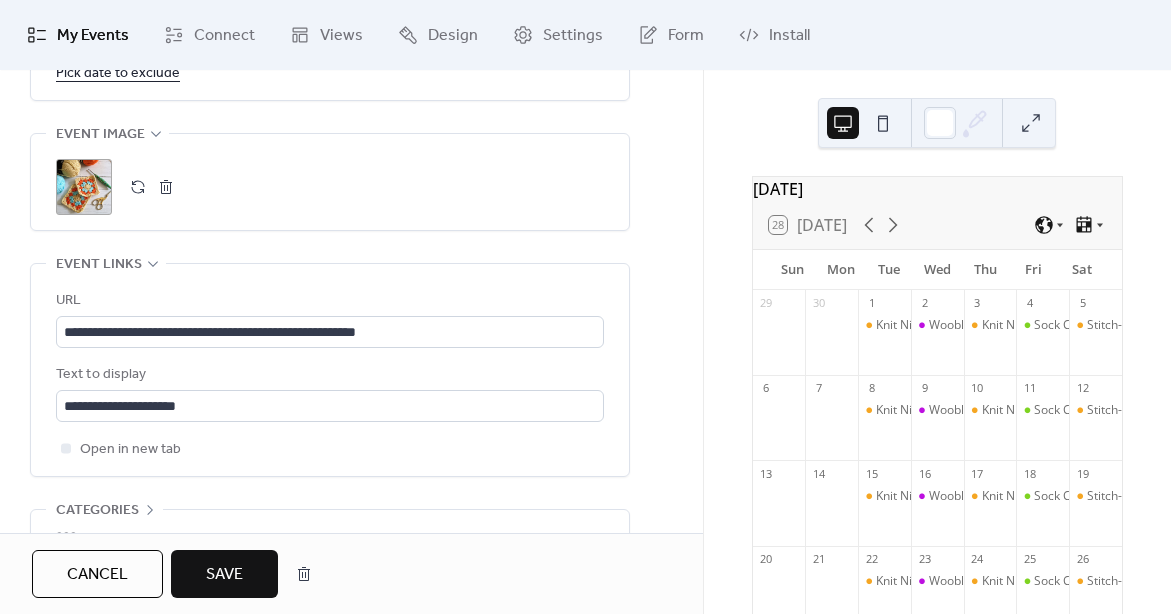 click on "Save" at bounding box center [224, 575] 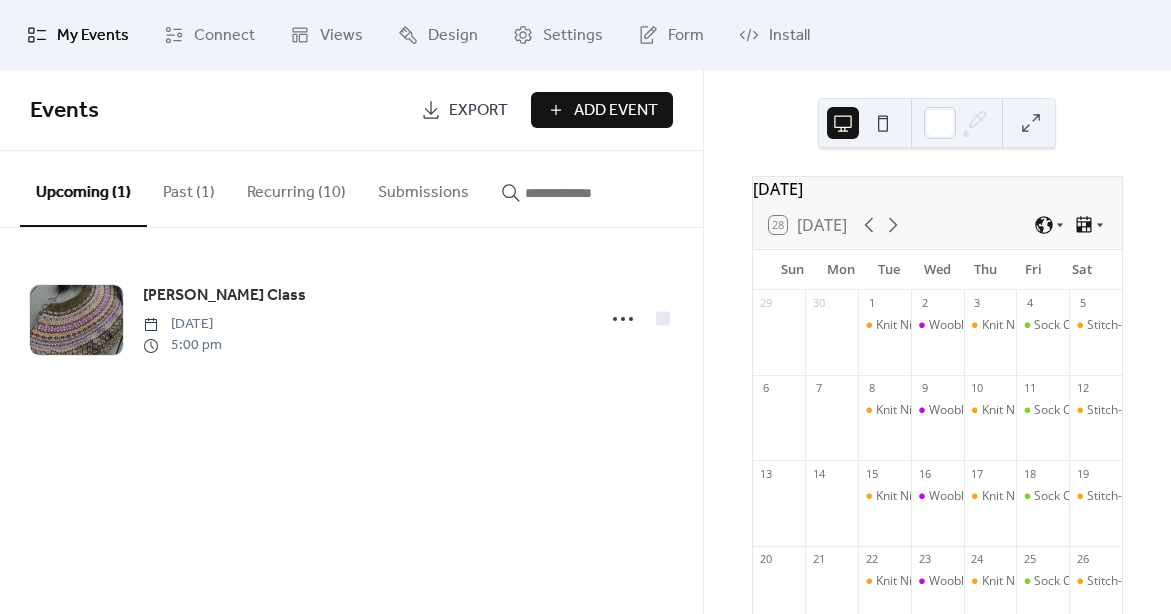 scroll, scrollTop: 0, scrollLeft: 0, axis: both 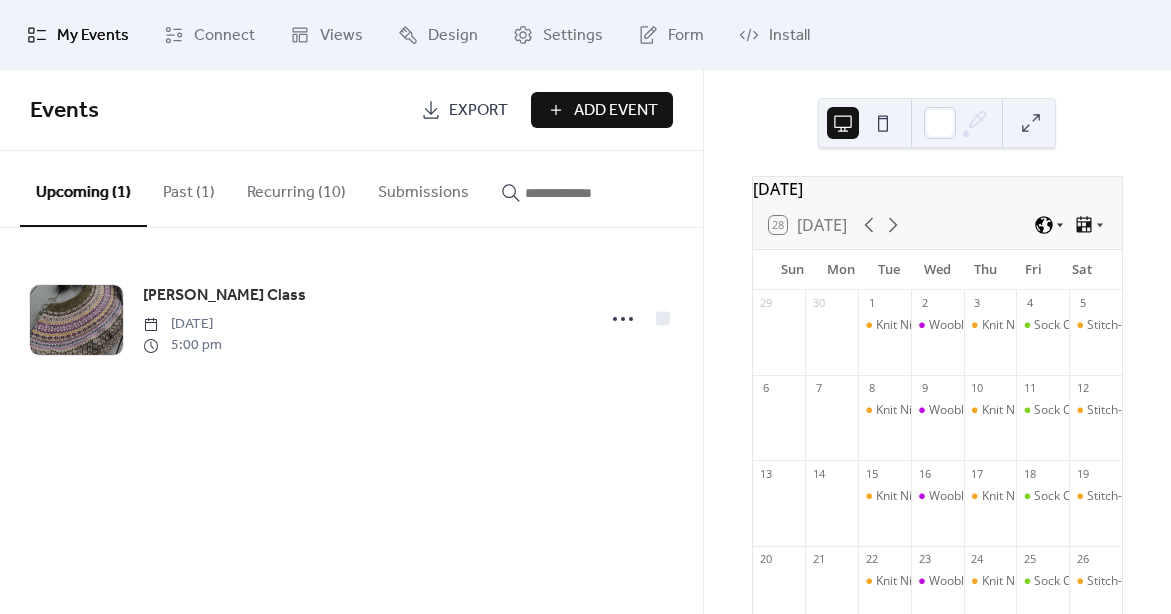 click 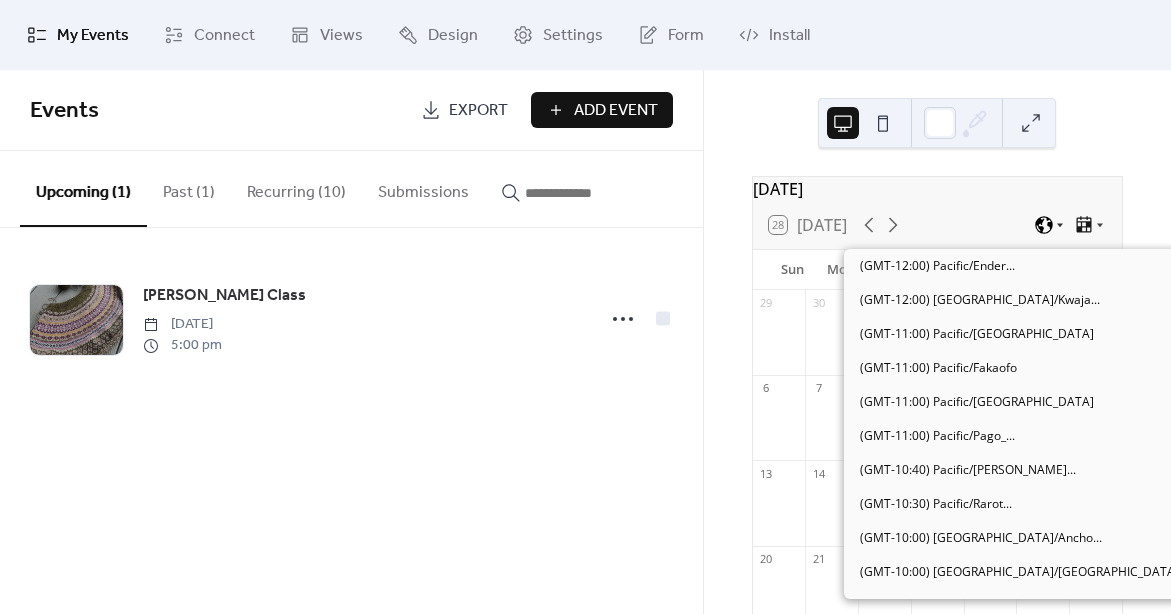 scroll, scrollTop: 1530, scrollLeft: 0, axis: vertical 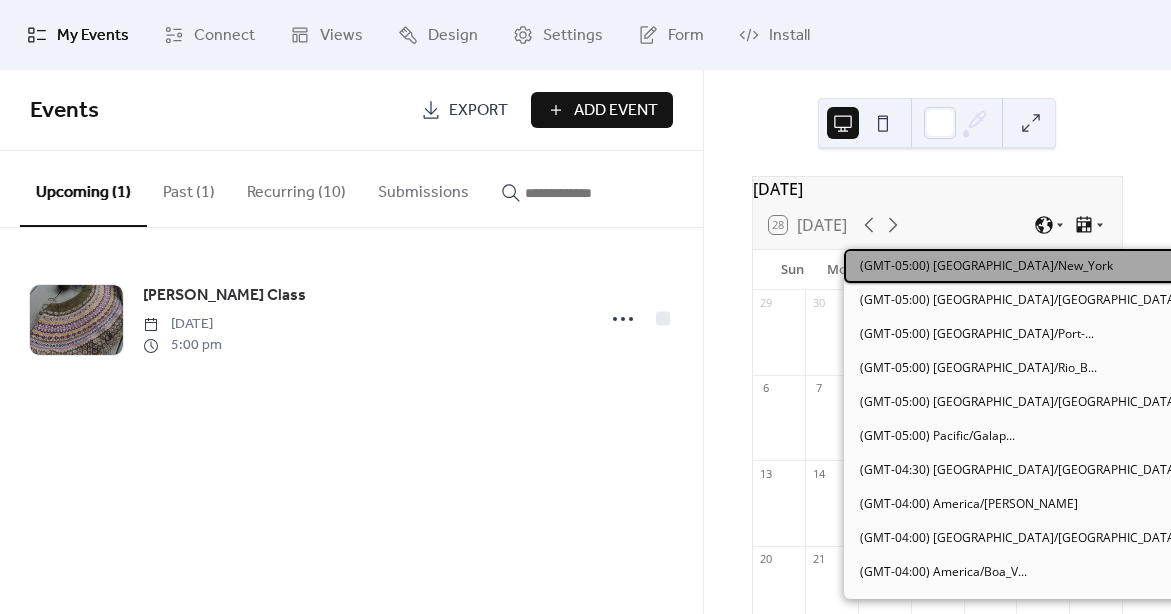 click on "(GMT-05:00) [GEOGRAPHIC_DATA]/New_York" at bounding box center (986, 266) 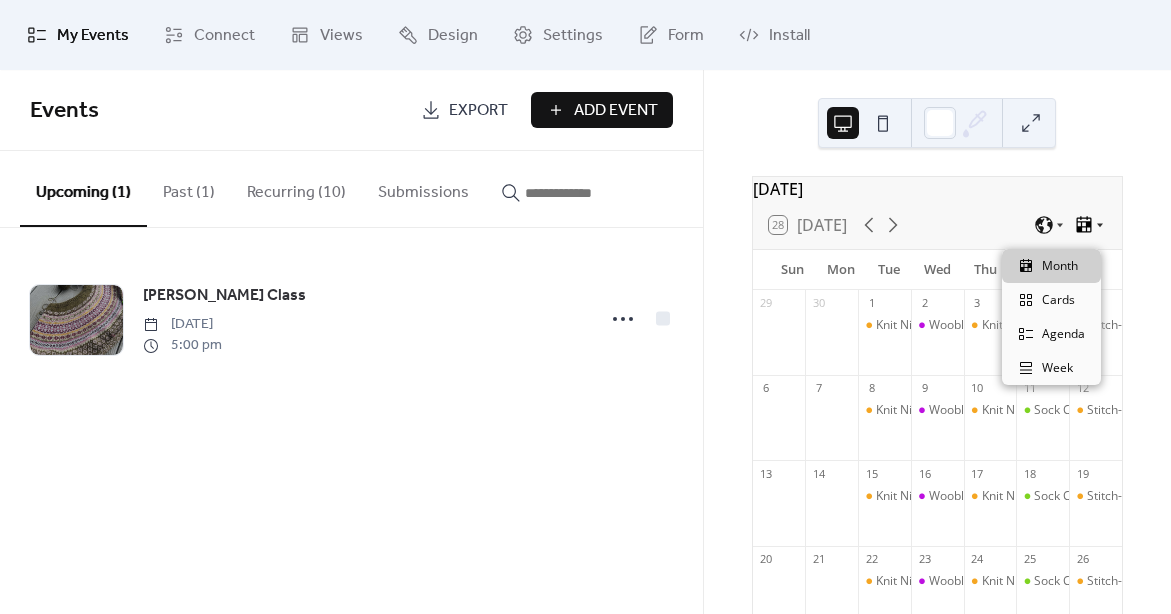 click 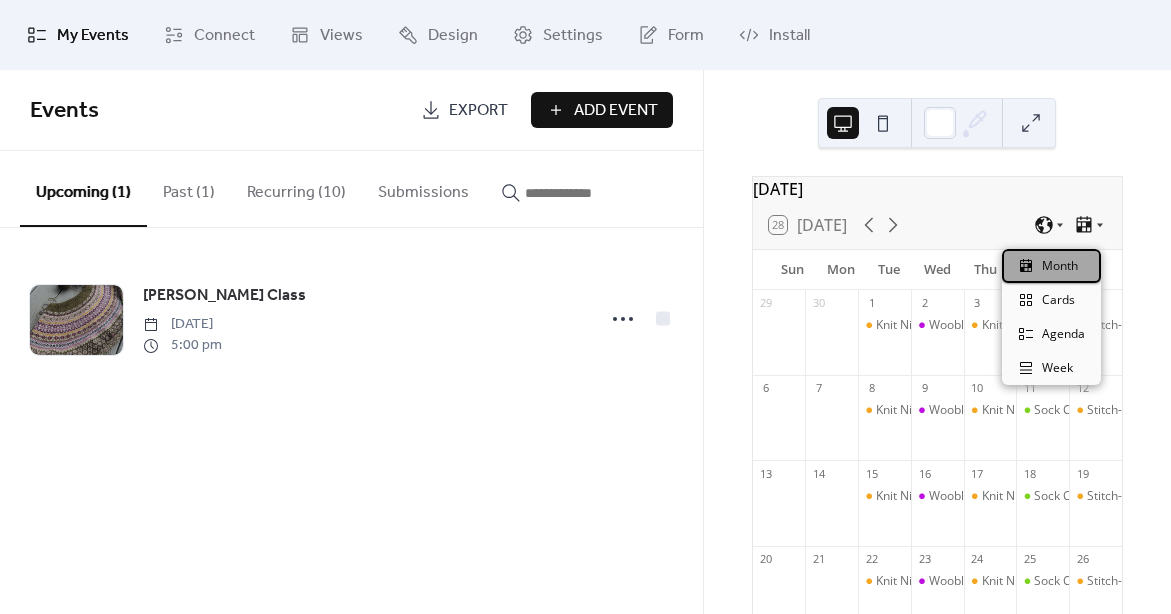 click on "Month" at bounding box center [1060, 266] 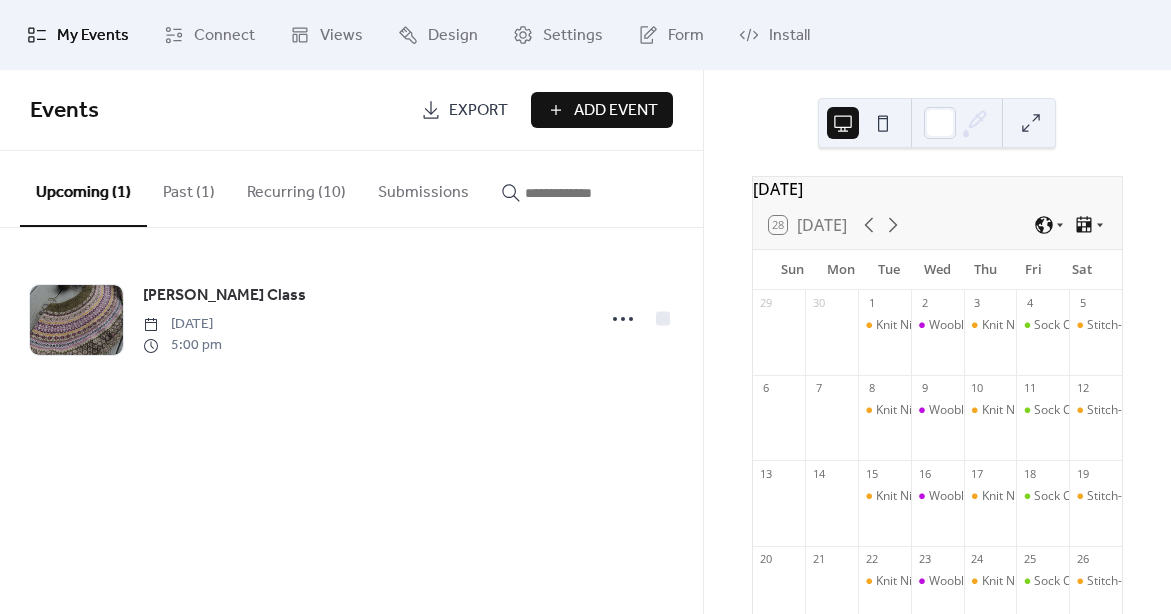 click on "My Events" at bounding box center (93, 36) 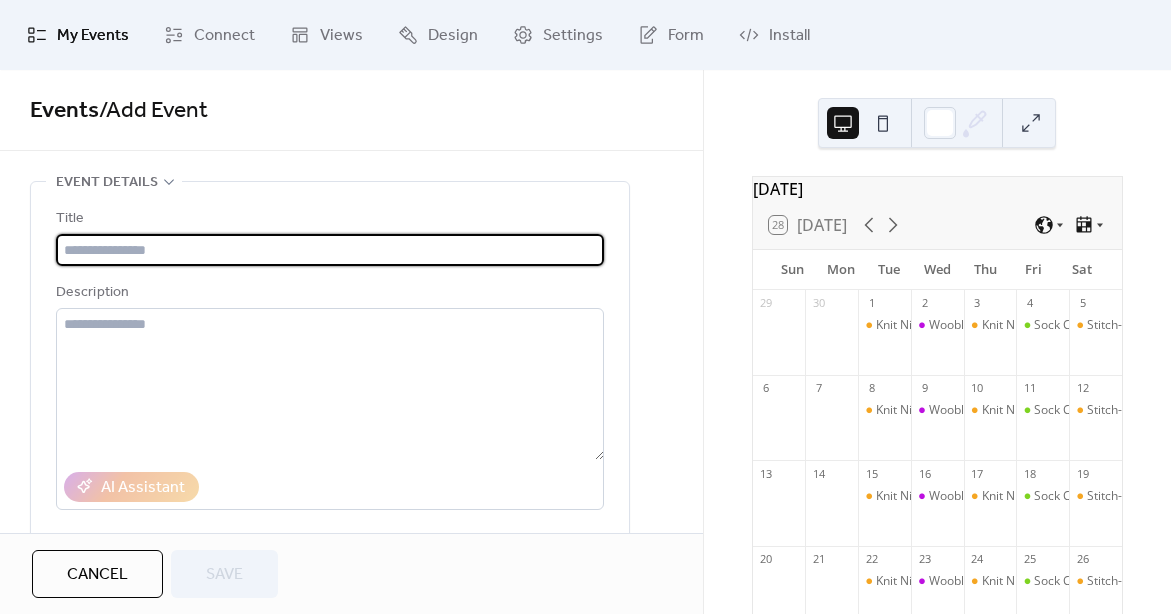 click at bounding box center [330, 250] 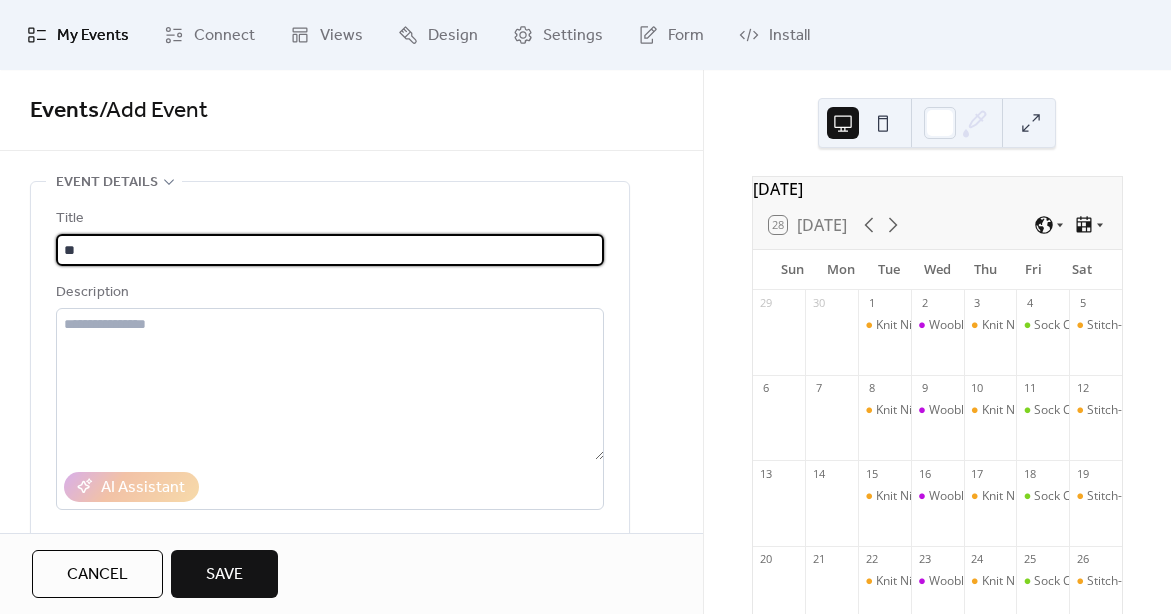 type on "*" 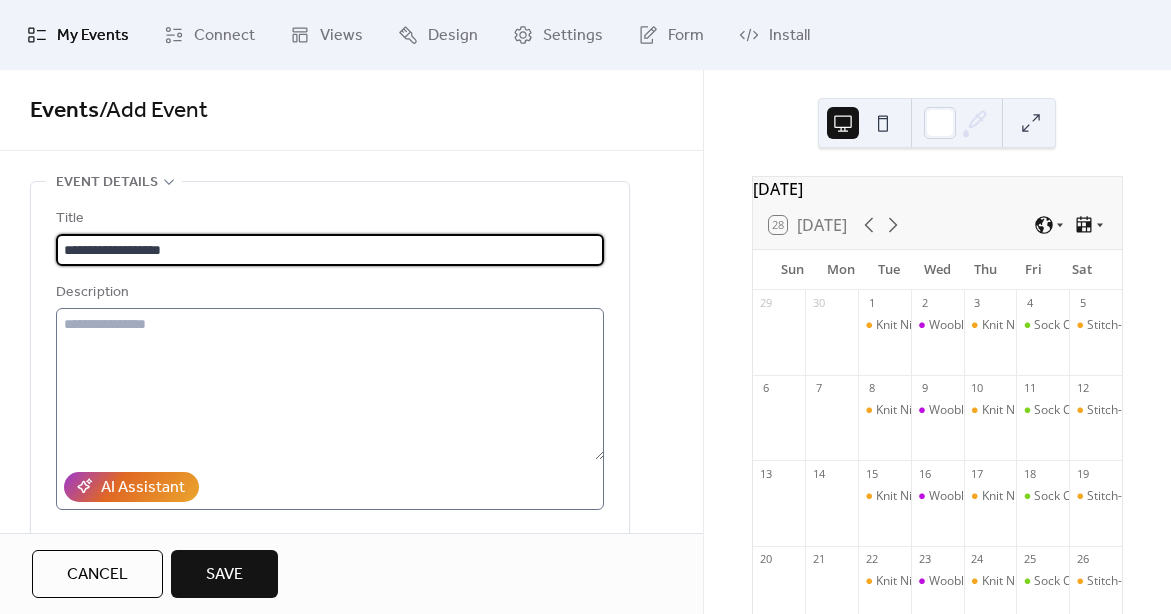 type on "**********" 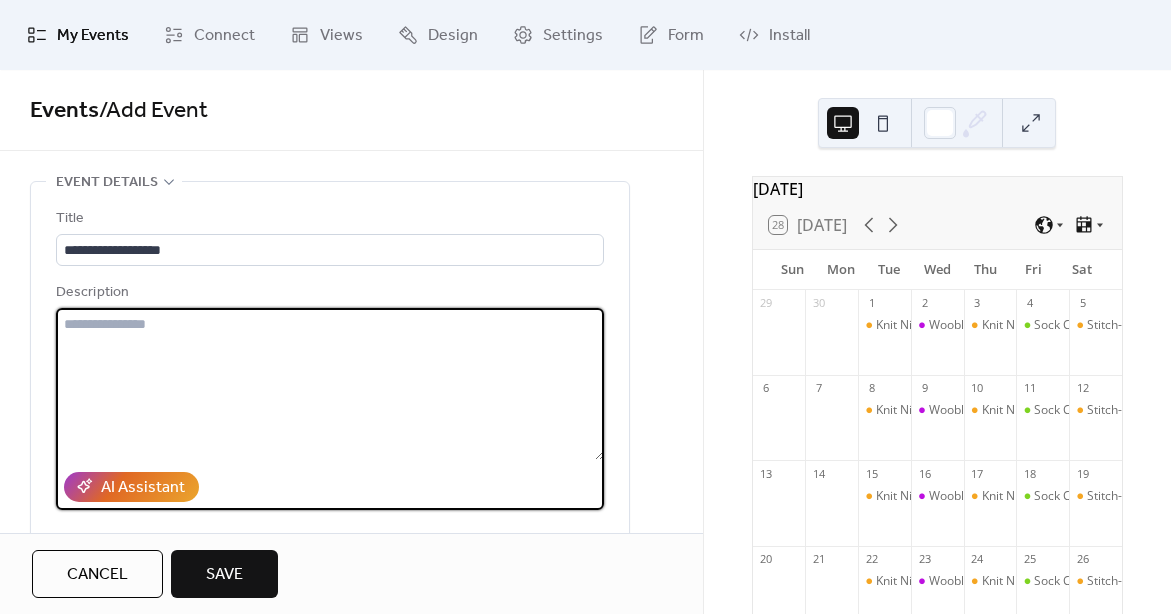 click at bounding box center [330, 384] 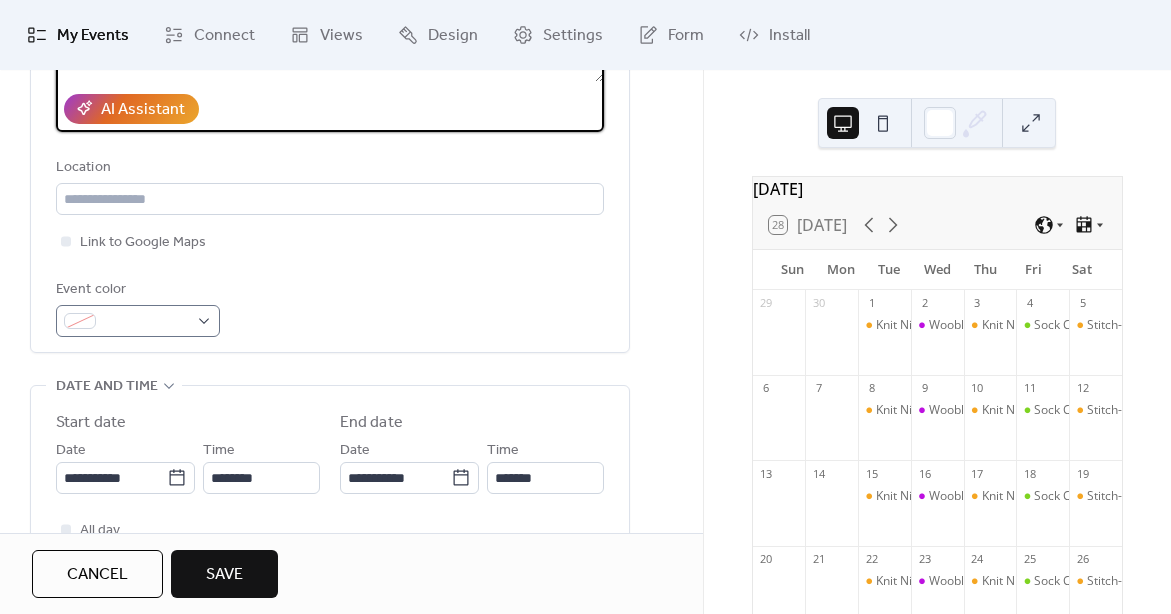 scroll, scrollTop: 379, scrollLeft: 0, axis: vertical 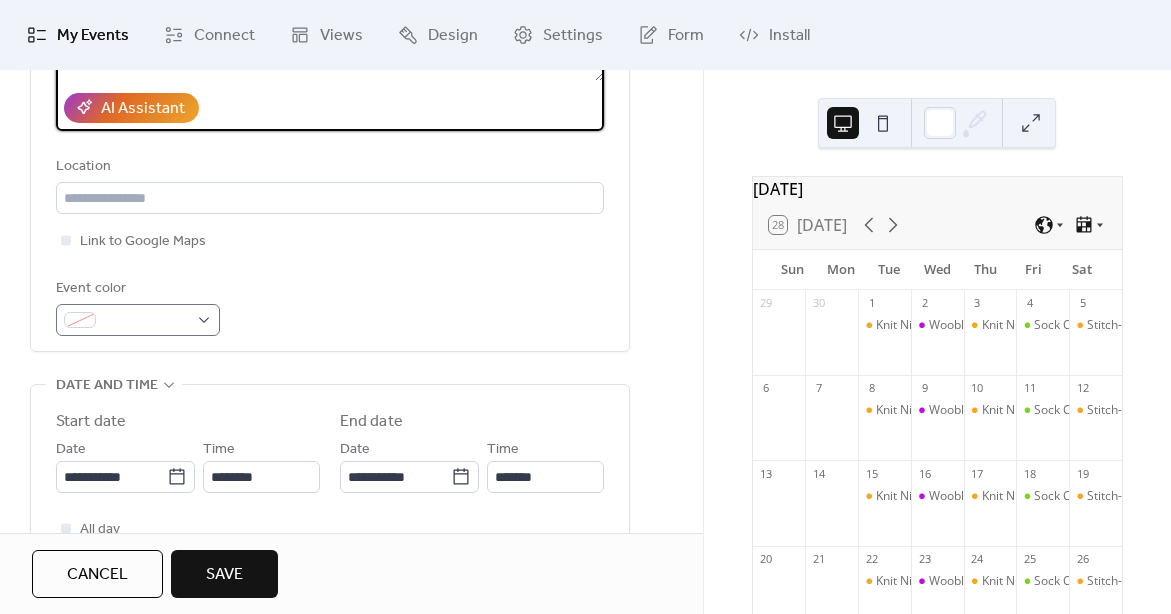 type on "**********" 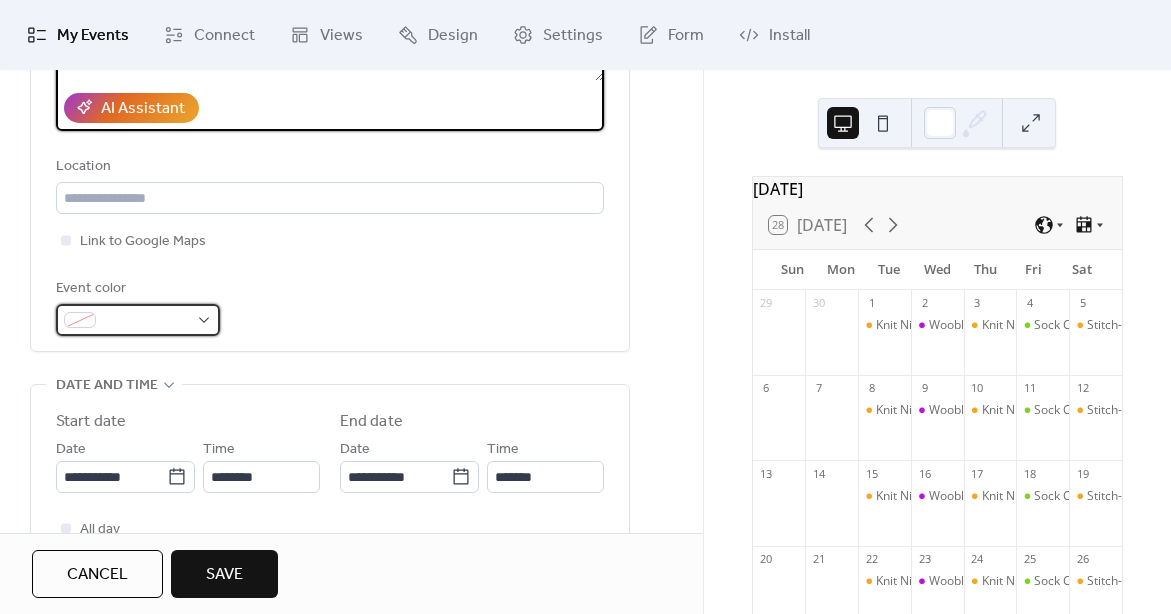 click at bounding box center (80, 320) 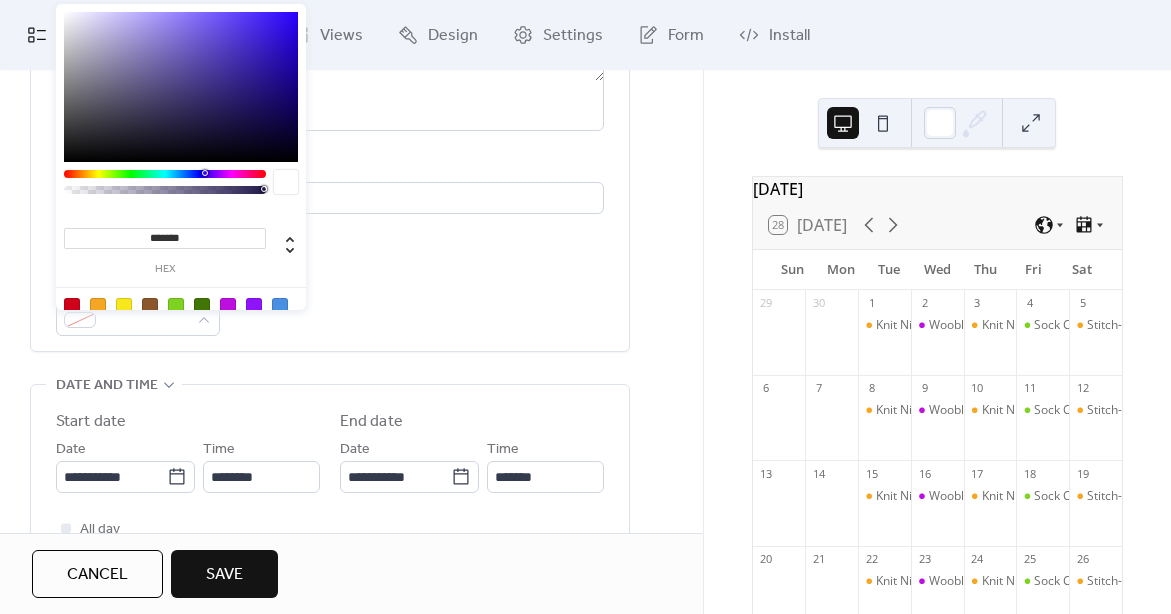 click at bounding box center [165, 174] 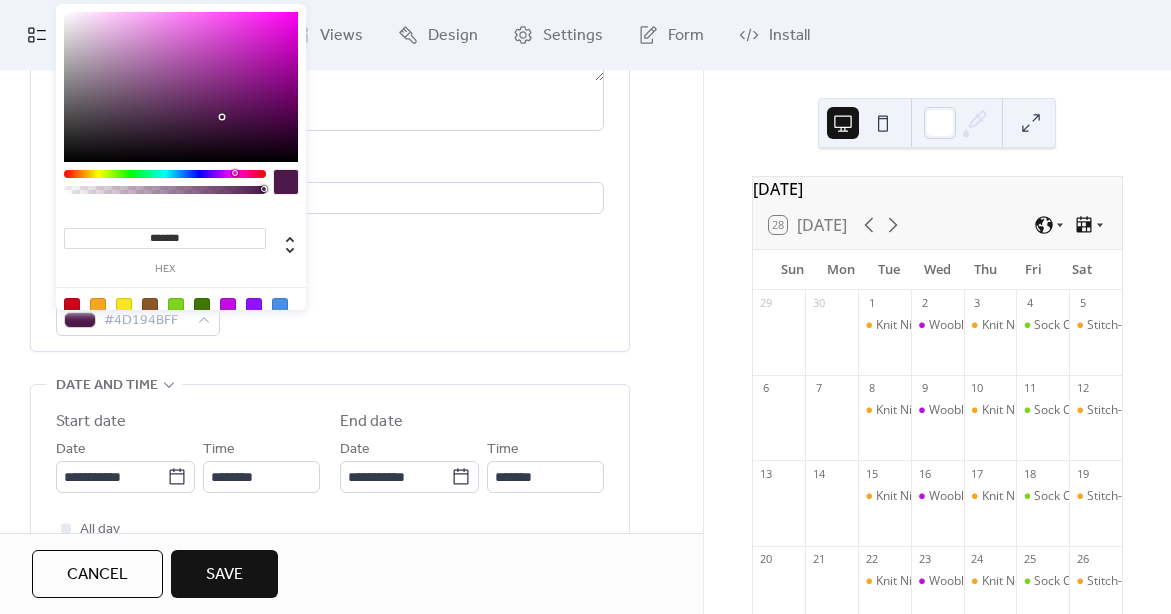 click at bounding box center (181, 87) 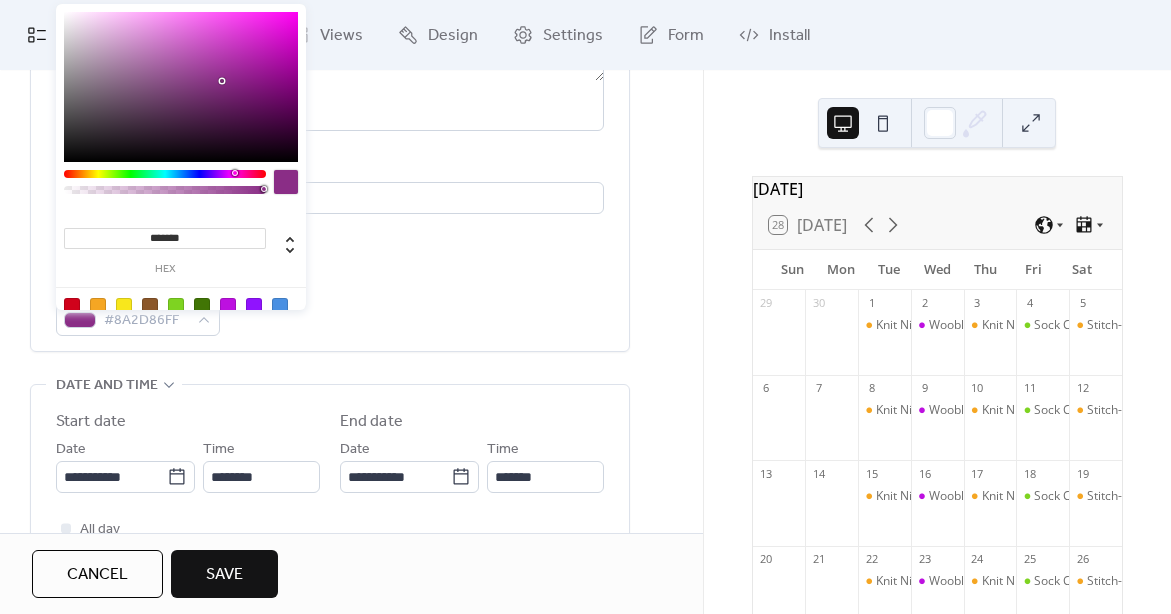 type on "*******" 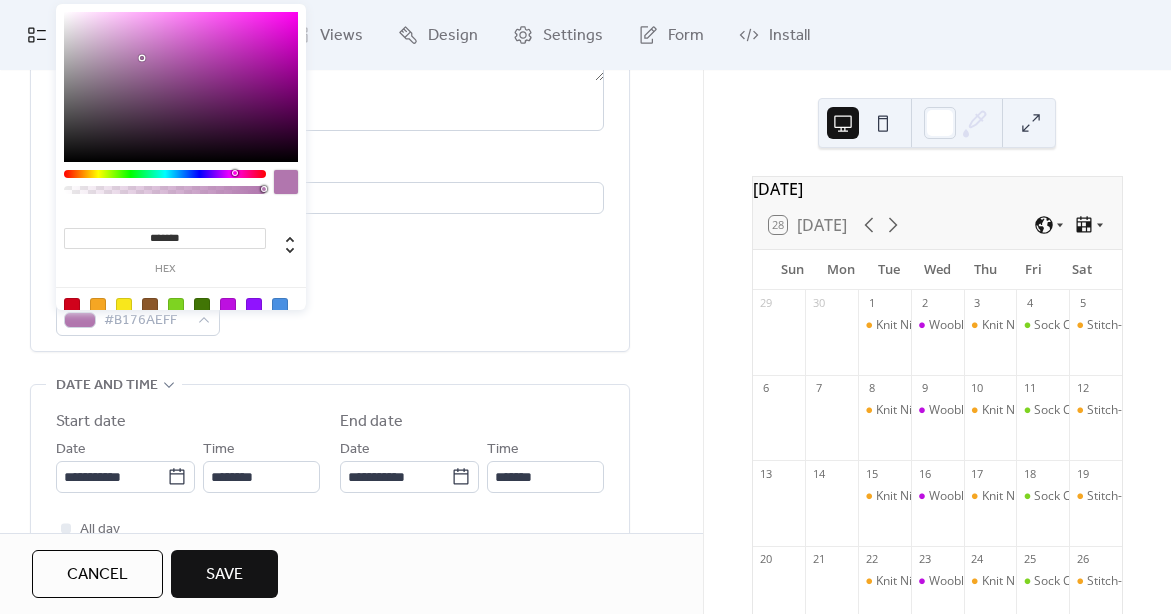 click on "Event color #B176AEFF" at bounding box center (330, 306) 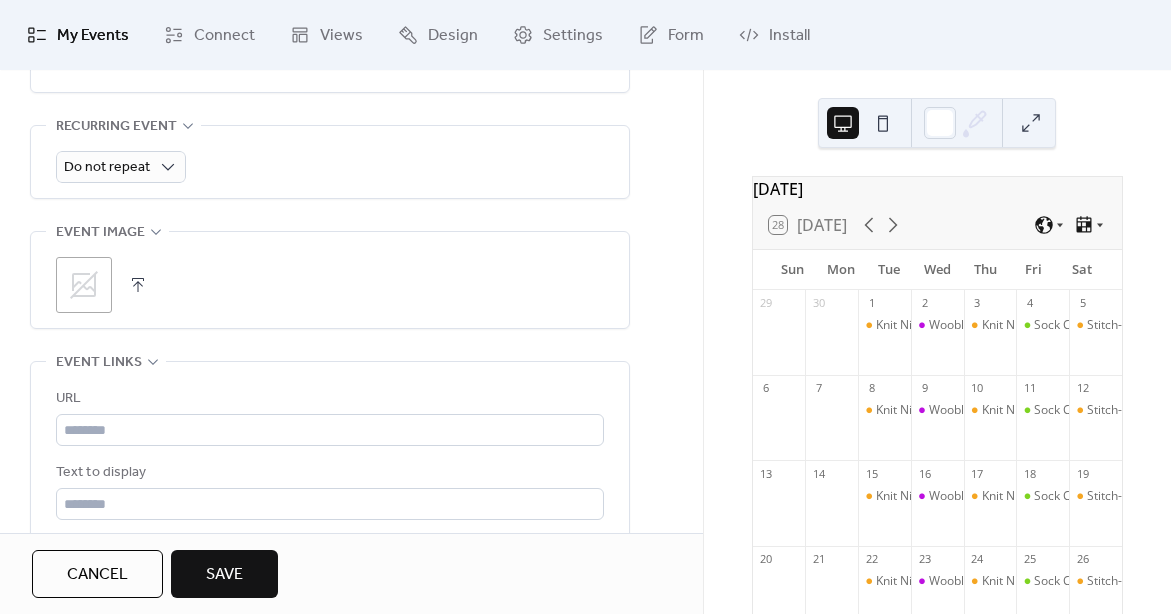 scroll, scrollTop: 913, scrollLeft: 0, axis: vertical 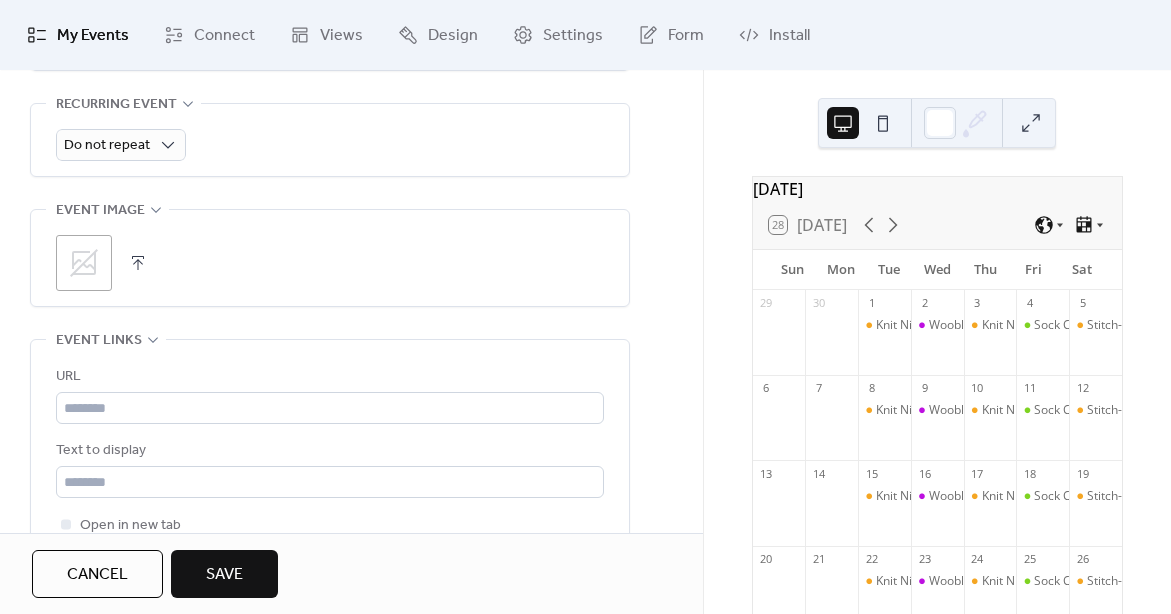 click 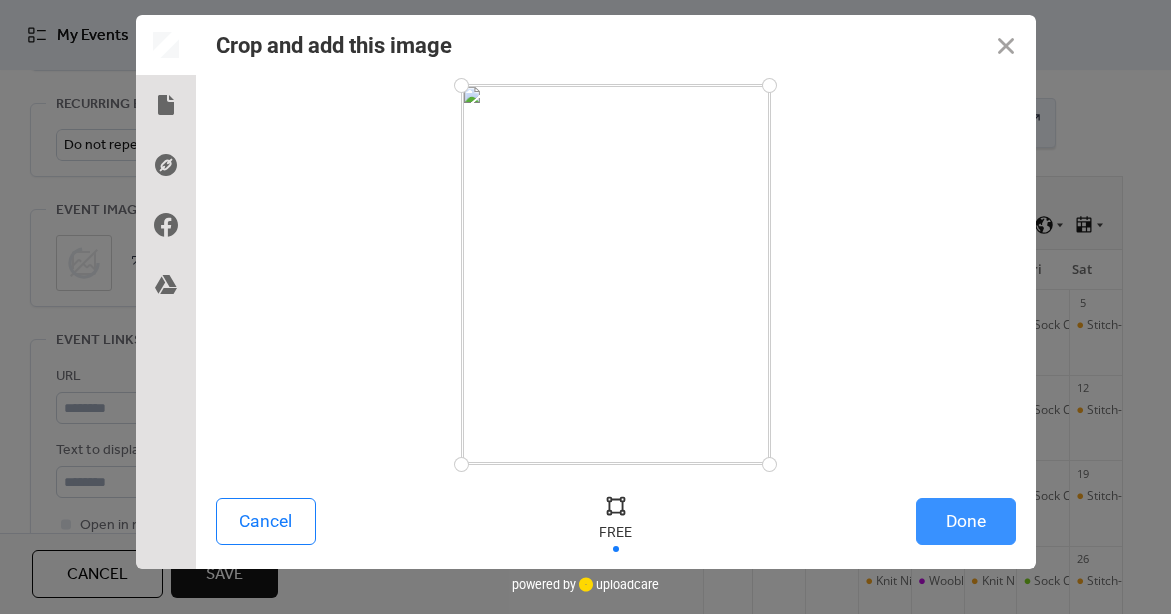 click on "Done" at bounding box center [966, 521] 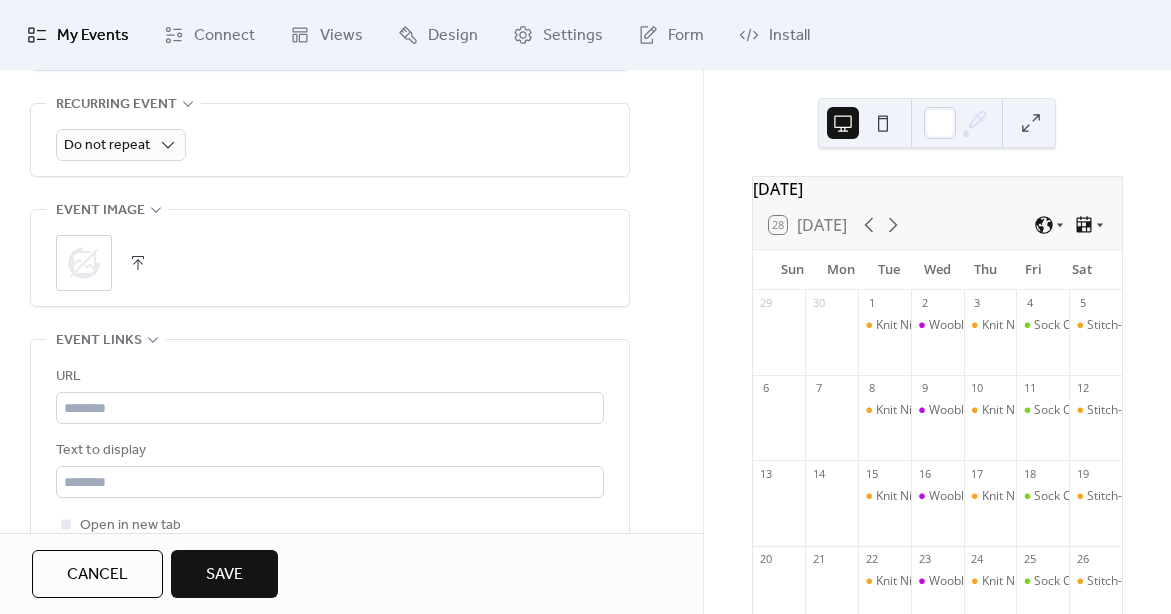 click on "Save" at bounding box center (224, 574) 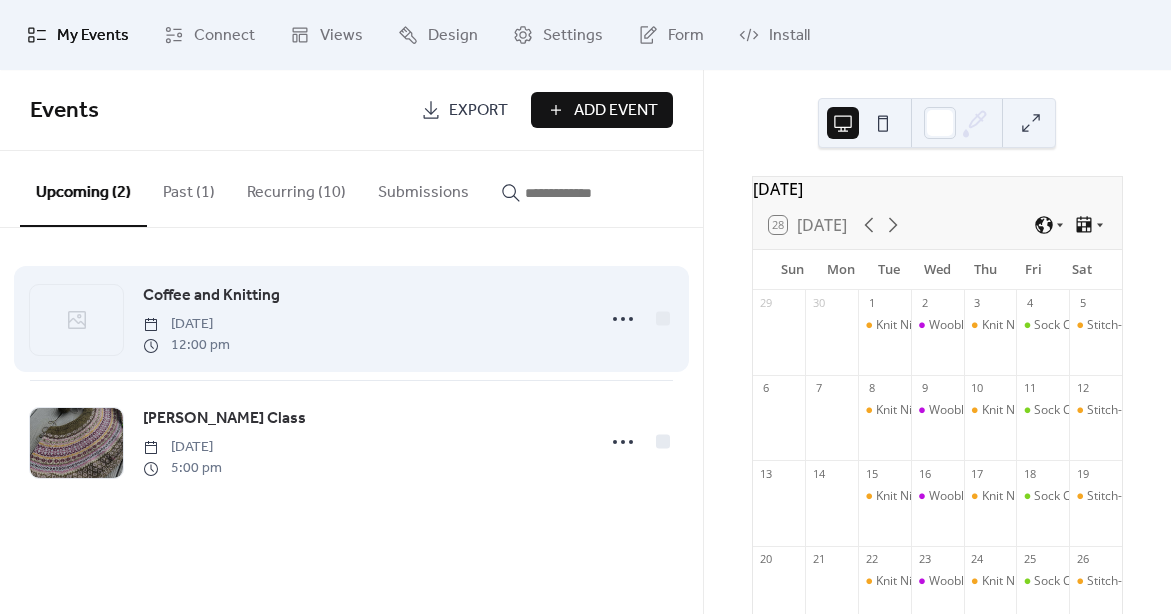 click on "Coffee and Knitting" at bounding box center [211, 296] 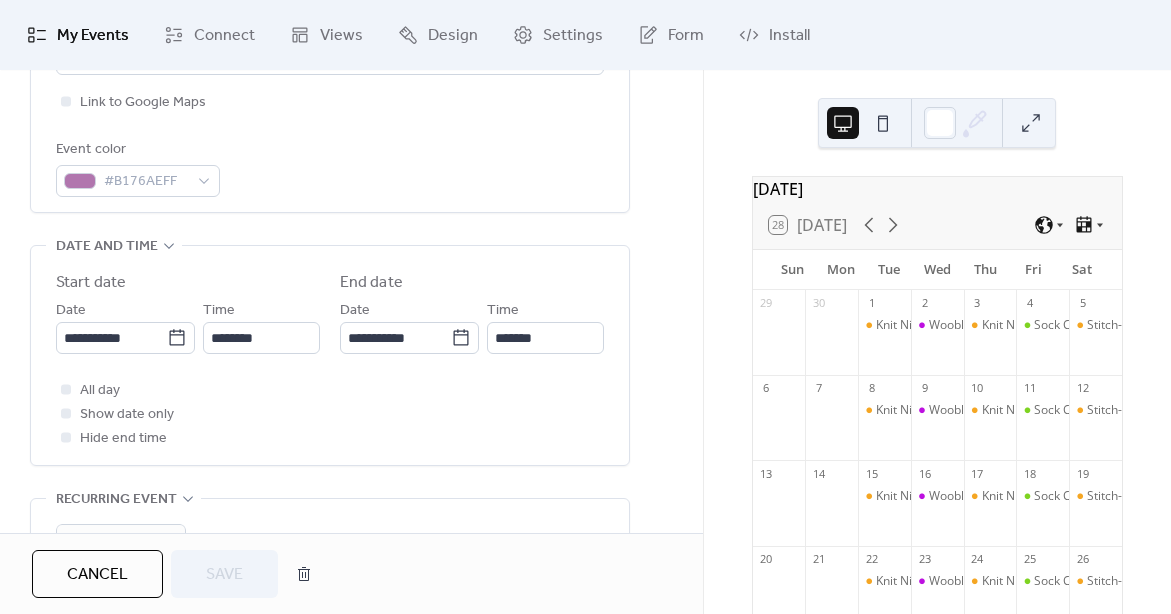 scroll, scrollTop: 519, scrollLeft: 0, axis: vertical 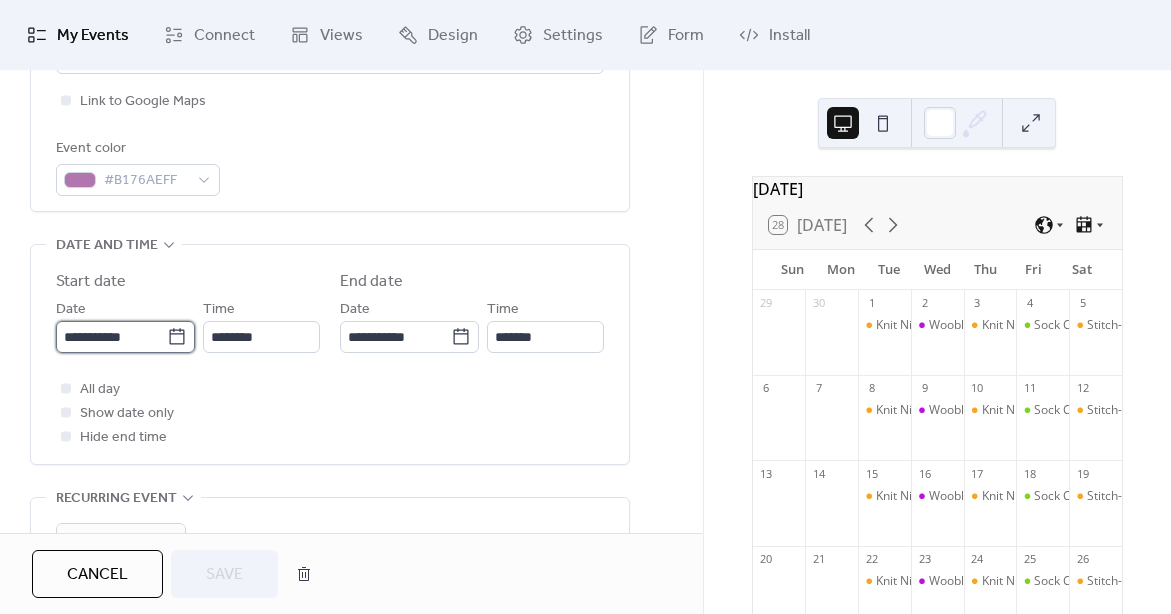 click on "**********" at bounding box center [111, 337] 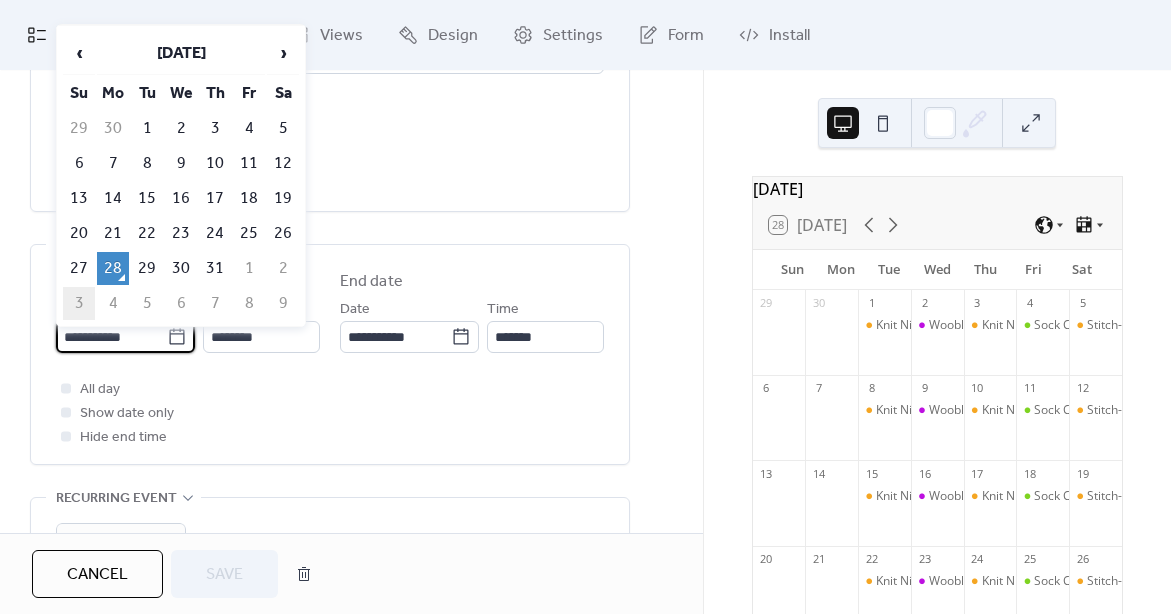 click on "3" at bounding box center (79, 303) 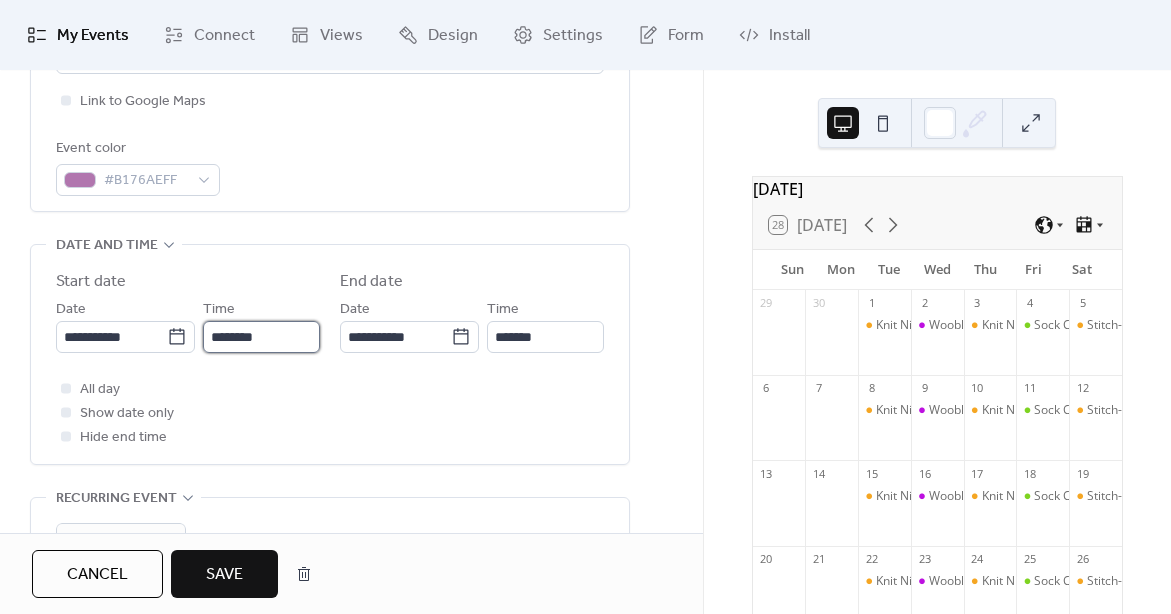 click on "********" at bounding box center [261, 337] 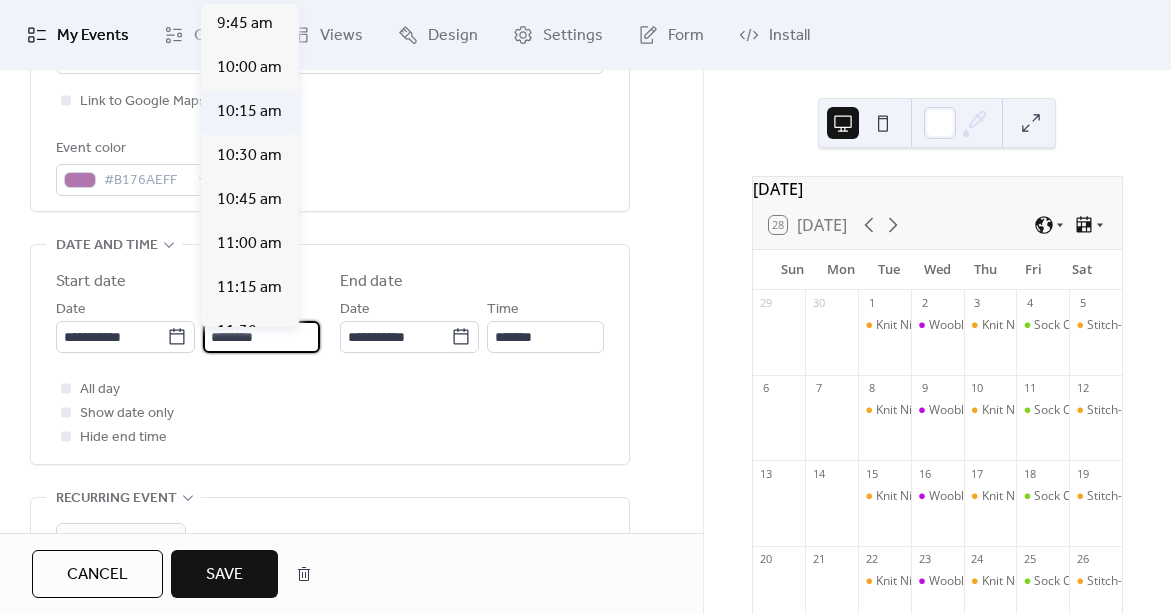 scroll, scrollTop: 1718, scrollLeft: 0, axis: vertical 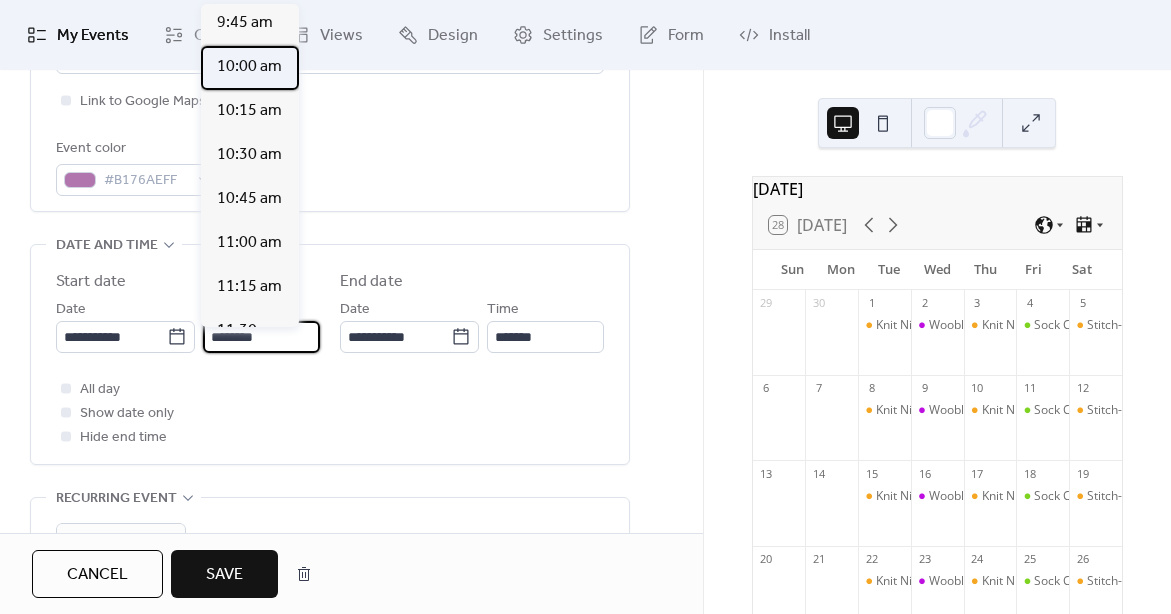 click on "10:00 am" at bounding box center (249, 67) 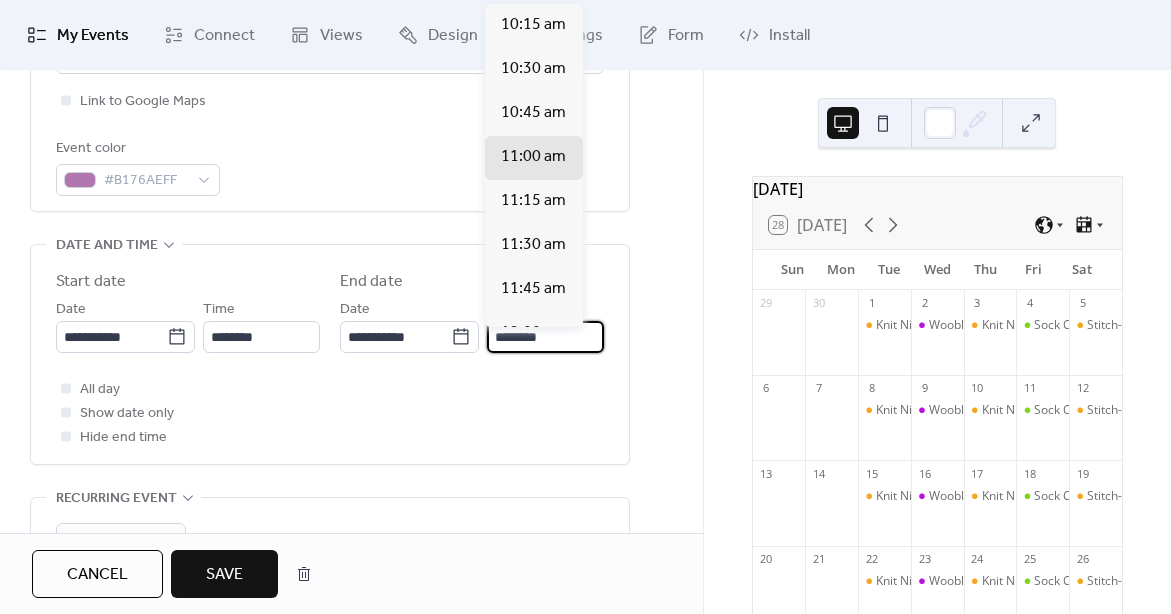 click on "********" at bounding box center (545, 337) 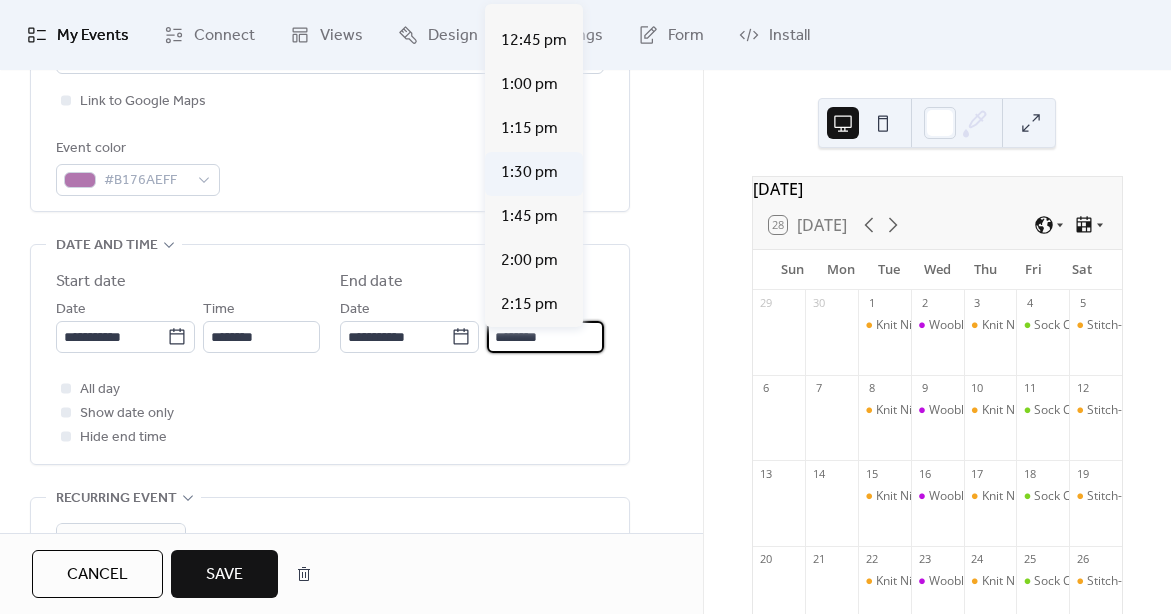 scroll, scrollTop: 429, scrollLeft: 0, axis: vertical 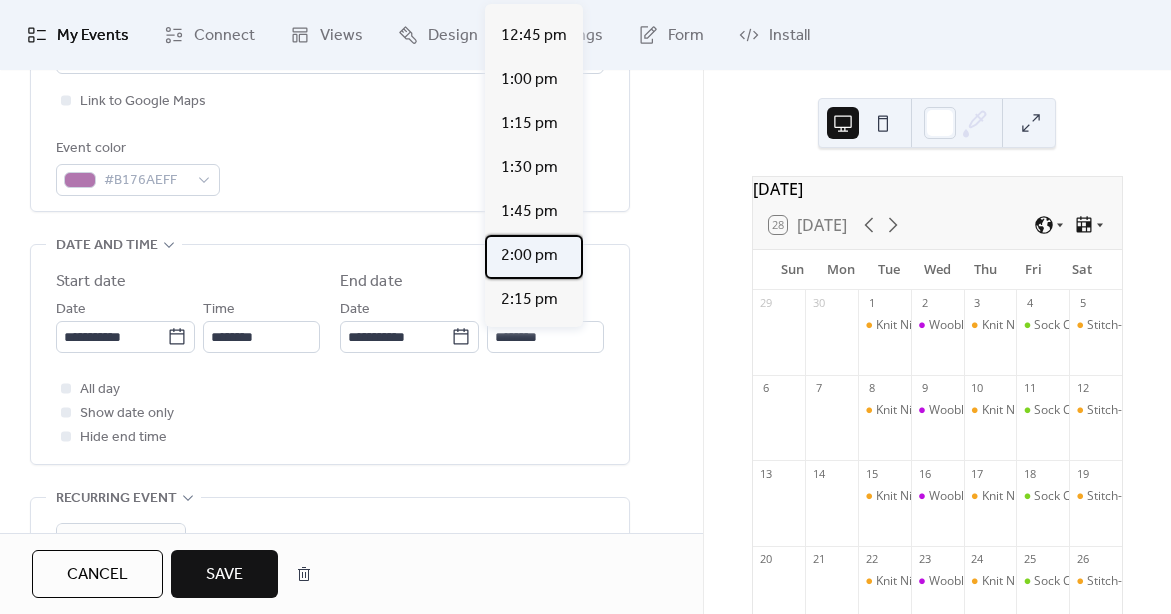 click on "2:00 pm" at bounding box center [529, 256] 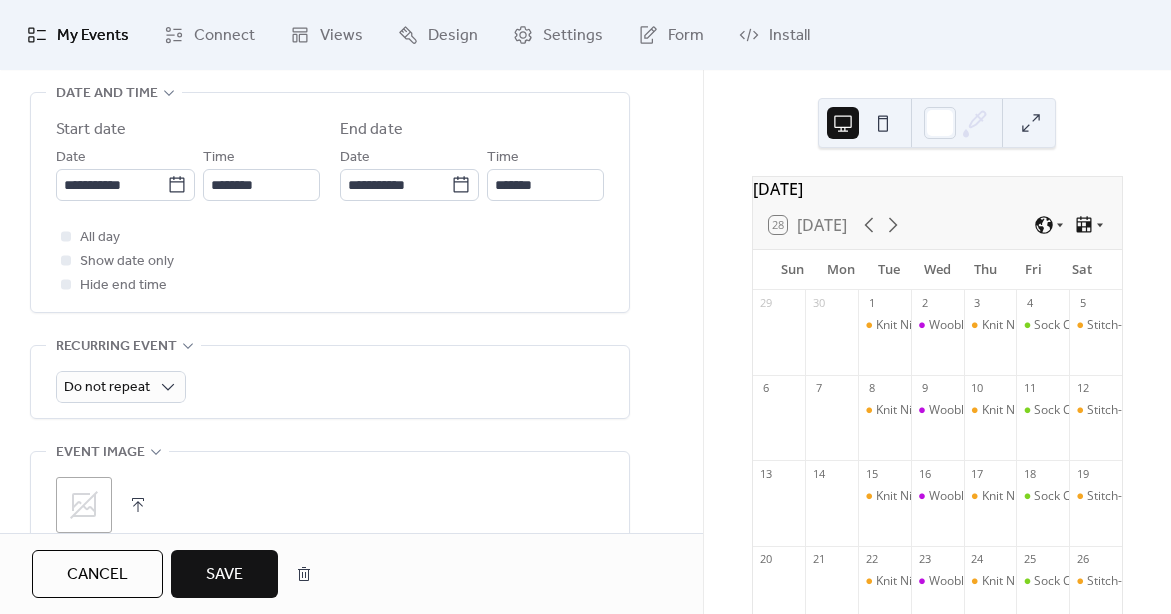 scroll, scrollTop: 676, scrollLeft: 0, axis: vertical 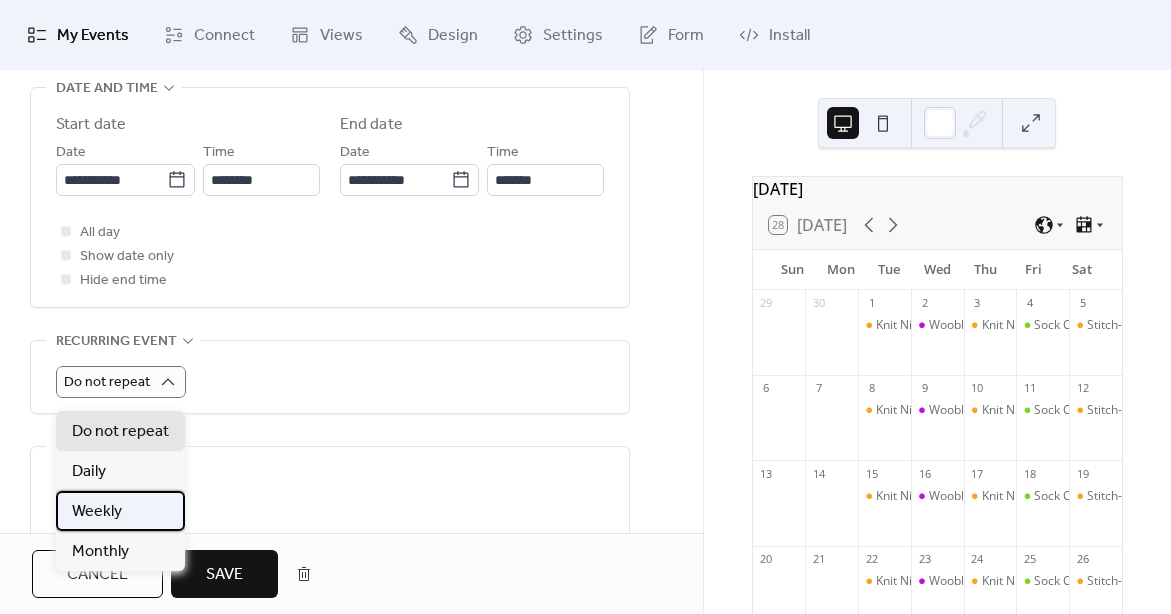 click on "Weekly" at bounding box center (97, 512) 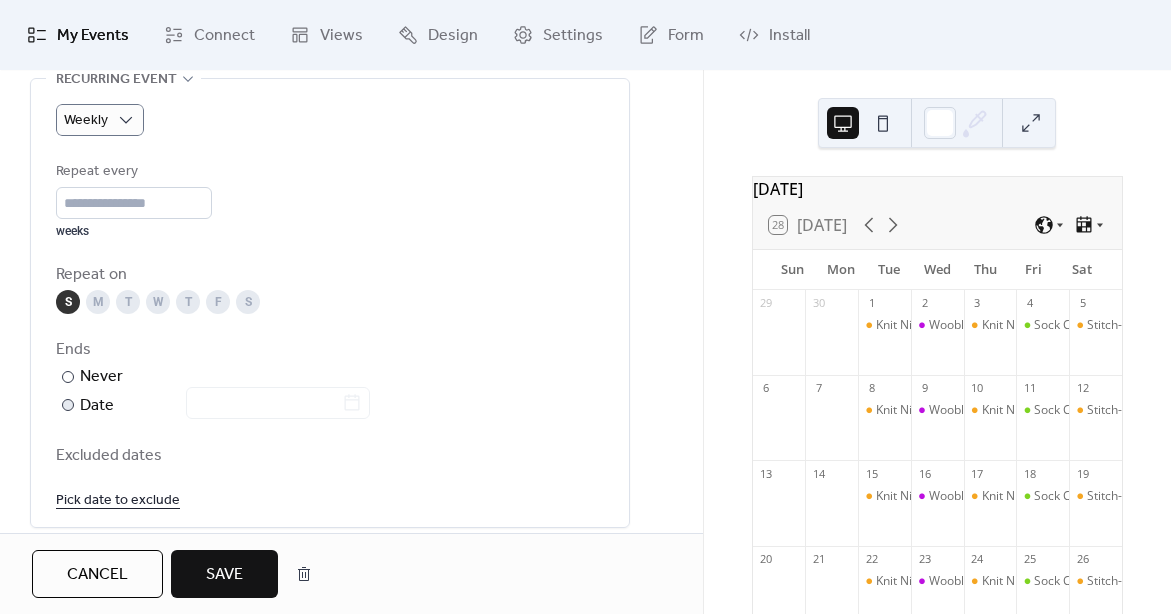 scroll, scrollTop: 937, scrollLeft: 0, axis: vertical 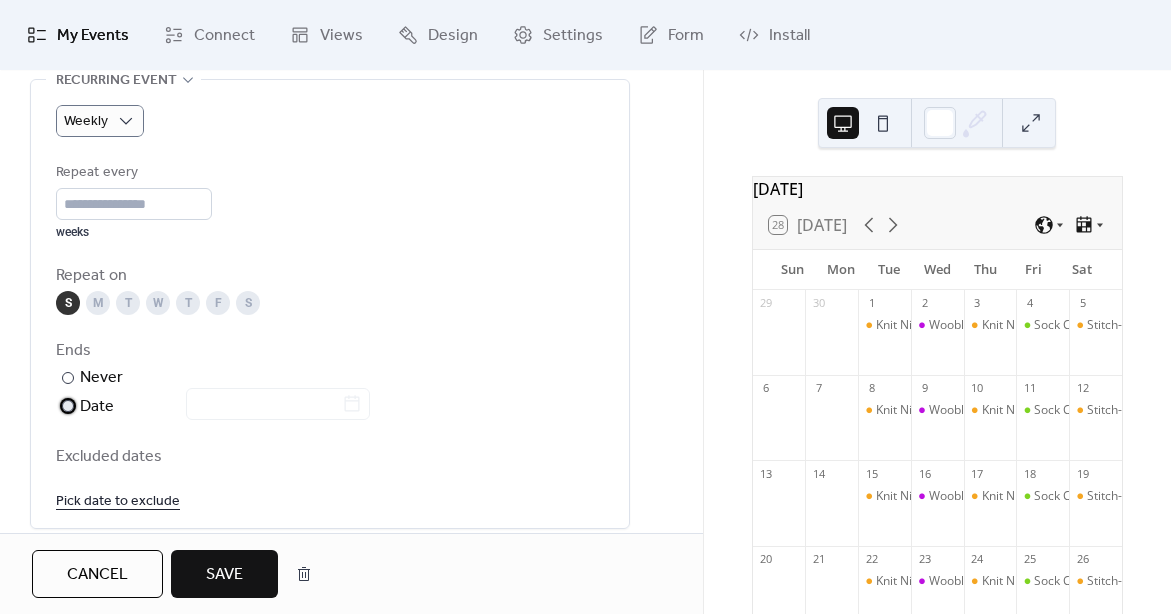 click at bounding box center (68, 406) 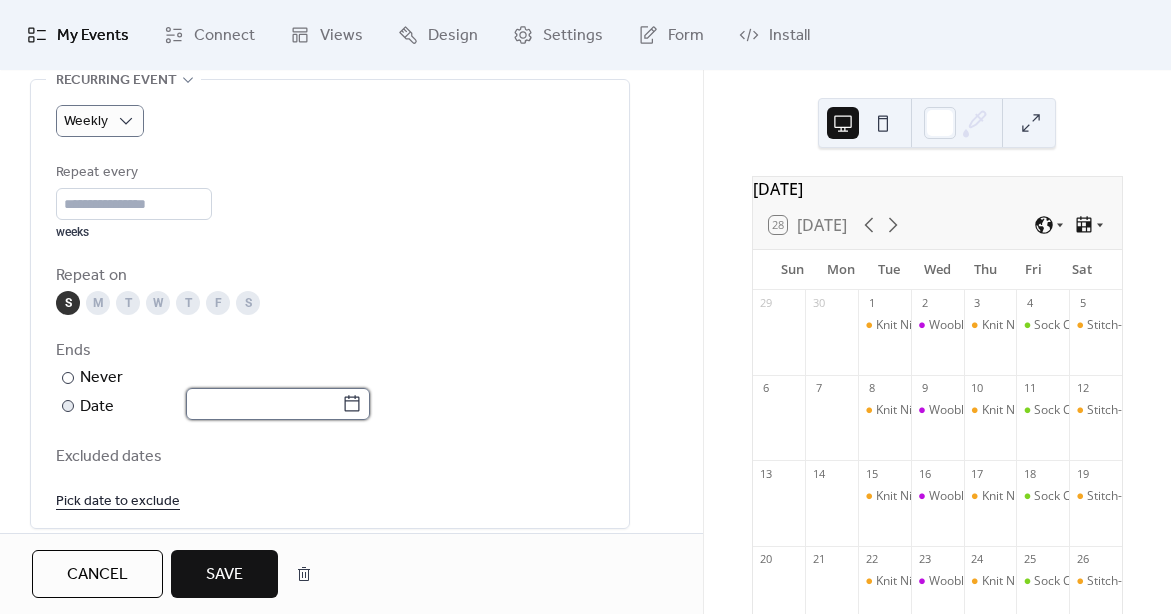 click at bounding box center [264, 404] 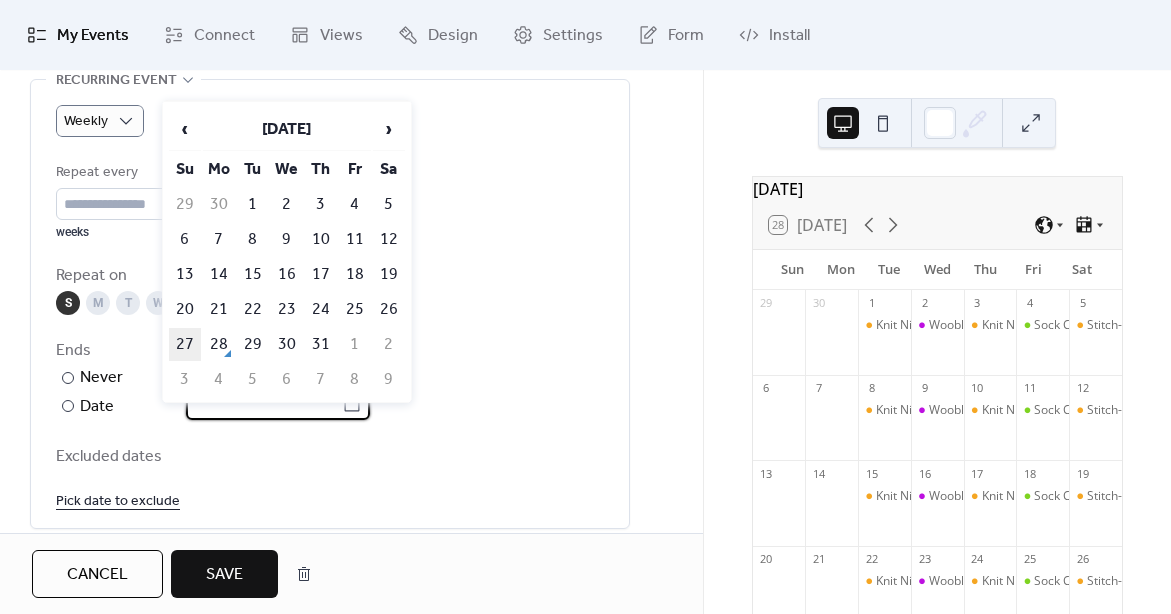 click on "27" at bounding box center (185, 344) 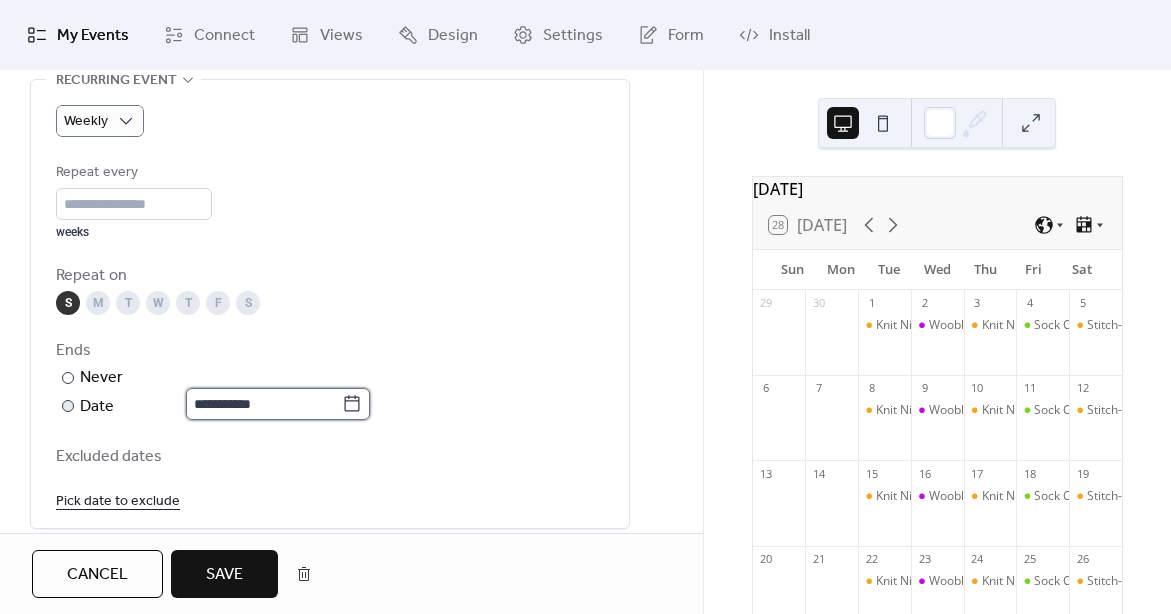 click on "**********" at bounding box center [264, 404] 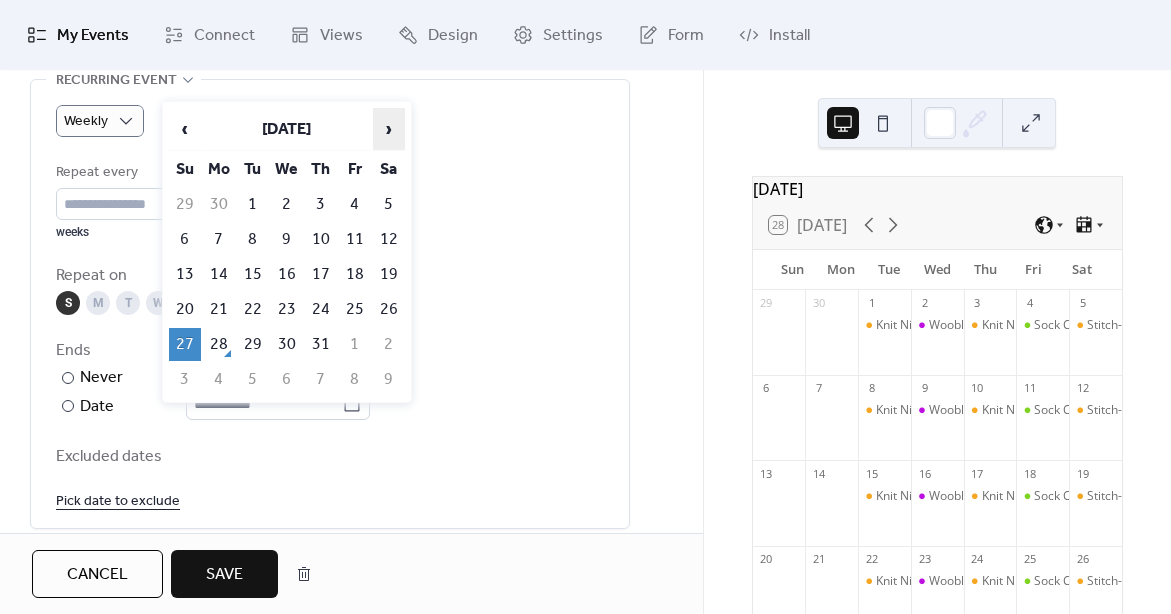 click on "›" at bounding box center [389, 129] 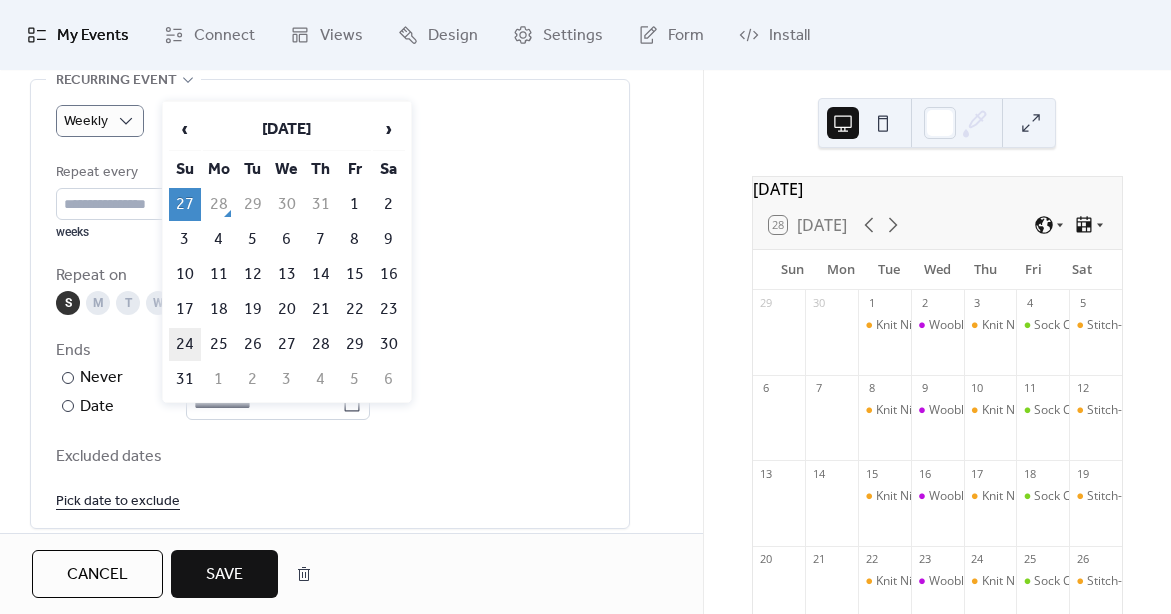 click on "24" at bounding box center (185, 344) 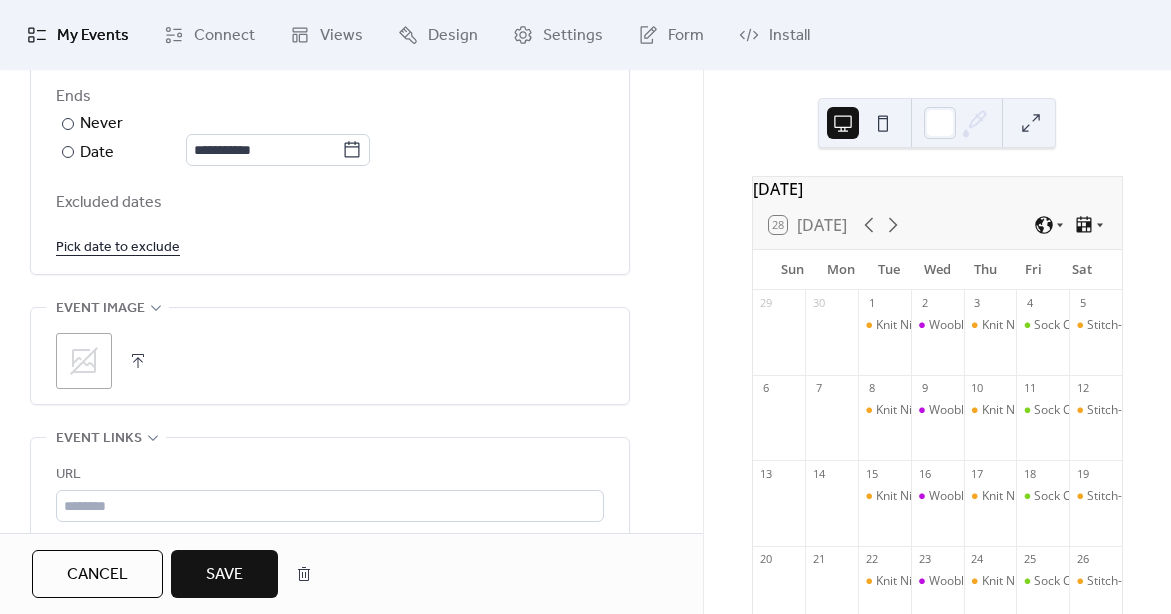 scroll, scrollTop: 1193, scrollLeft: 0, axis: vertical 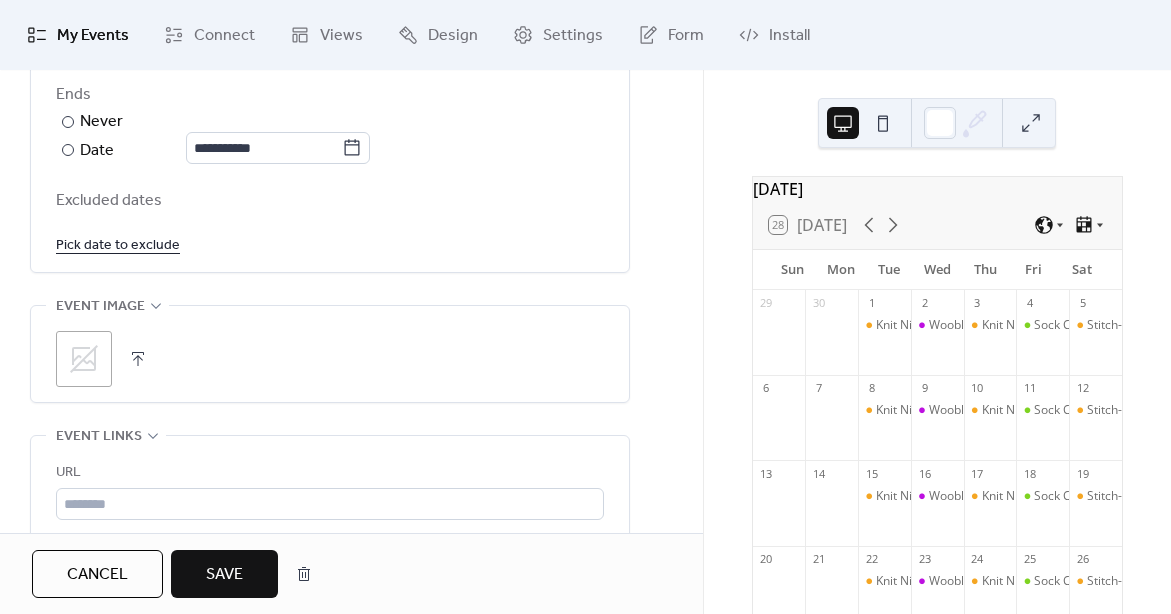 click 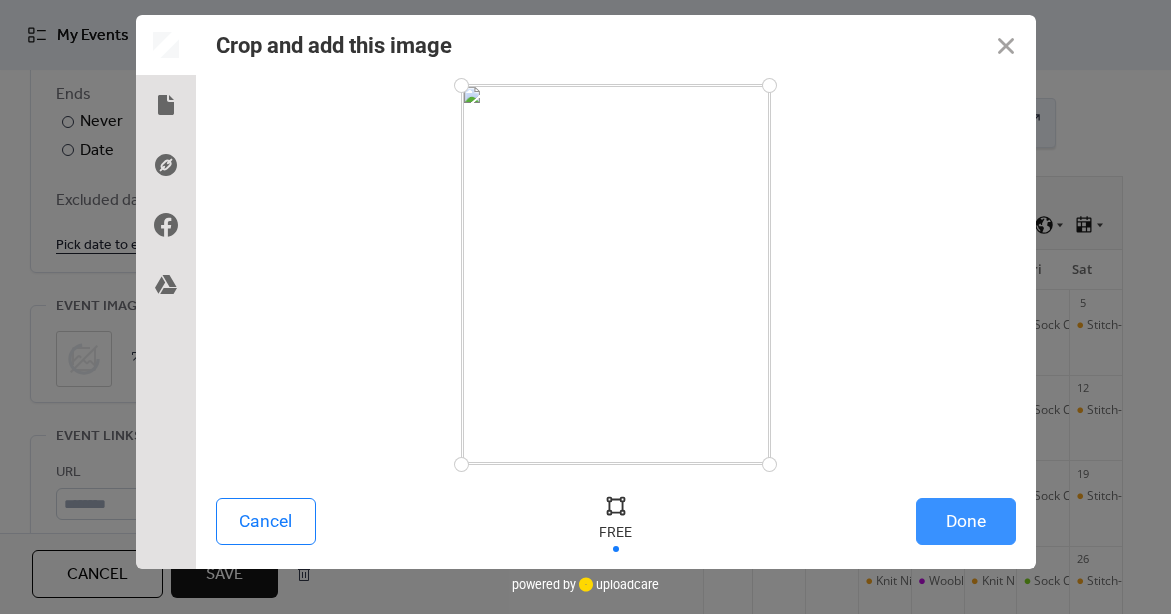 click on "Done" at bounding box center (966, 521) 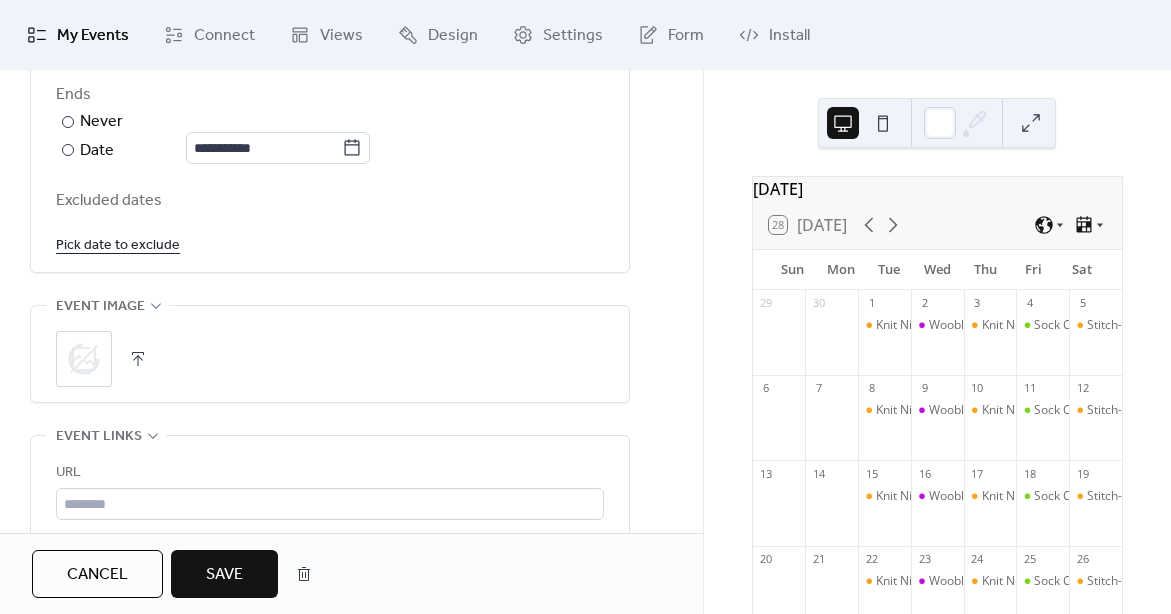 click on "Save" at bounding box center [224, 575] 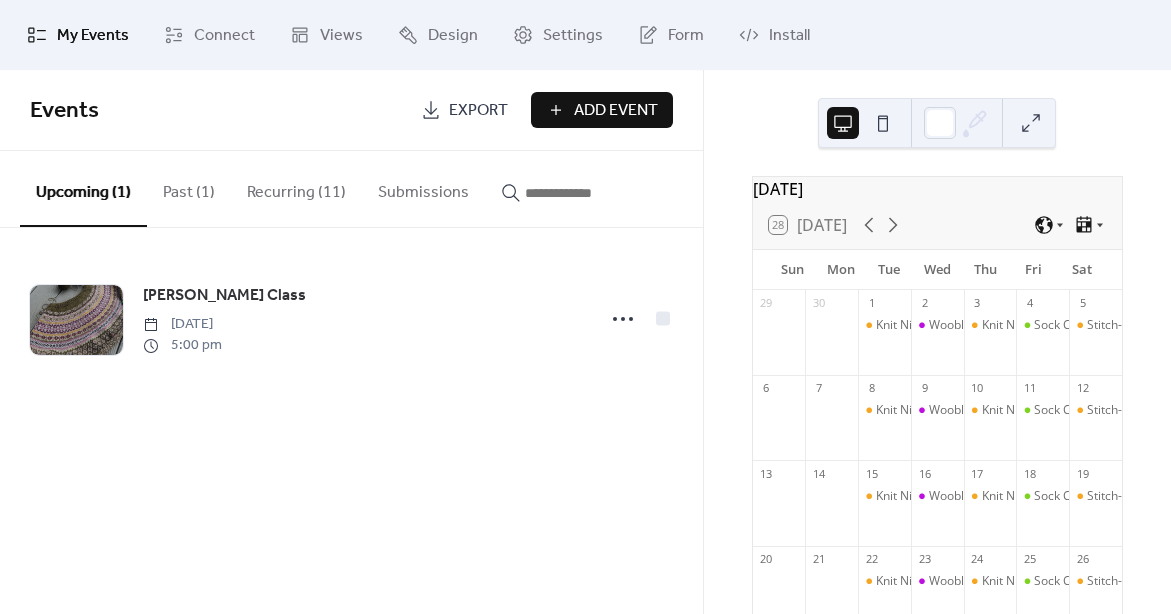 click on "Past (1)" at bounding box center (189, 188) 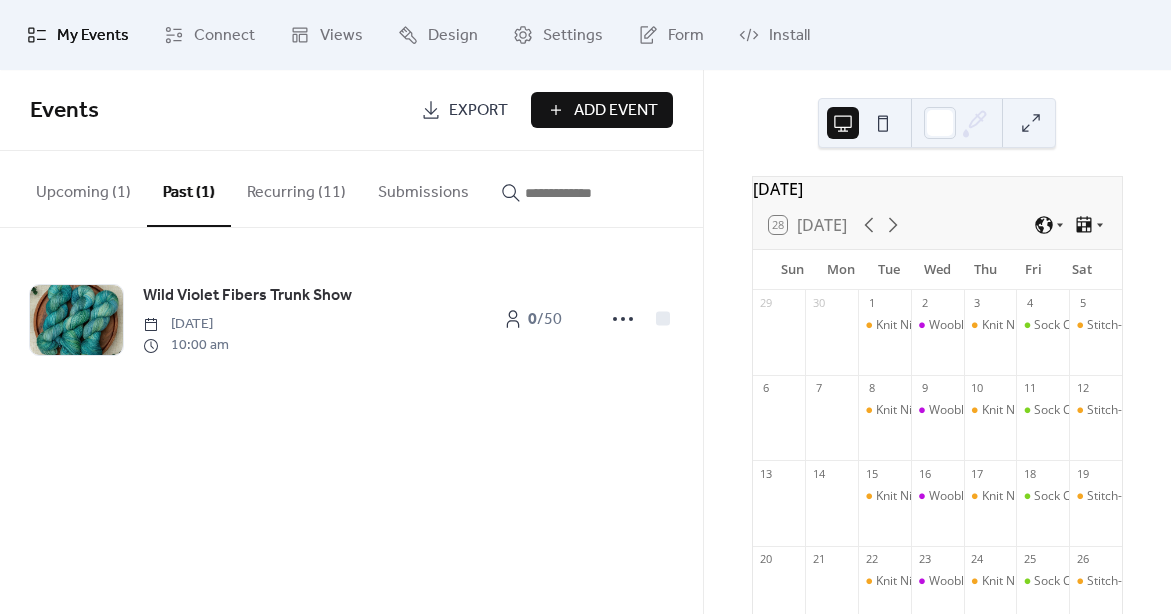 click on "Recurring (11)" at bounding box center (296, 188) 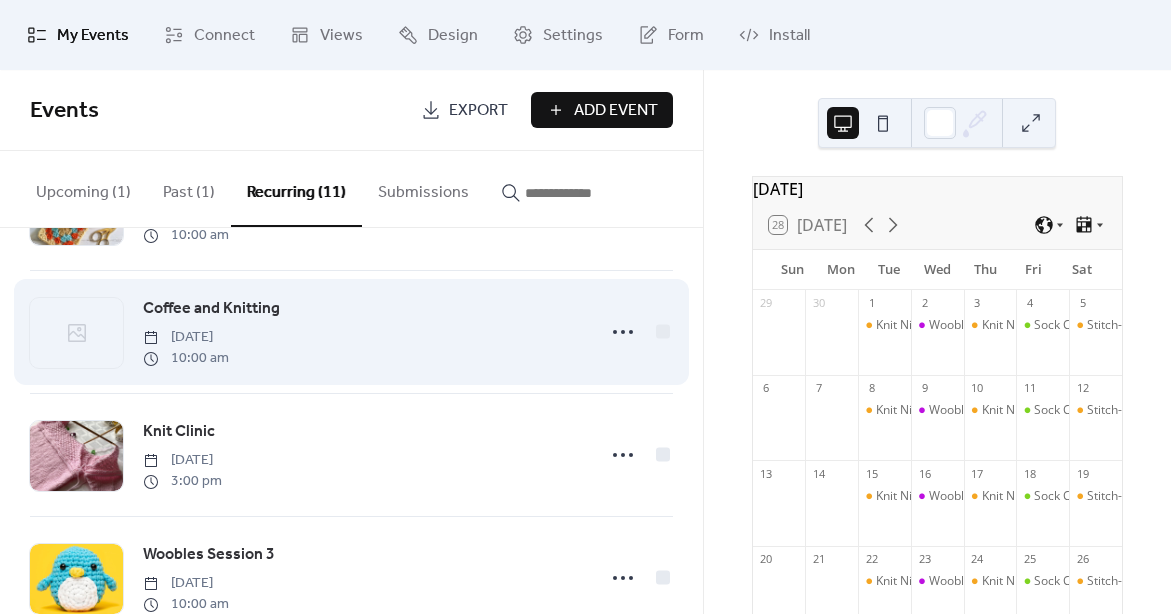 scroll, scrollTop: 972, scrollLeft: 0, axis: vertical 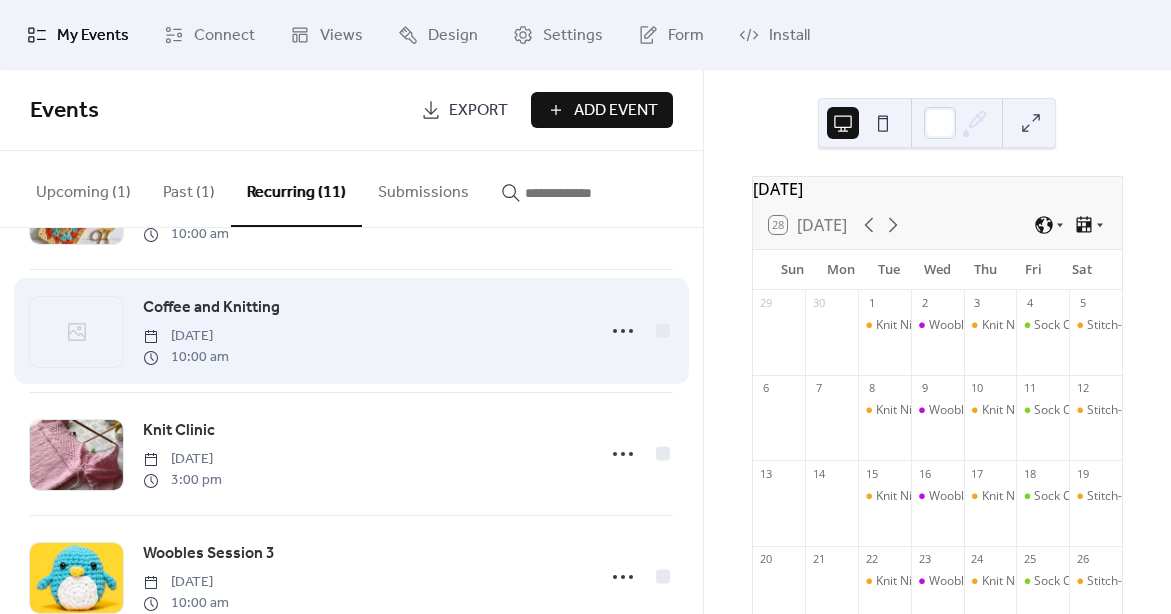 click on "Coffee and Knitting" at bounding box center (211, 308) 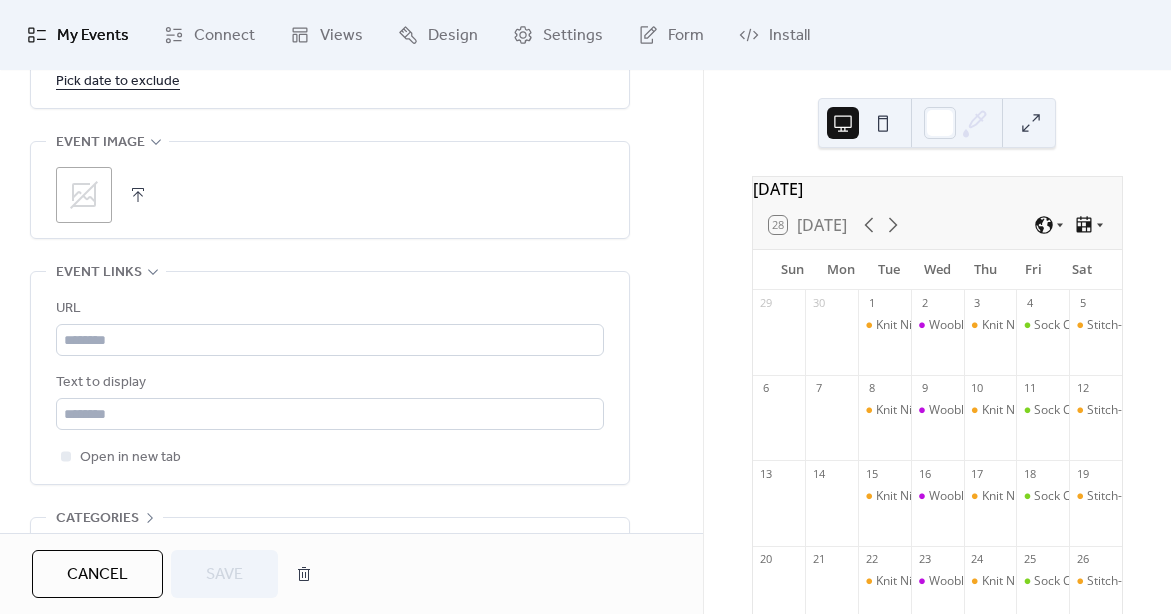 scroll, scrollTop: 1383, scrollLeft: 0, axis: vertical 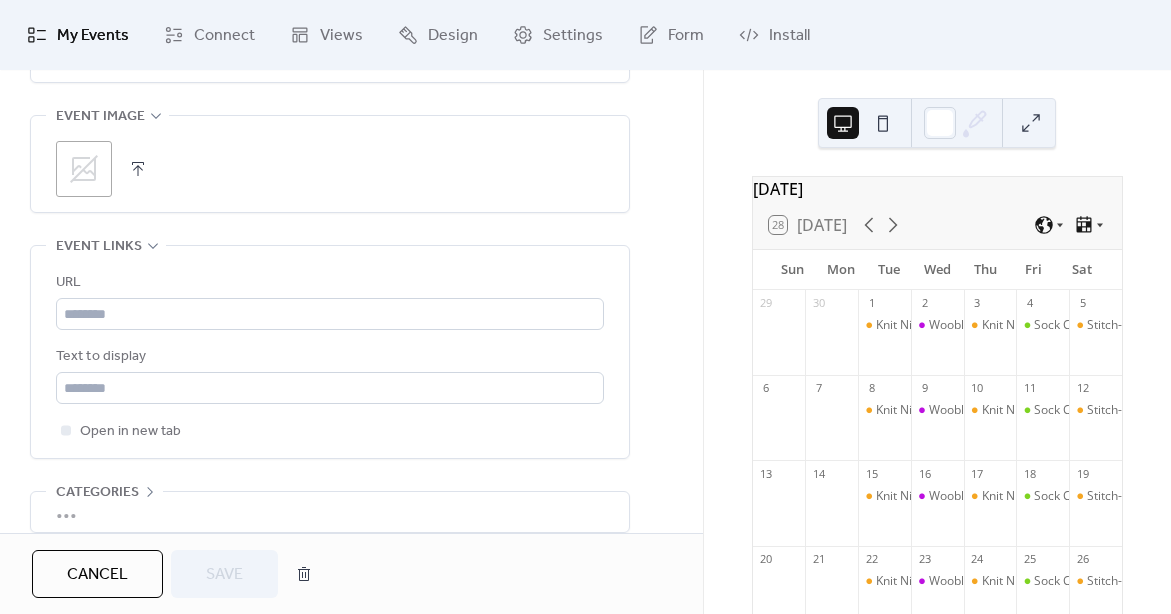 click 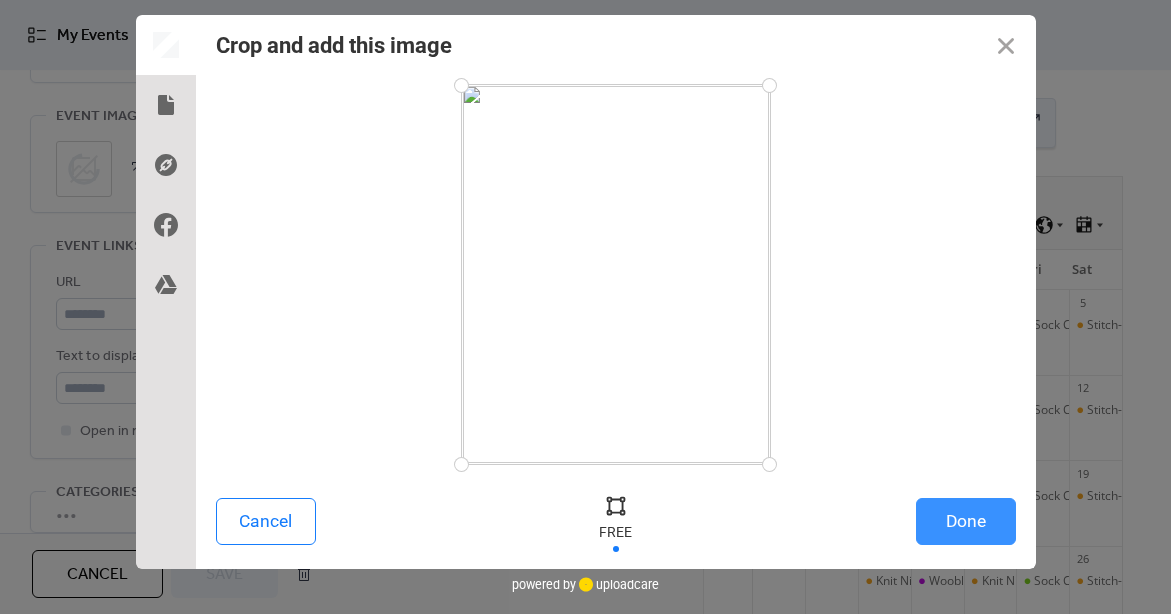 click on "Done" at bounding box center [966, 521] 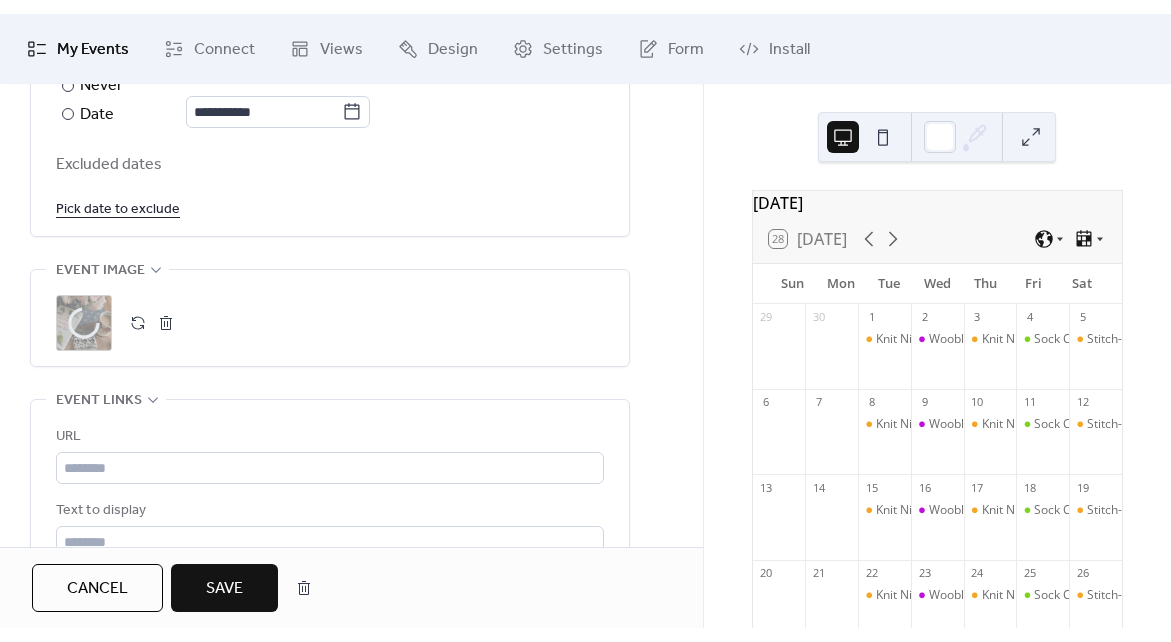 scroll, scrollTop: 1228, scrollLeft: 0, axis: vertical 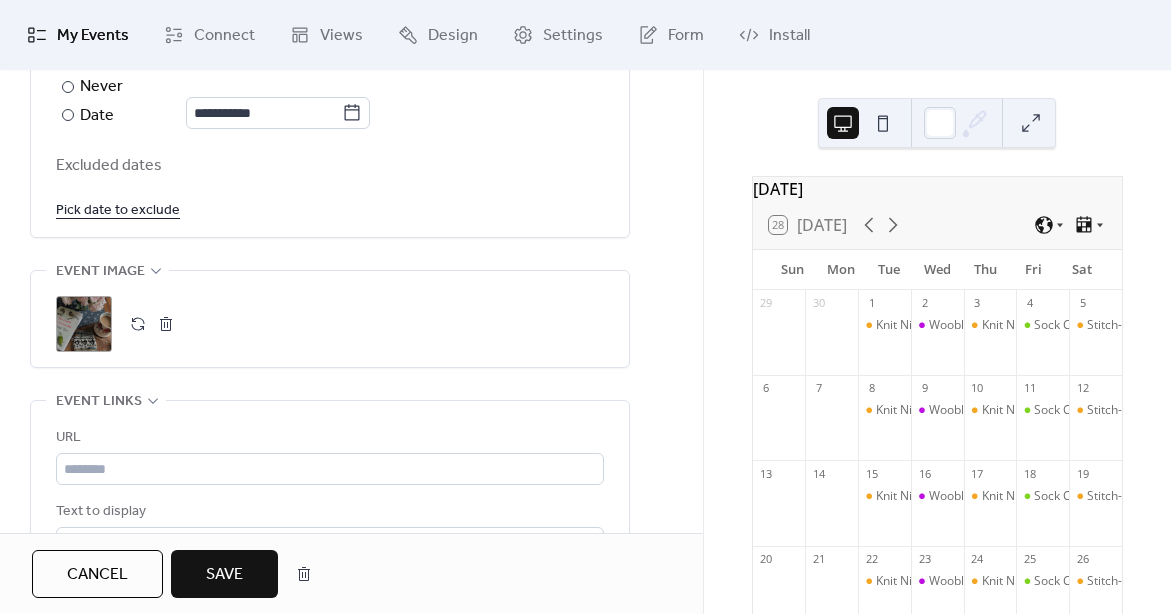 click on "Save" at bounding box center [224, 575] 